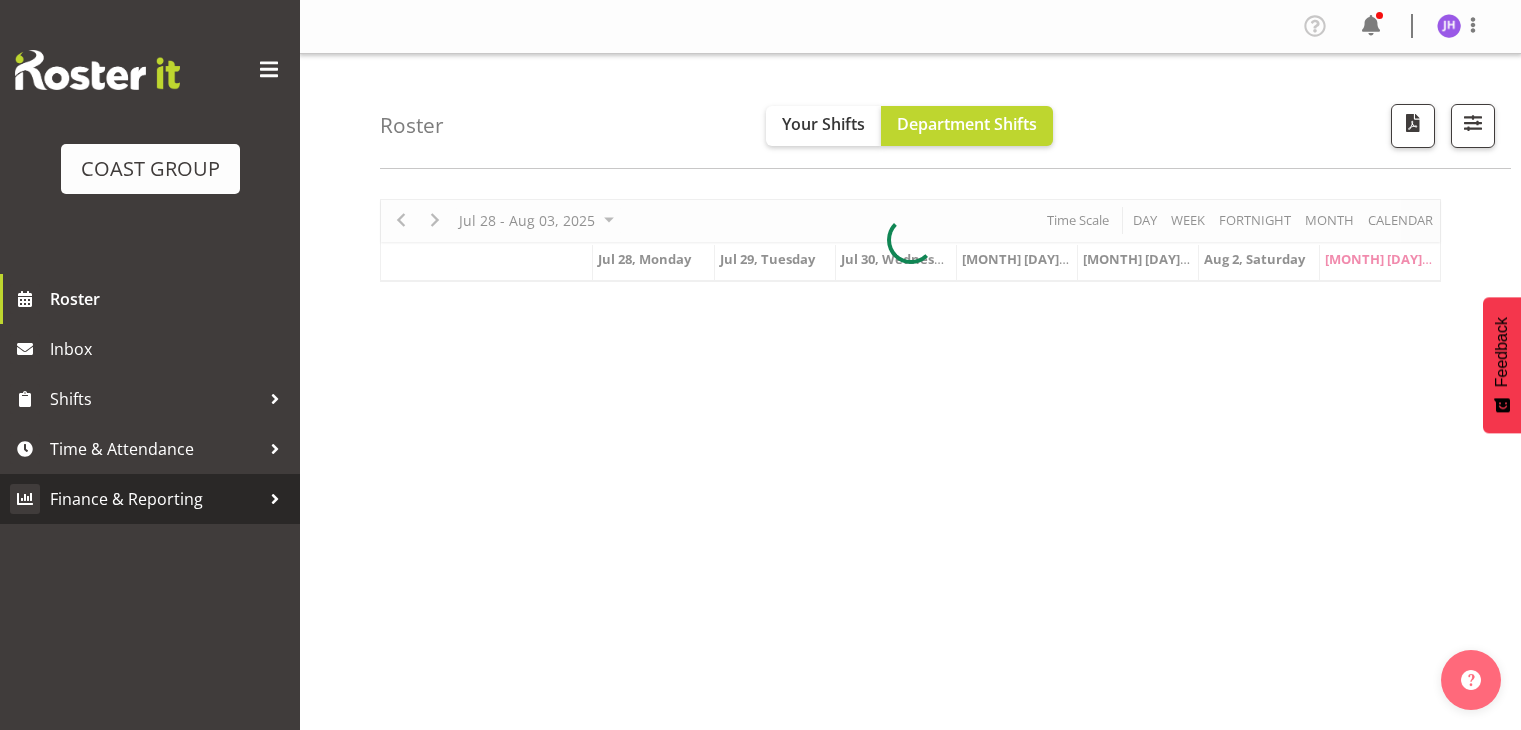 scroll, scrollTop: 0, scrollLeft: 0, axis: both 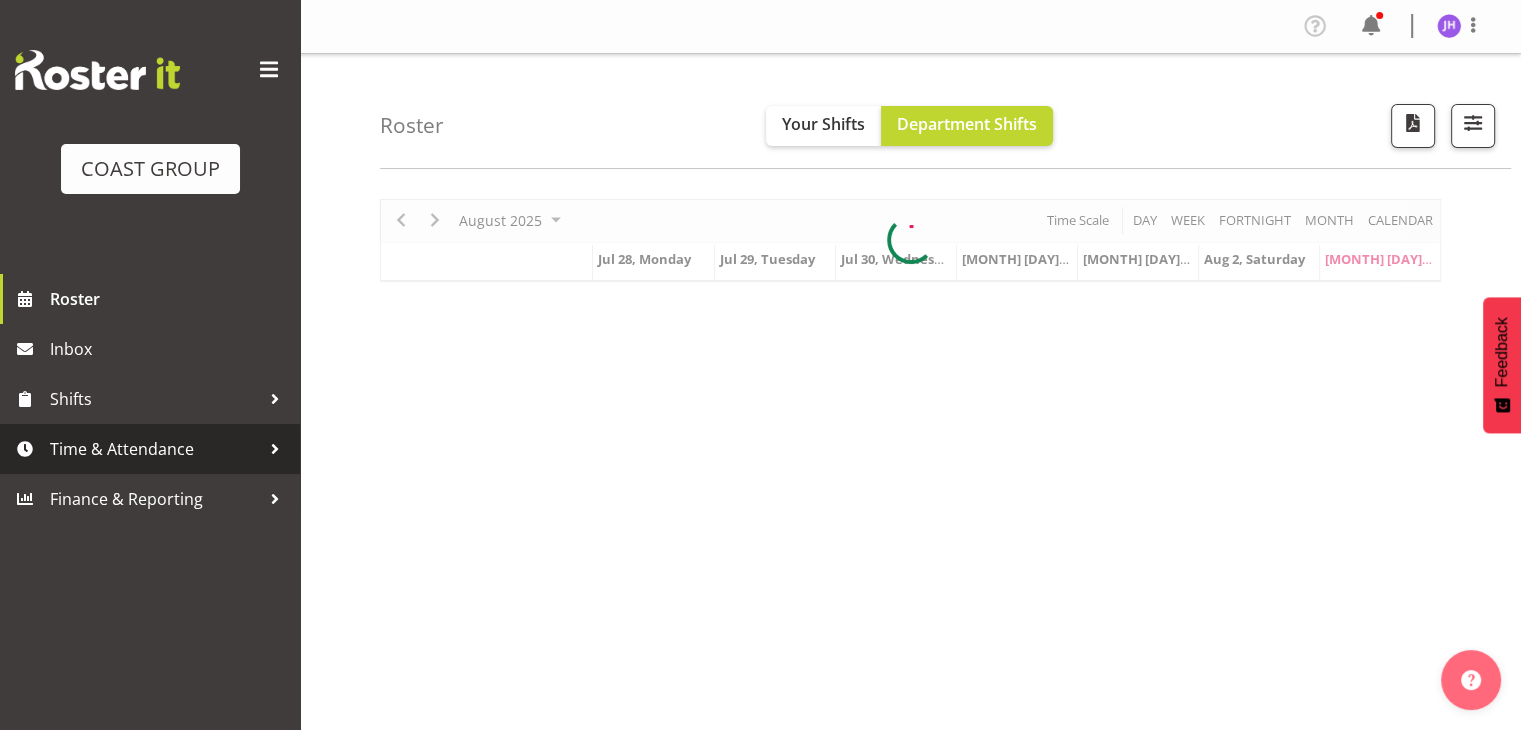 click on "Time & Attendance" at bounding box center (155, 449) 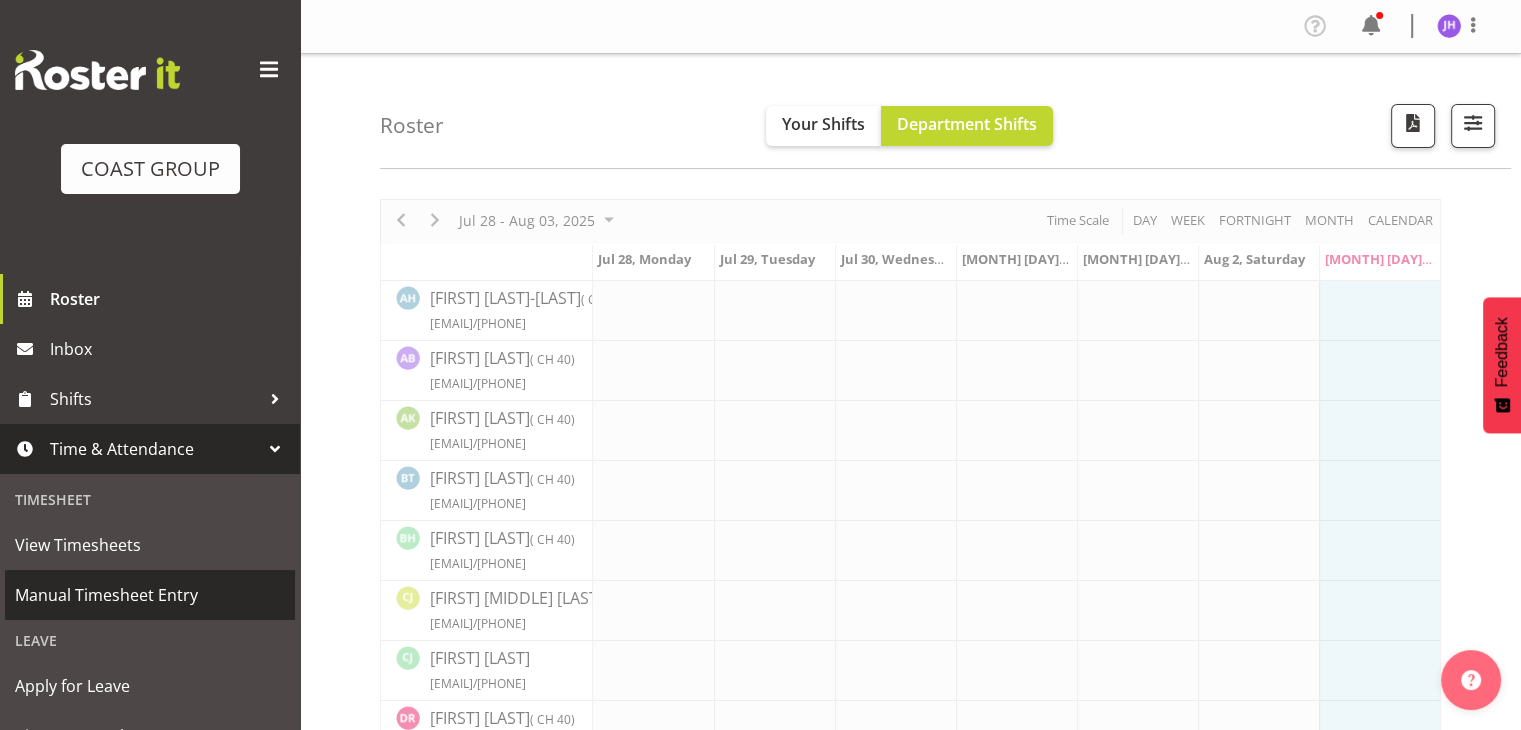 click on "Manual Timesheet Entry" at bounding box center (150, 595) 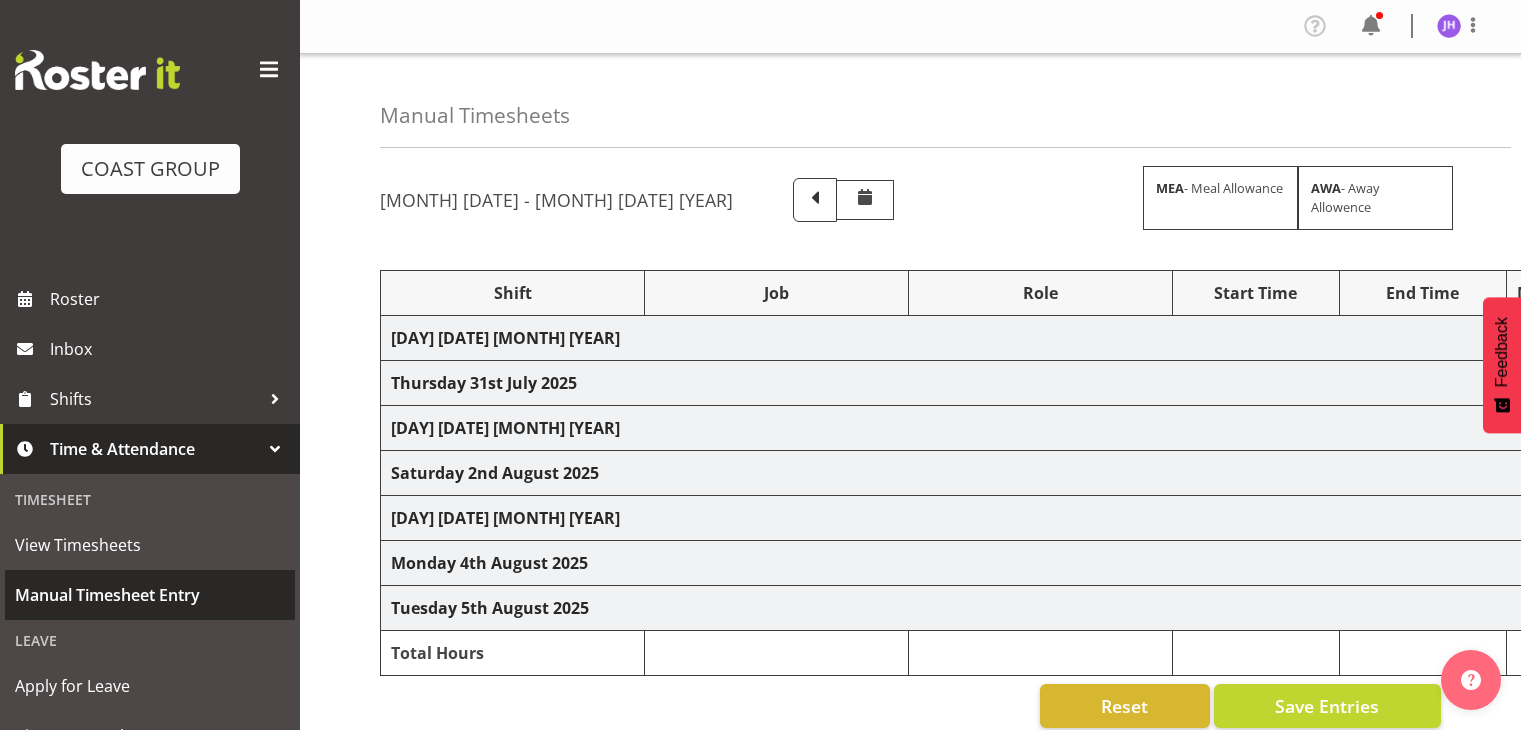 scroll, scrollTop: 0, scrollLeft: 0, axis: both 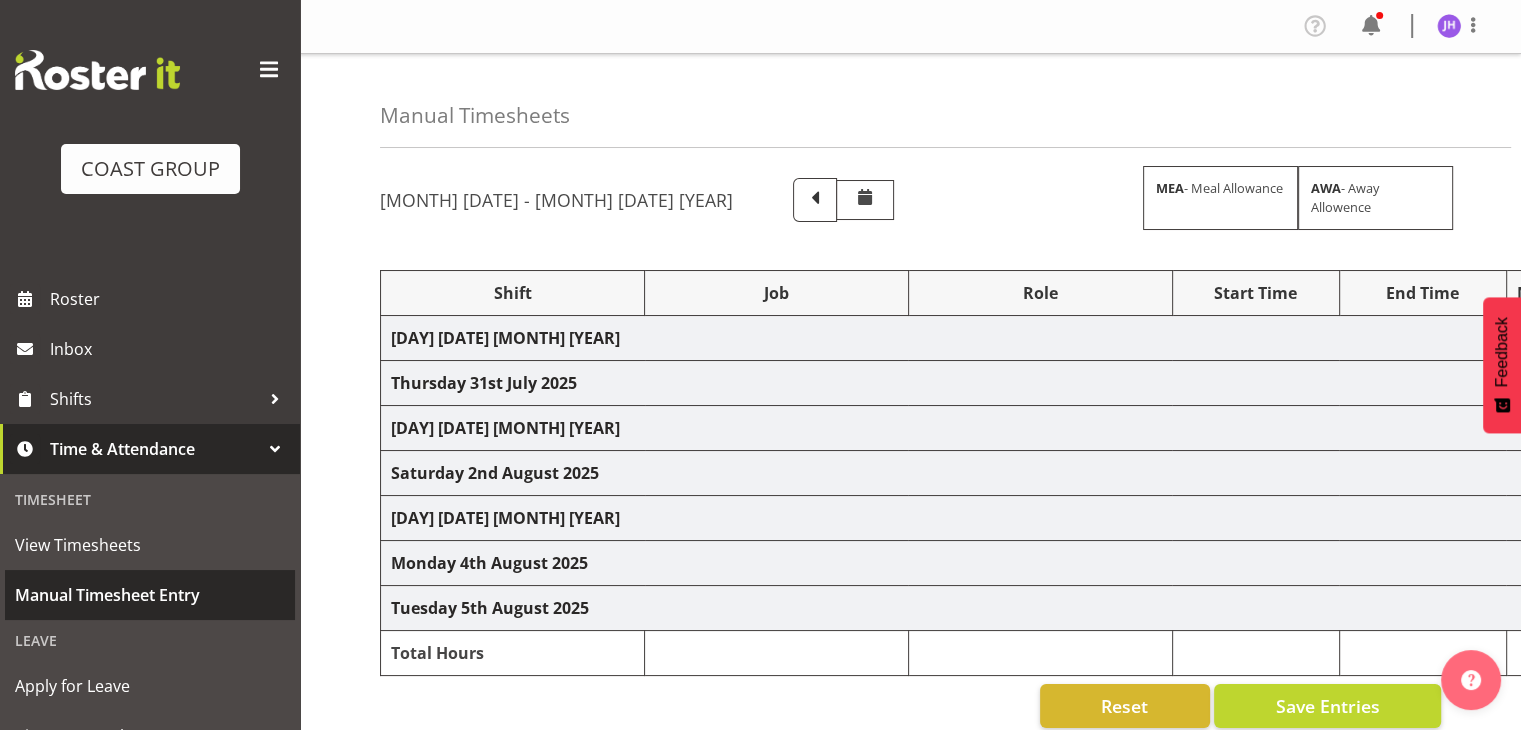 click on "Manual Timesheet Entry" at bounding box center [150, 595] 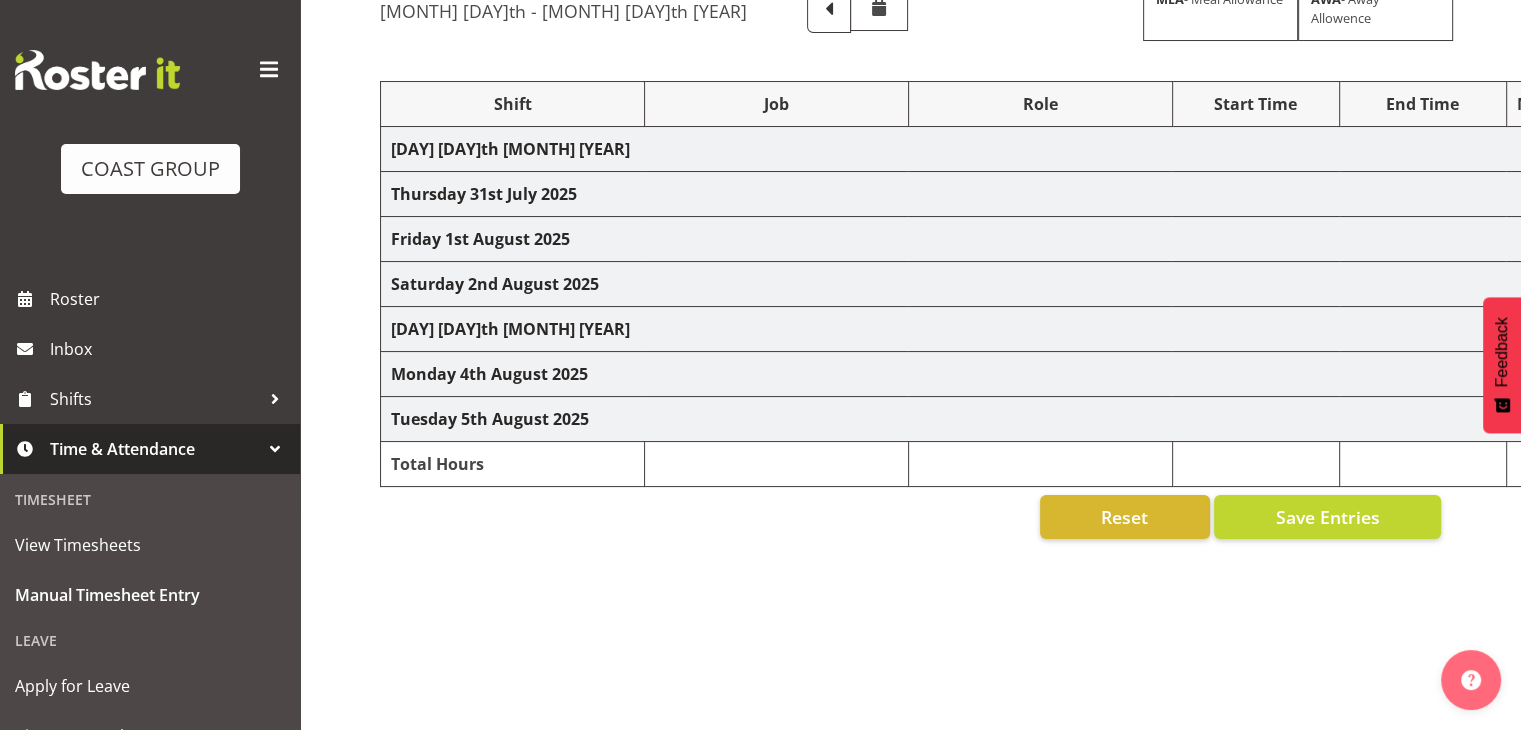 scroll, scrollTop: 248, scrollLeft: 0, axis: vertical 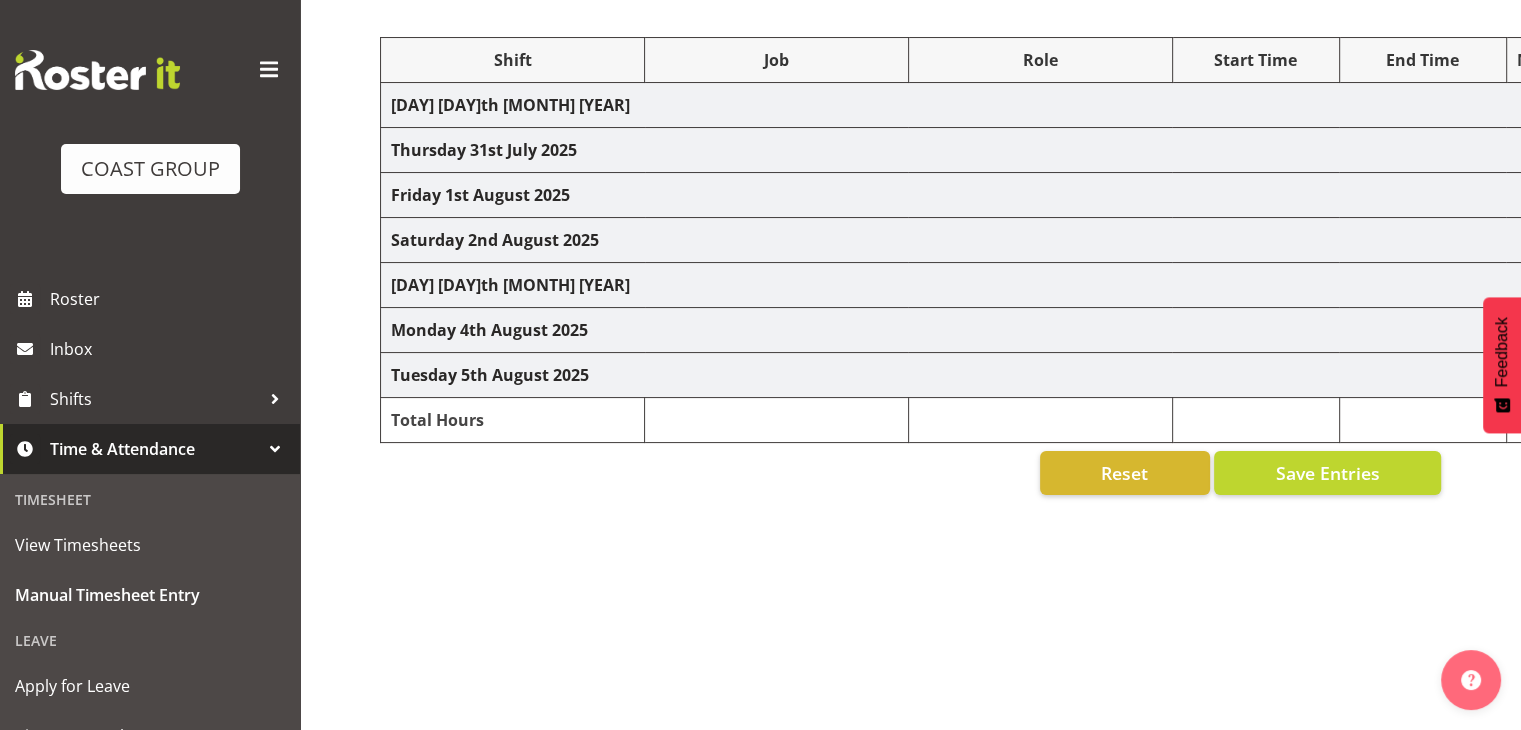 select on "1512" 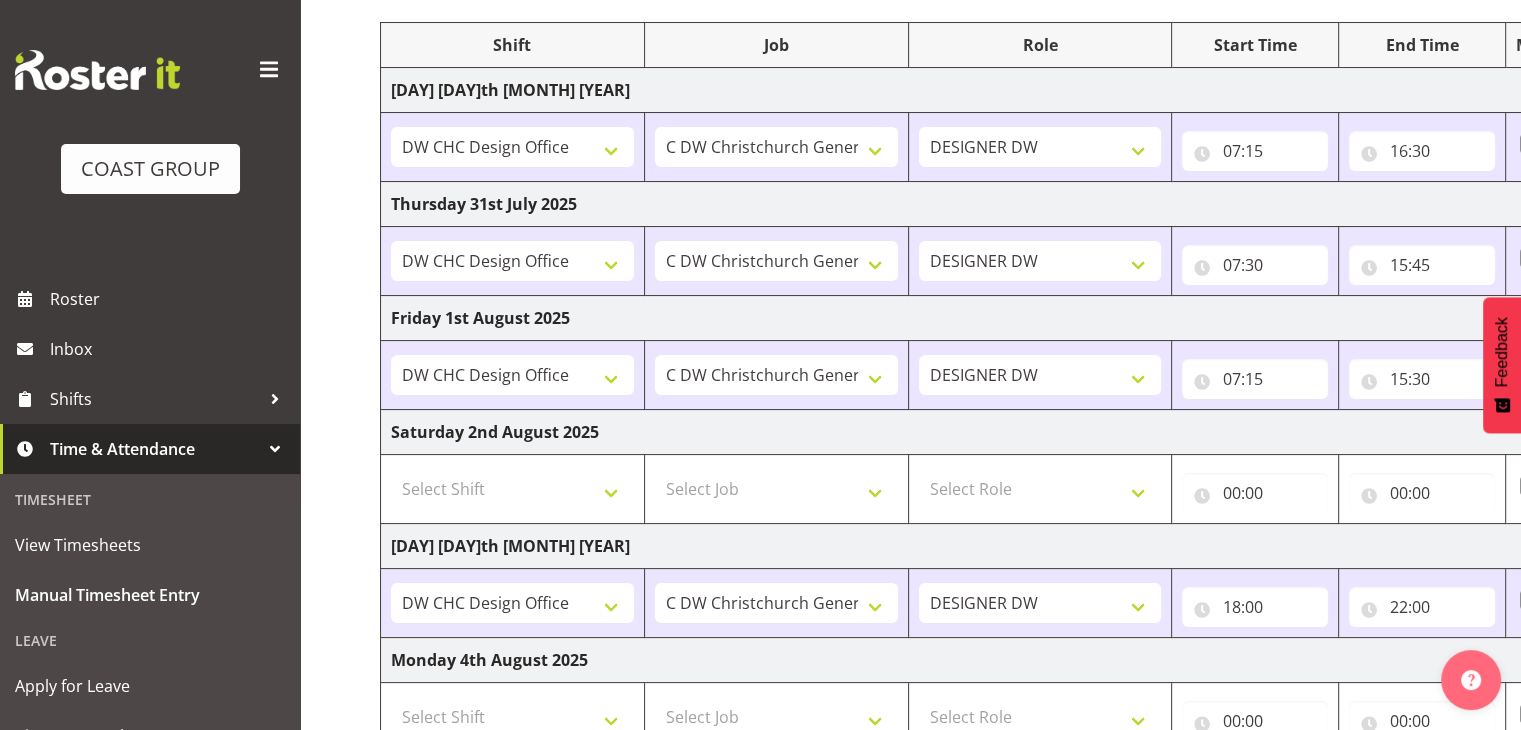 click on "Leave" at bounding box center (150, 640) 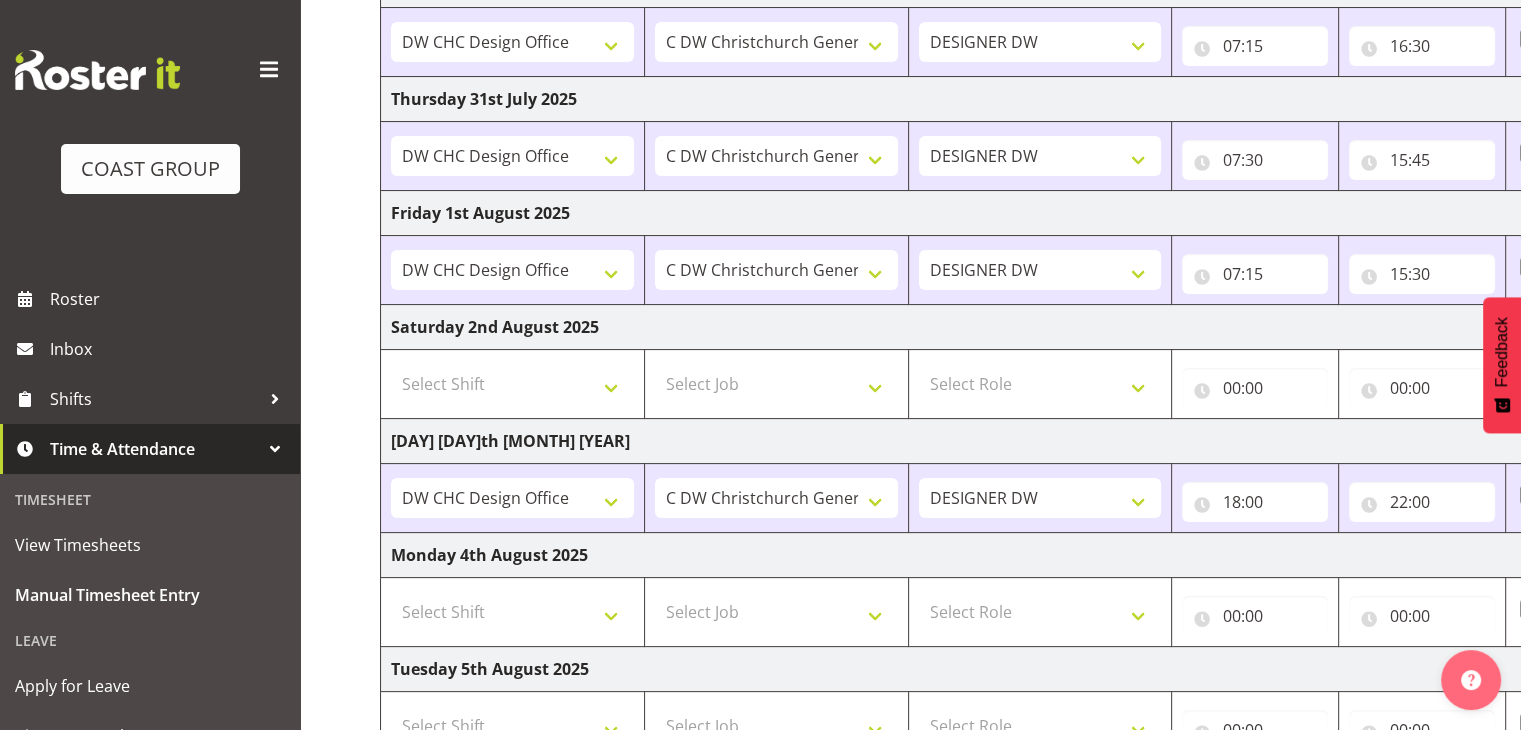scroll, scrollTop: 508, scrollLeft: 0, axis: vertical 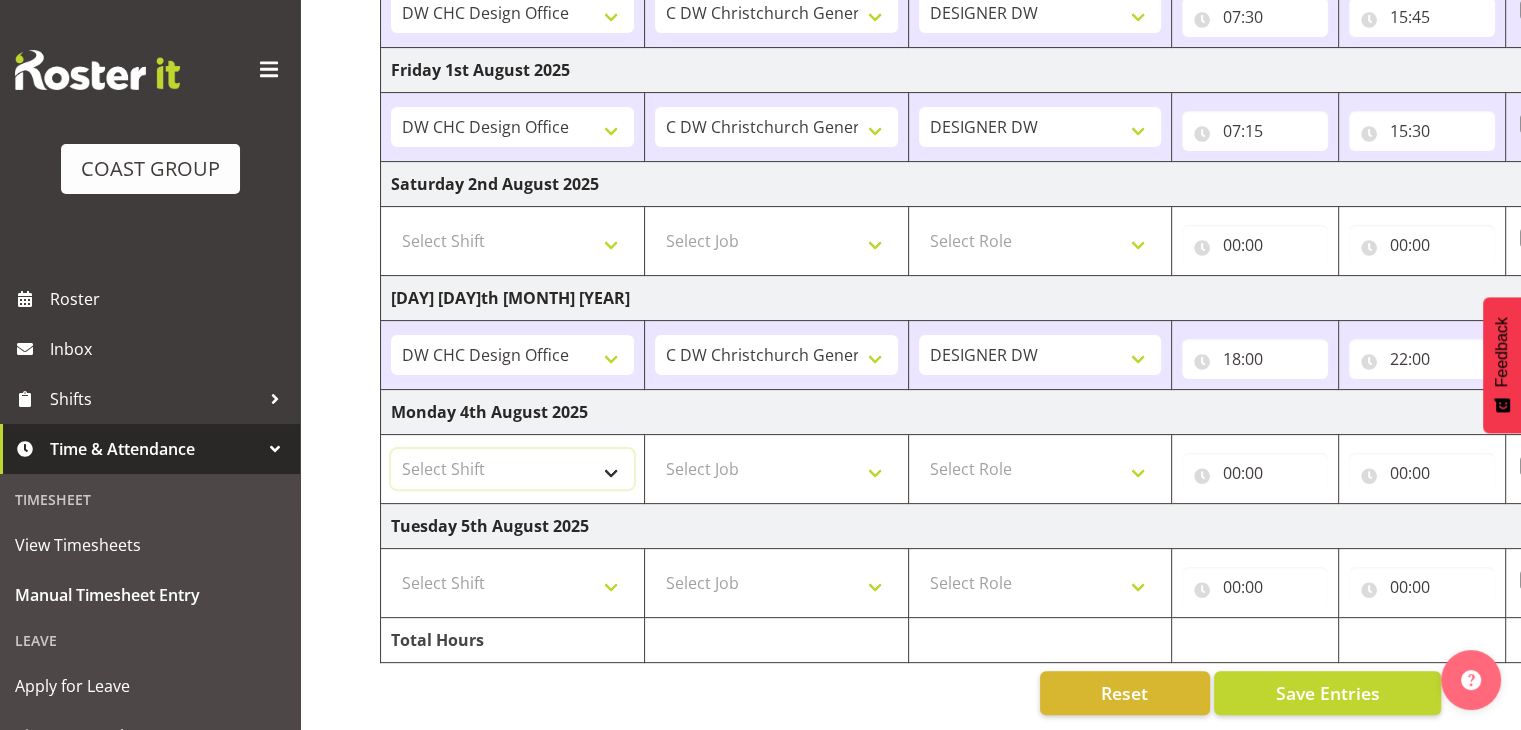 click on "Select Shift  CHC SIGN ADMIN (LEAVE ALONE, DONT MAKE INACTIVE) DW CHC ARK WORK DW CHC Design Office DW CHC General Work Aug DW CHC General Work Dec DW CHC General Work Nov DW CHC General Work Oct DW CHC General Work Sep DW CHC Office DW CHC Workshop Letter Wrapping" at bounding box center [512, 469] 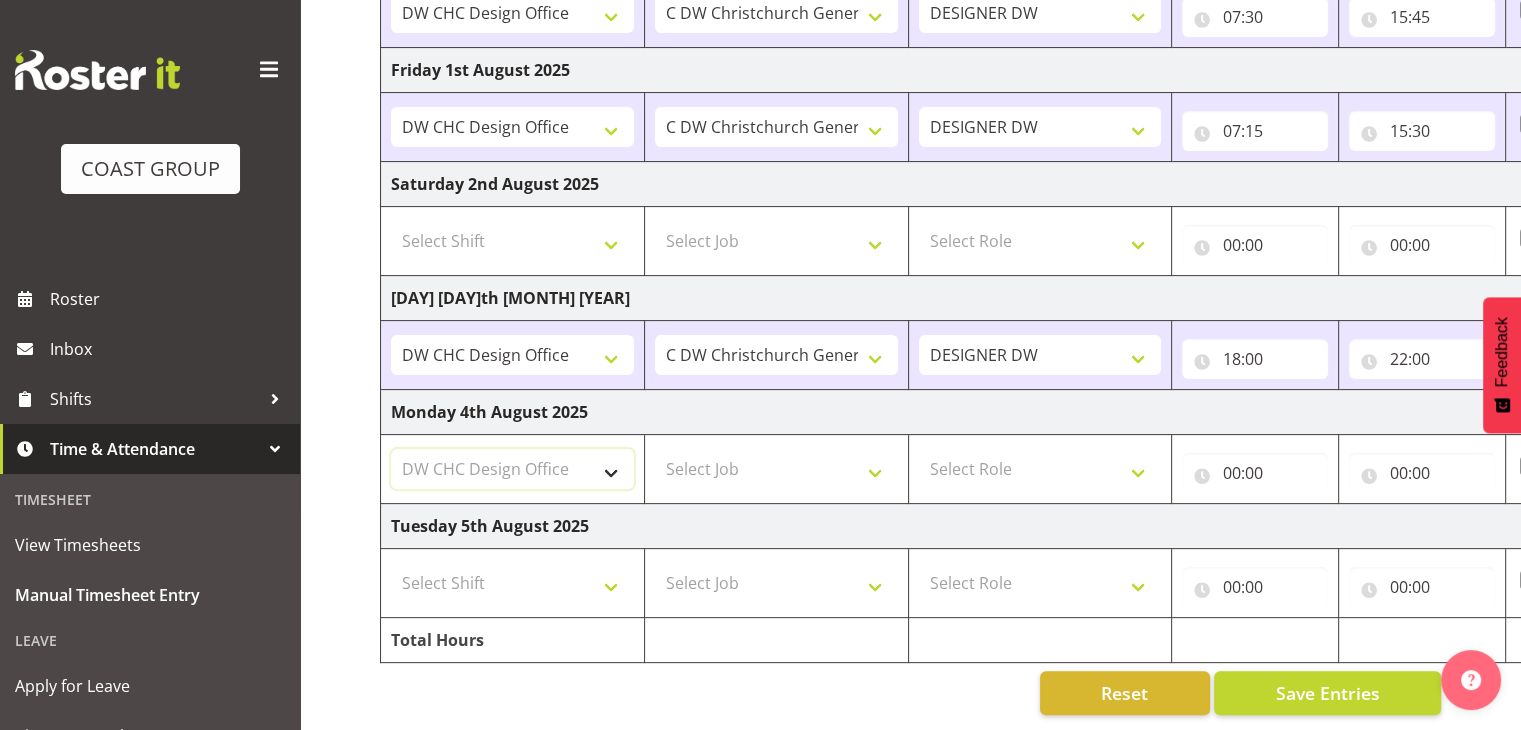 click on "Select Shift  CHC SIGN ADMIN (LEAVE ALONE, DONT MAKE INACTIVE) DW CHC ARK WORK DW CHC Design Office DW CHC General Work Aug DW CHC General Work Dec DW CHC General Work Nov DW CHC General Work Oct DW CHC General Work Sep DW CHC Office DW CHC Workshop Letter Wrapping" at bounding box center (512, 469) 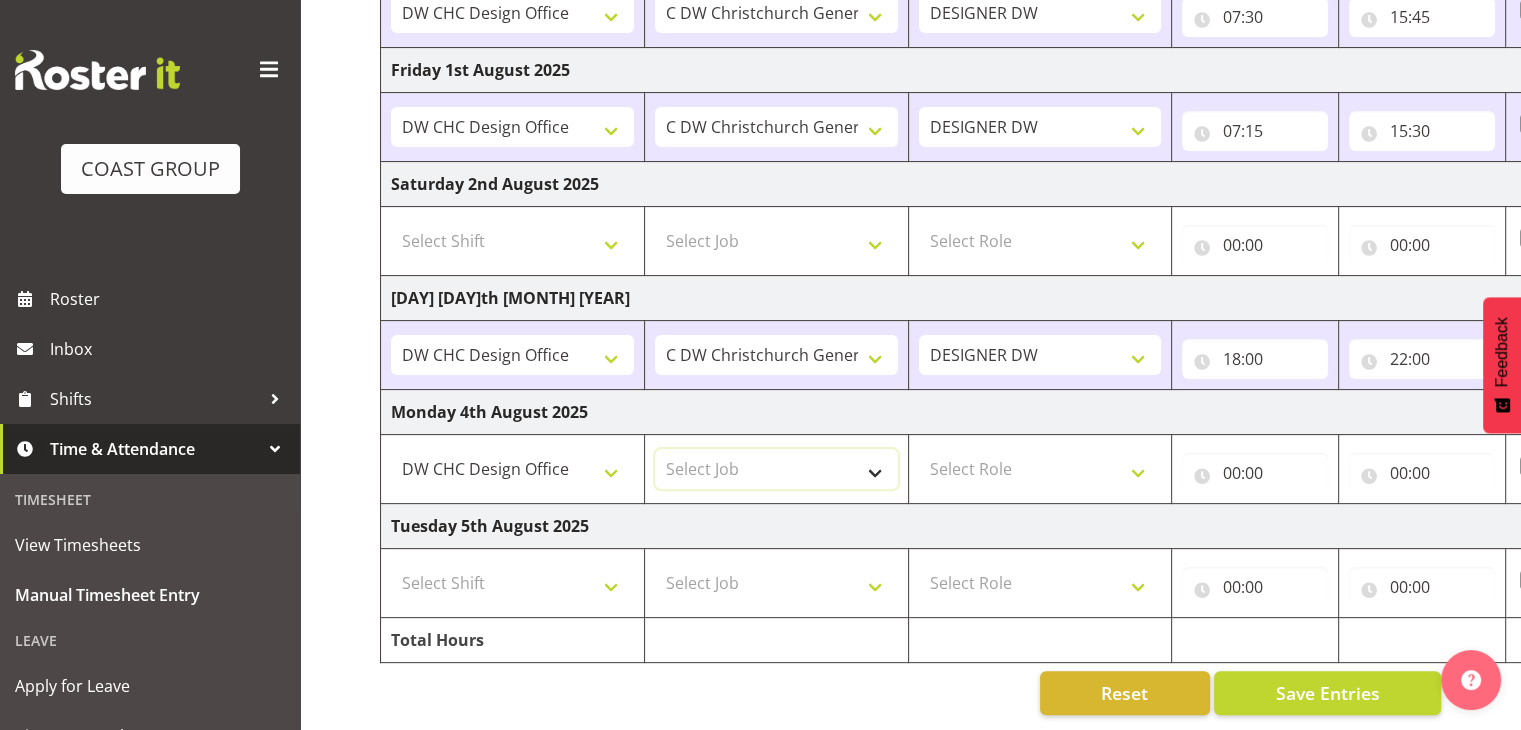 click on "Select Job  1 Carlton Events 1 Carlton Hamilton 1 Carlton Wellington 1 EHS WAREHOUSE/OFFICE 1 GRS 1 SLP Production 1 SLP Tradeshows 12507000 - AKL Casual Jul 2025 1250700R - July Casual C&R 2025 12507010 - NASDAP Conference 2025 12507030 - Auckland Food Show 2025 12507050 - CDES Internship & Graduate Expo 2025 12507100 - NZCB Education Day 2025 12507110 - CCNZ 2025 1250711A - CCNZ25-Accordant GroupServices 12507120 - NZACA Symposium 2025 12507130 - Risk & Resilience 2025 1250713A - Risk 2025 - Protecht 1250713B - RISK 2025 - Camms 12507140 - Jobs Expo in NZ 2025 12507150 - Crane 2025 1250715A - Crane 2025 - UAA 12507160 - BestStart conference 25 12507170 - UoA - T-Tech 2025 12507180 - Banks Art Exhibition 25 12507190 - GSA 2025 12507200 - UoA Clubs Expo Semster 2 2025 12507210 - All Black Tour 2025 - Hamilton 12507220 - All Blacks Stock Purchasing 25 12508000 - AKL Casual Aug 2025 1250800R - August Casual C&R 2025 12508010 - Spring Gift Fair 2025 1250801A - Jty Imports/Exports-SpringGift 12508080 - FANZ 2025" at bounding box center [776, 469] 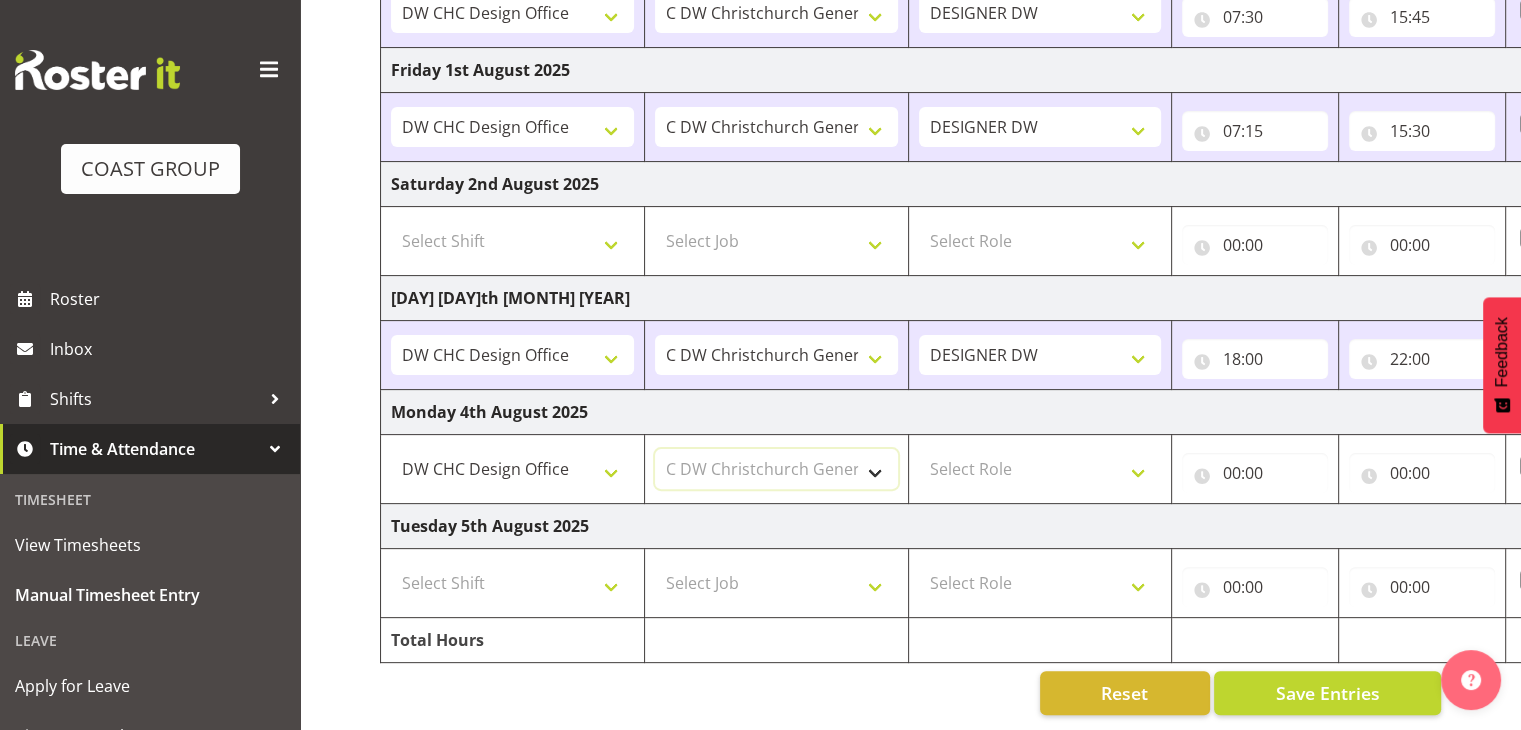 click on "Select Job  1 Carlton Events 1 Carlton Hamilton 1 Carlton Wellington 1 EHS WAREHOUSE/OFFICE 1 GRS 1 SLP Production 1 SLP Tradeshows 12507000 - AKL Casual Jul 2025 1250700R - July Casual C&R 2025 12507010 - NASDAP Conference 2025 12507030 - Auckland Food Show 2025 12507050 - CDES Internship & Graduate Expo 2025 12507100 - NZCB Education Day 2025 12507110 - CCNZ 2025 1250711A - CCNZ25-Accordant GroupServices 12507120 - NZACA Symposium 2025 12507130 - Risk & Resilience 2025 1250713A - Risk 2025 - Protecht 1250713B - RISK 2025 - Camms 12507140 - Jobs Expo in NZ 2025 12507150 - Crane 2025 1250715A - Crane 2025 - UAA 12507160 - BestStart conference 25 12507170 - UoA - T-Tech 2025 12507180 - Banks Art Exhibition 25 12507190 - GSA 2025 12507200 - UoA Clubs Expo Semster 2 2025 12507210 - All Black Tour 2025 - Hamilton 12507220 - All Blacks Stock Purchasing 25 12508000 - AKL Casual Aug 2025 1250800R - August Casual C&R 2025 12508010 - Spring Gift Fair 2025 1250801A - Jty Imports/Exports-SpringGift 12508080 - FANZ 2025" at bounding box center (776, 469) 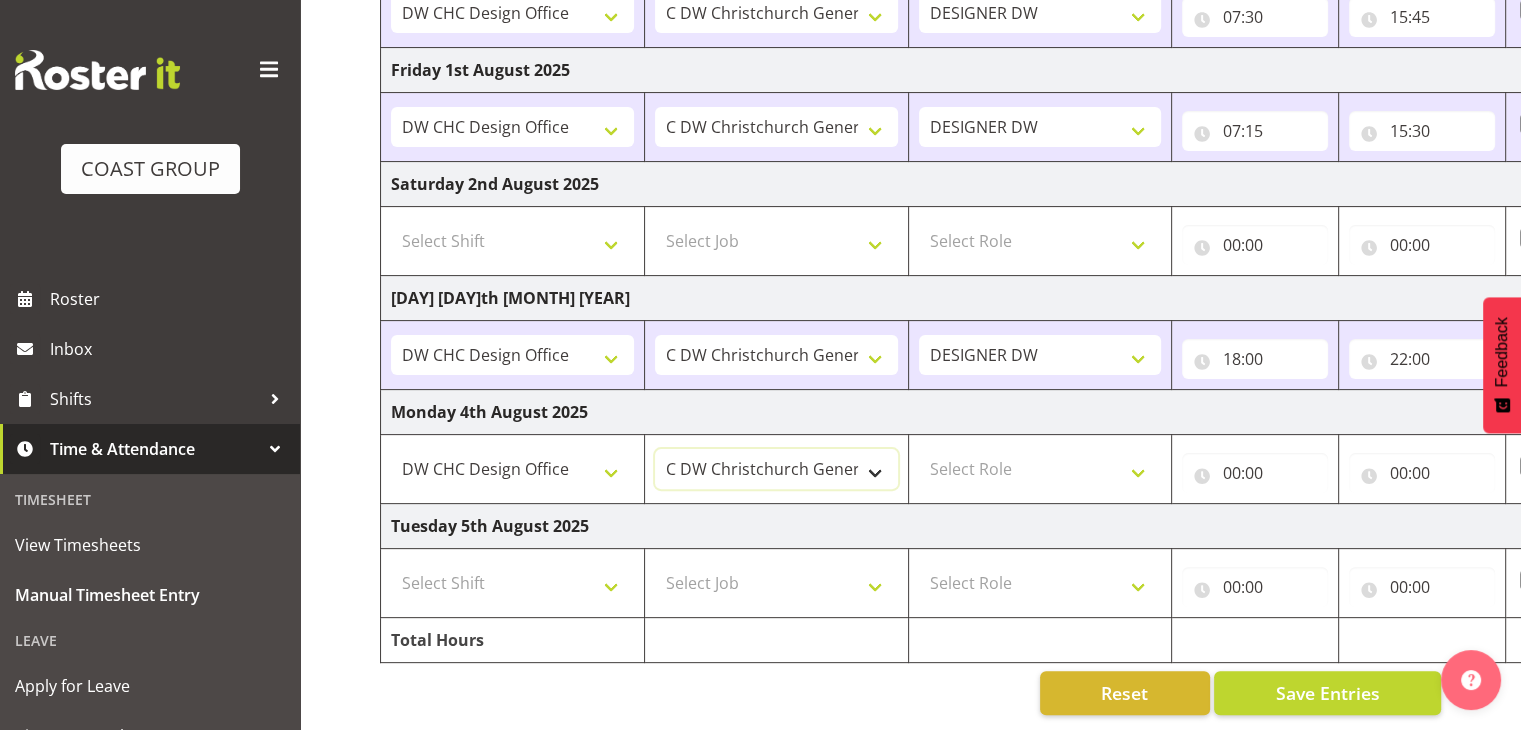 click on "1 Carlton Events 1 Carlton Hamilton 1 Carlton Wellington 1 EHS WAREHOUSE/OFFICE 1 GRS 1 SLP Production 1 SLP Tradeshows 12507000 - AKL Casual Jul 2025 1250700R - July Casual C&R 2025 12507010 - NASDAP Conference 2025 12507030 - Auckland Food Show 2025 12507050 - CDES Internship & Graduate Expo 2025 12507100 - NZCB Education Day 2025 12507110 - CCNZ 2025 1250711A - CCNZ25-Accordant GroupServices 12507120 - NZACA Symposium 2025 12507130 - Risk & Resilience 2025 1250713A - Risk 2025 - Protecht 1250713B - RISK 2025 - Camms 12507140 - Jobs Expo in NZ 2025 12507150 - Crane 2025 1250715A - Crane 2025 - UAA 12507160 - BestStart conference 25 12507170 - UoA - T-Tech 2025 12507180 - Banks Art Exhibition 25 12507190 - GSA 2025 12507200 - UoA Clubs Expo Semster 2 2025 12507210 - All Black Tour 2025 - Hamilton 12507220 - All Blacks Stock Purchasing 25 12508000 - AKL Casual Aug 2025 1250800R - August Casual C&R 2025 12508010 - Spring Gift Fair 2025 1250801A - Jty Imports/Exports-SpringGift 1250802B - Goldschmidt @CORE 2025" at bounding box center [776, 469] 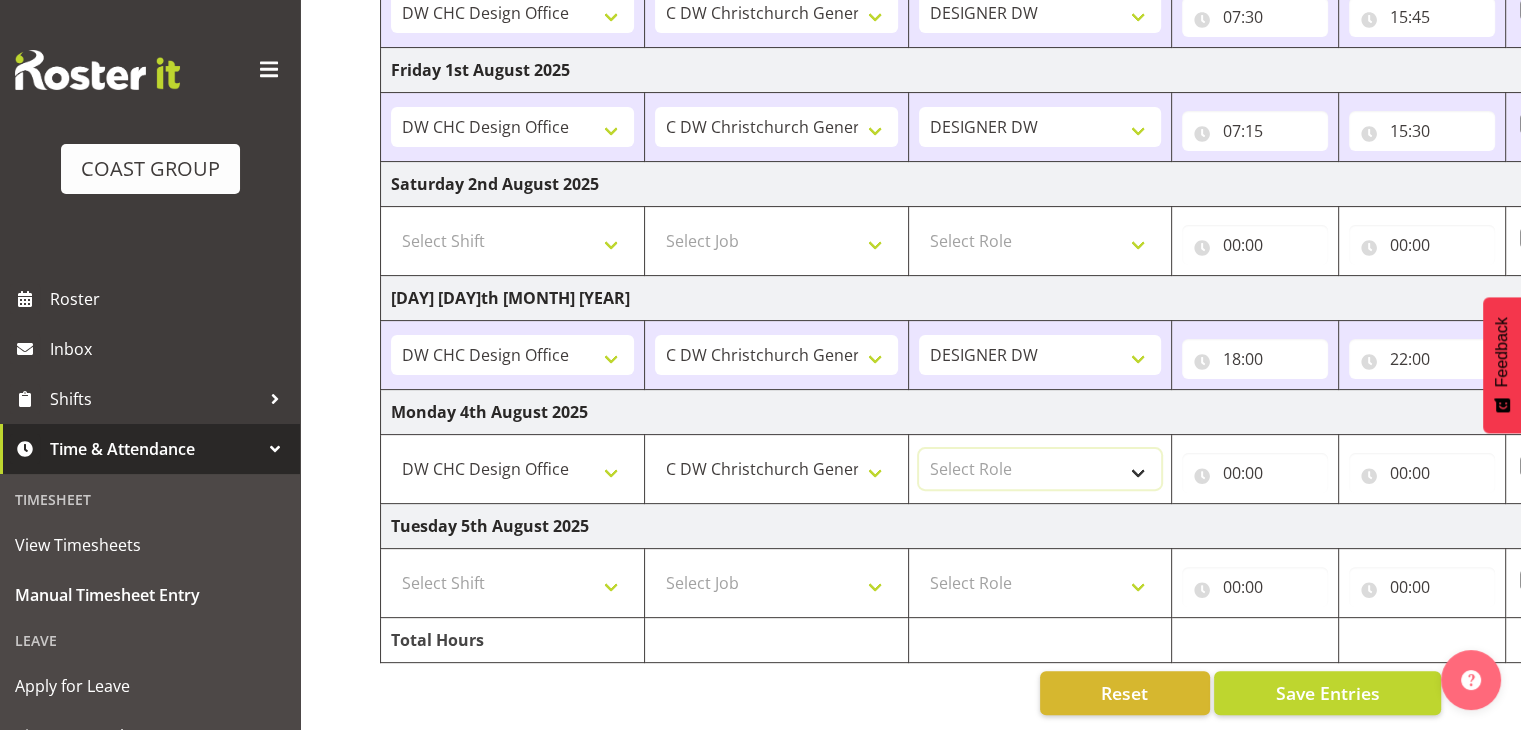 click on "Select Role  DESIGNER DW" at bounding box center [1040, 469] 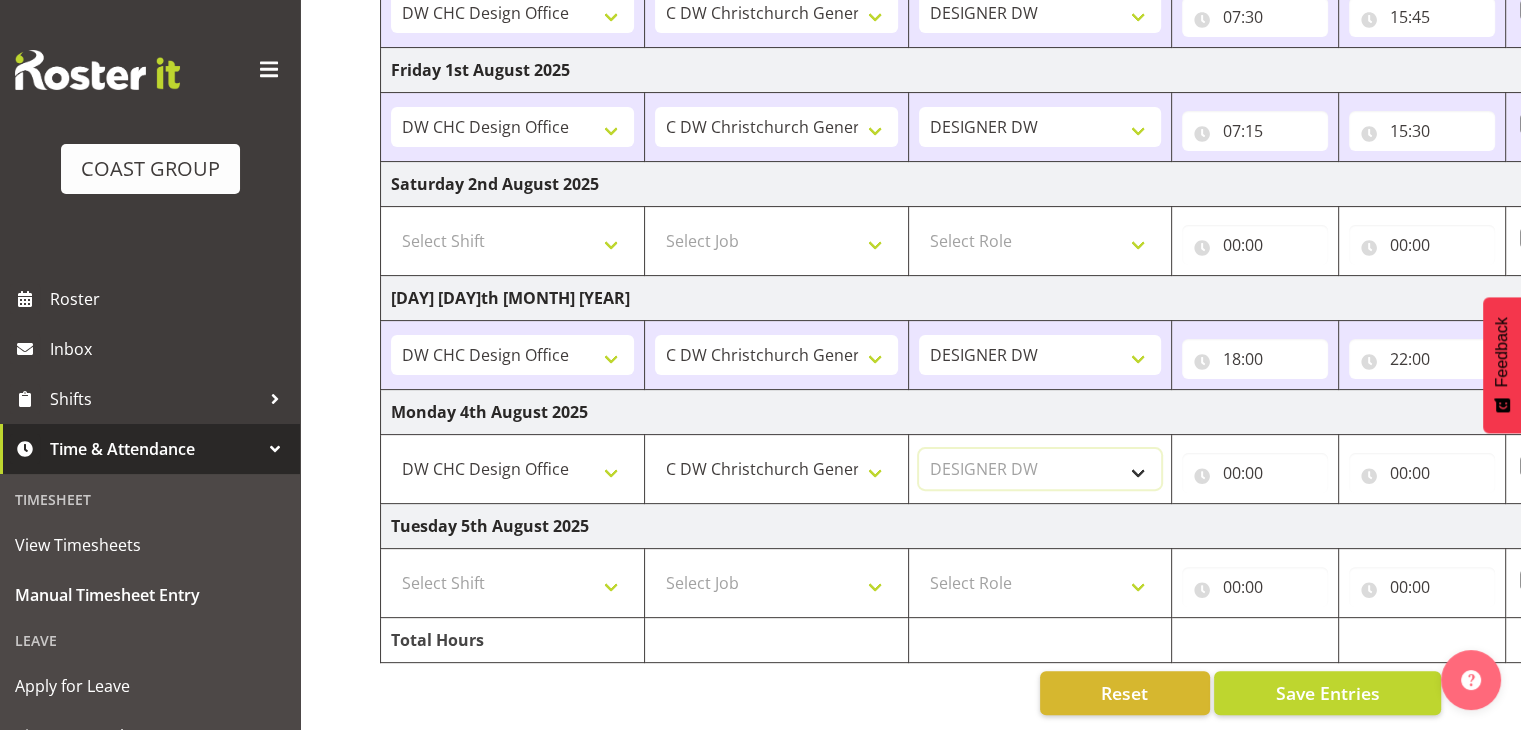 click on "Select Role  DESIGNER DW" at bounding box center [1040, 469] 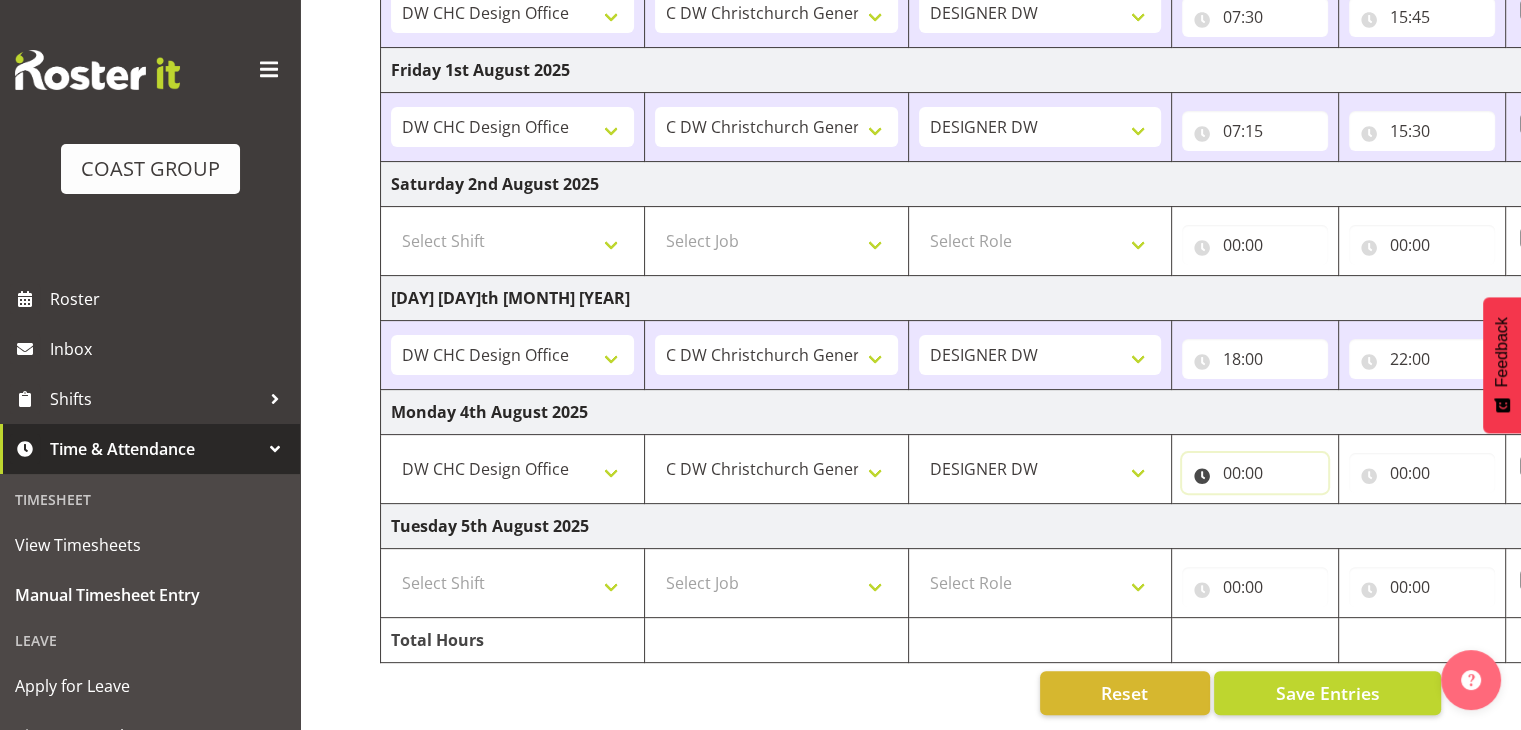drag, startPoint x: 1239, startPoint y: 458, endPoint x: 1336, endPoint y: 517, distance: 113.534134 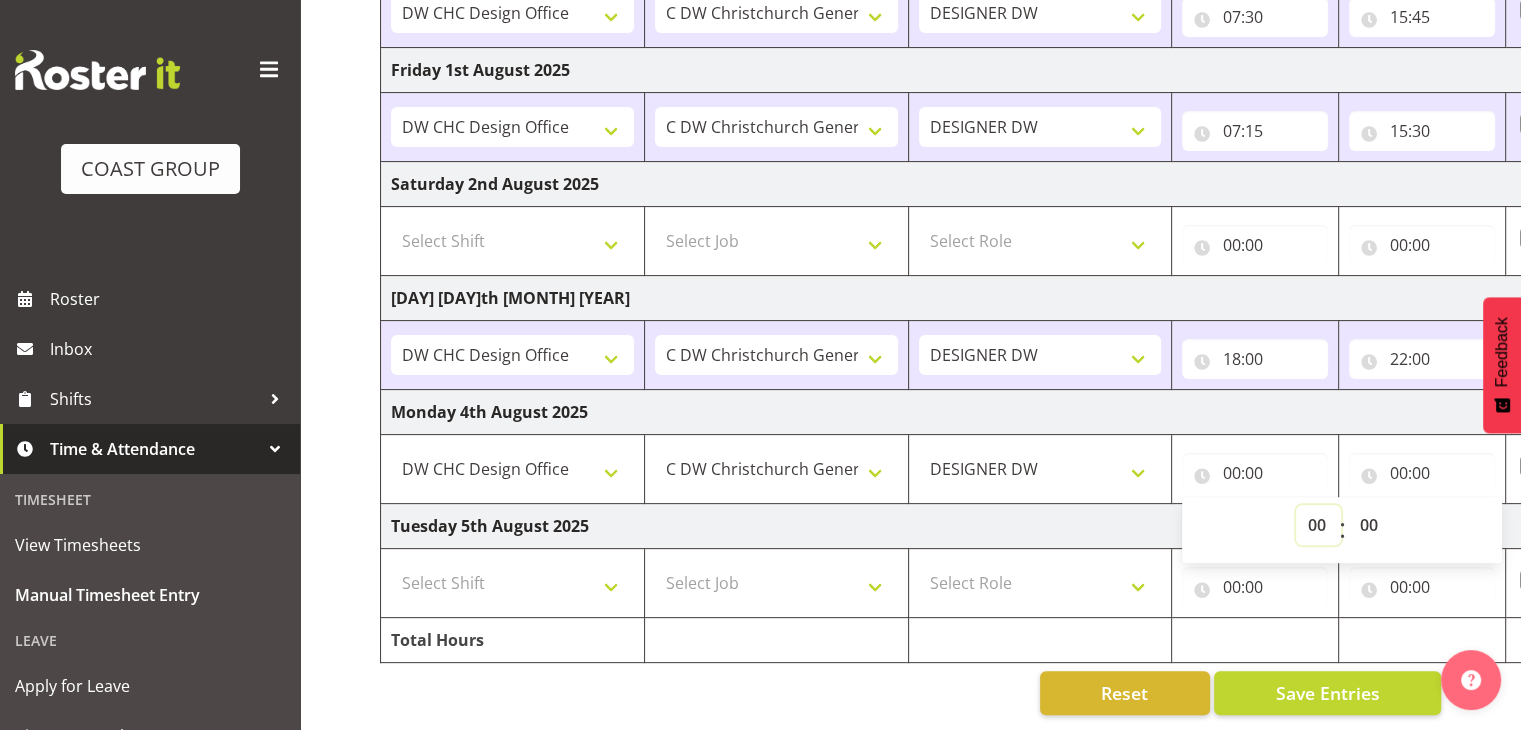 click on "00   01   02   03   04   05   06   07   08   09   10   11   12   13   14   15   16   17   18   19   20   21   22   23" at bounding box center (1318, 525) 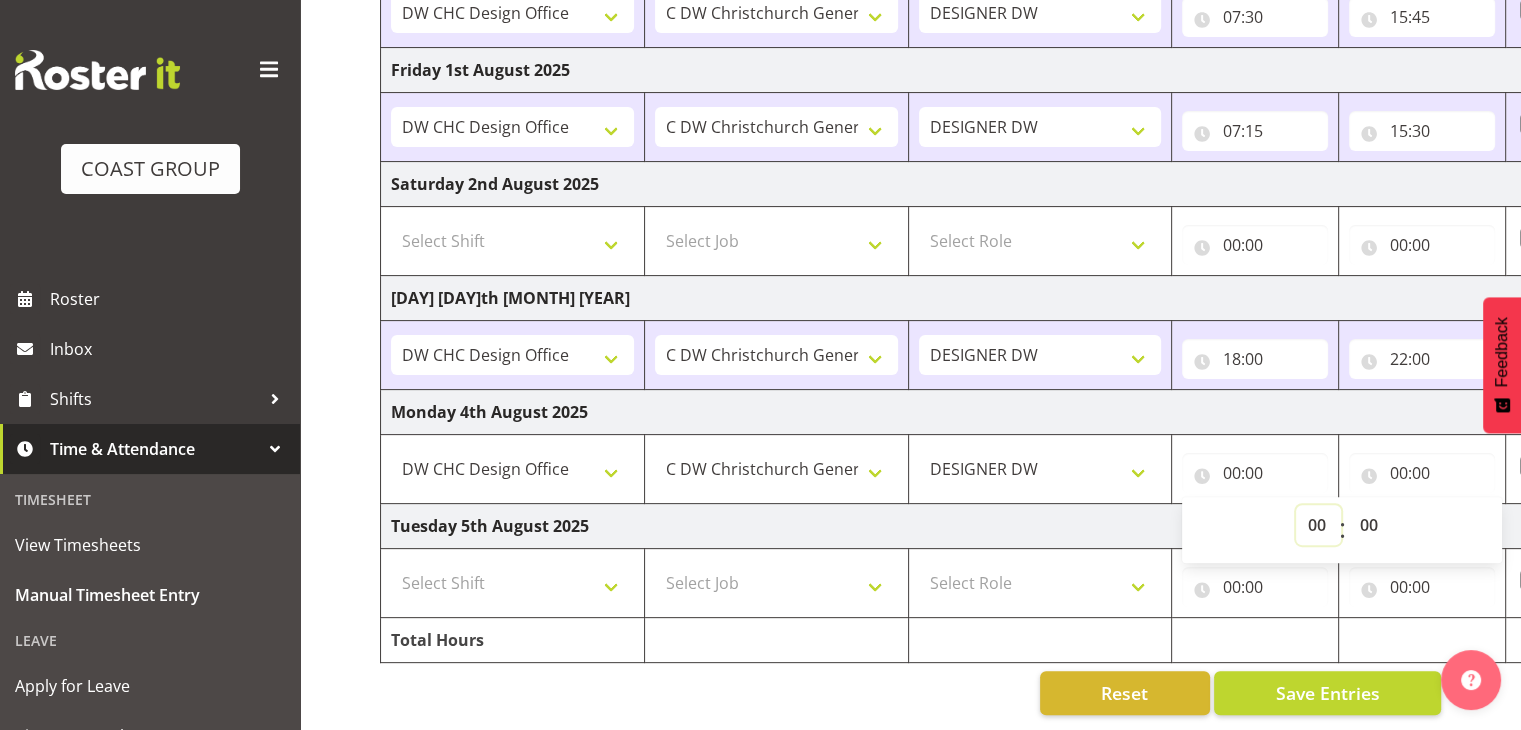 select on "7" 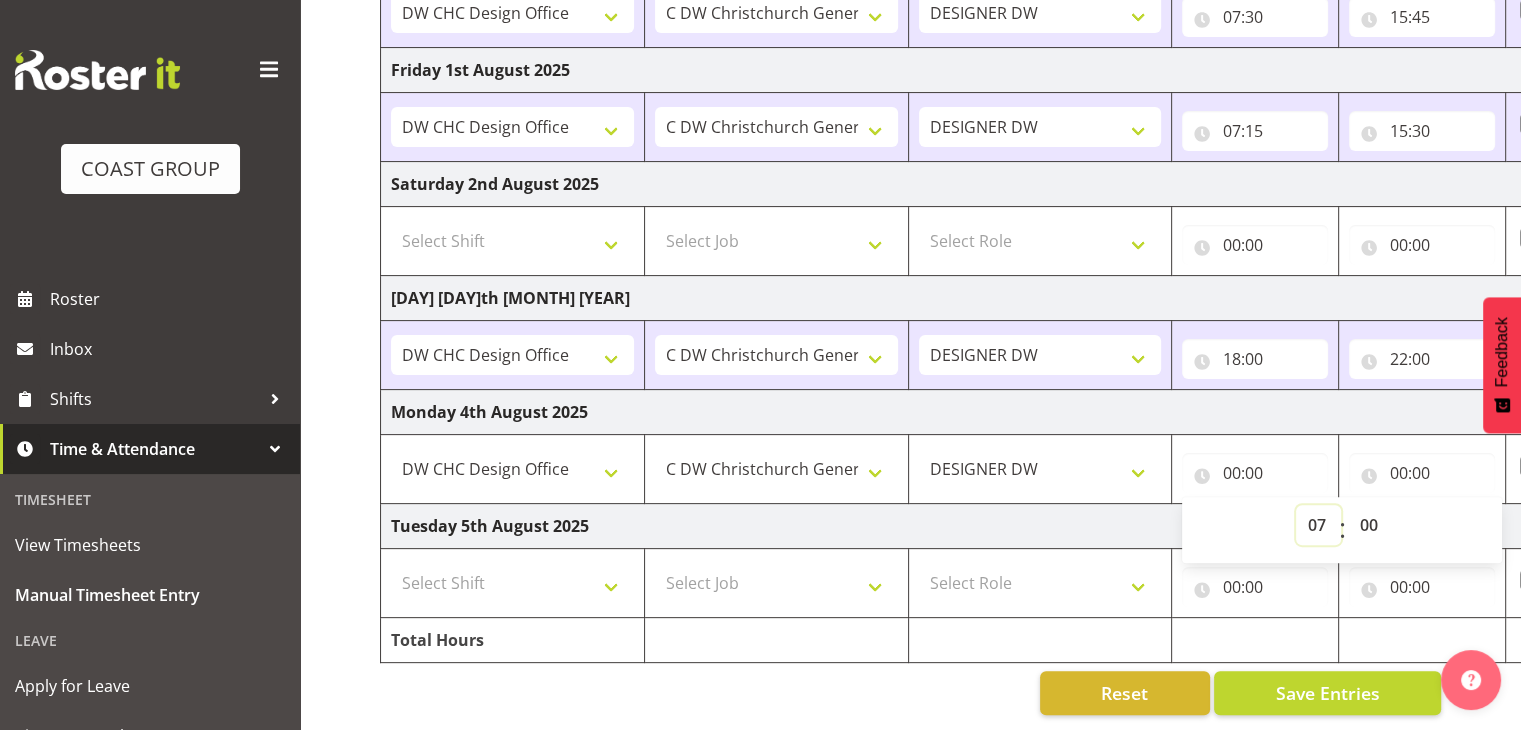 click on "00   01   02   03   04   05   06   07   08   09   10   11   12   13   14   15   16   17   18   19   20   21   22   23" at bounding box center [1318, 525] 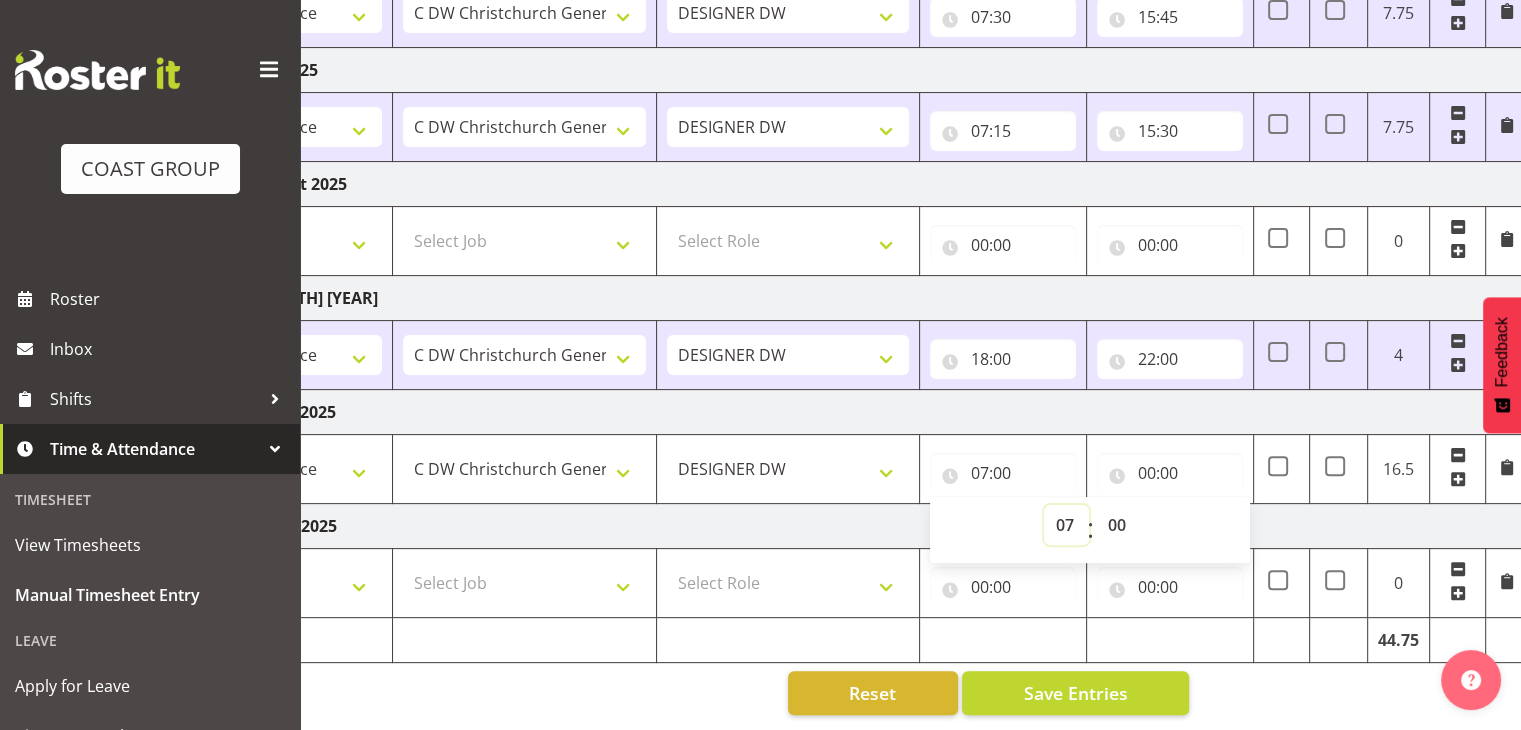 scroll, scrollTop: 0, scrollLeft: 259, axis: horizontal 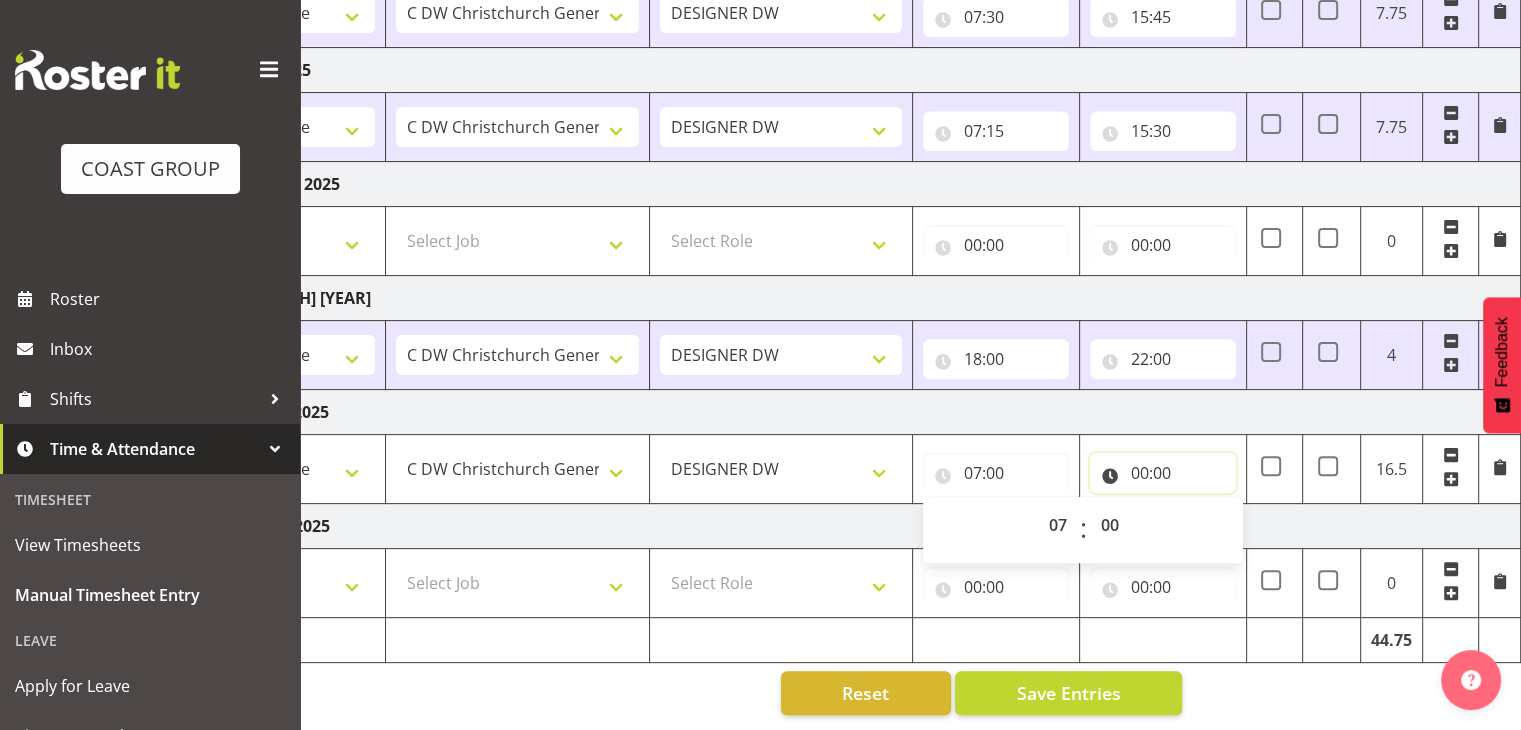 click on "00:00" at bounding box center (1163, 473) 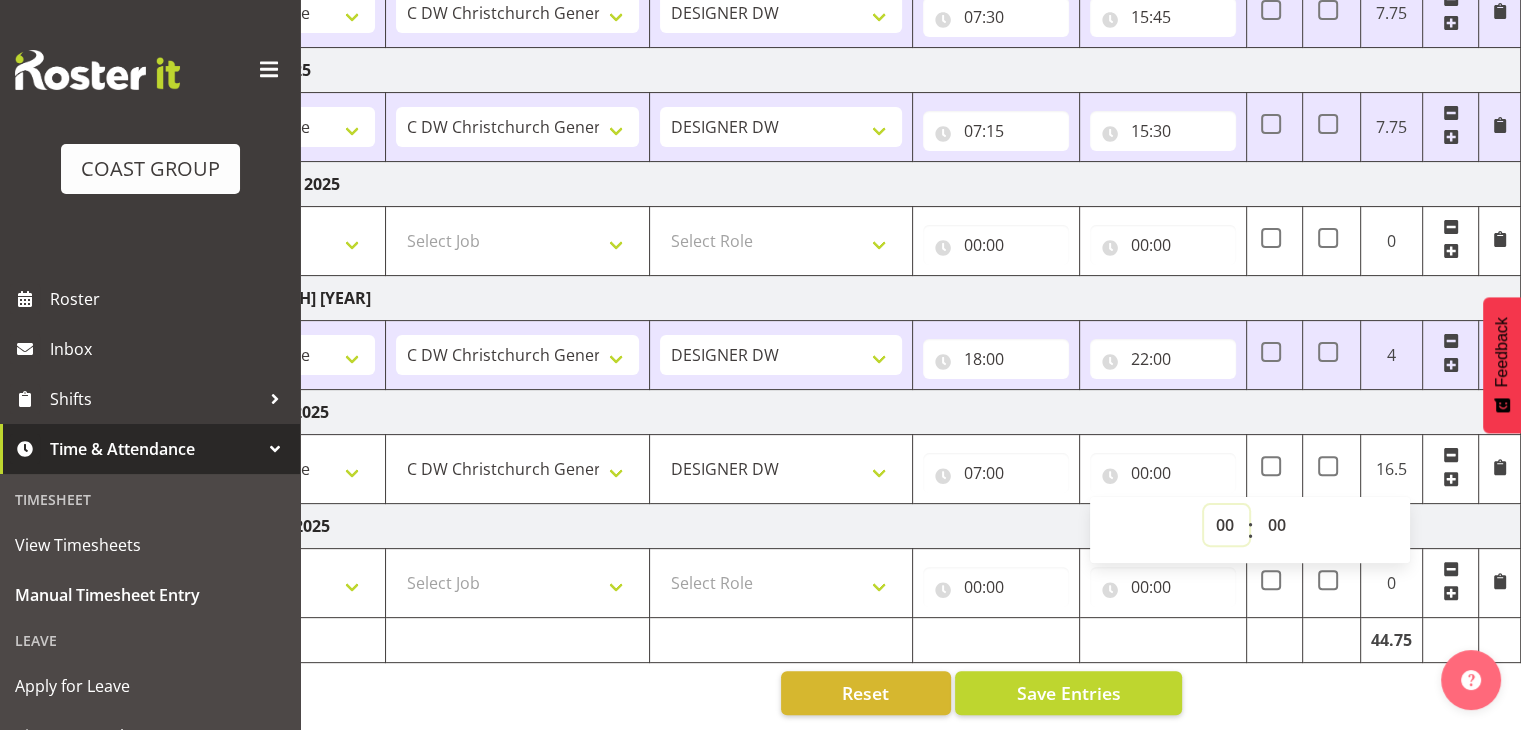 click on "00   01   02   03   04   05   06   07   08   09   10   11   12   13   14   15   16   17   18   19   20   21   22   23" at bounding box center (1226, 525) 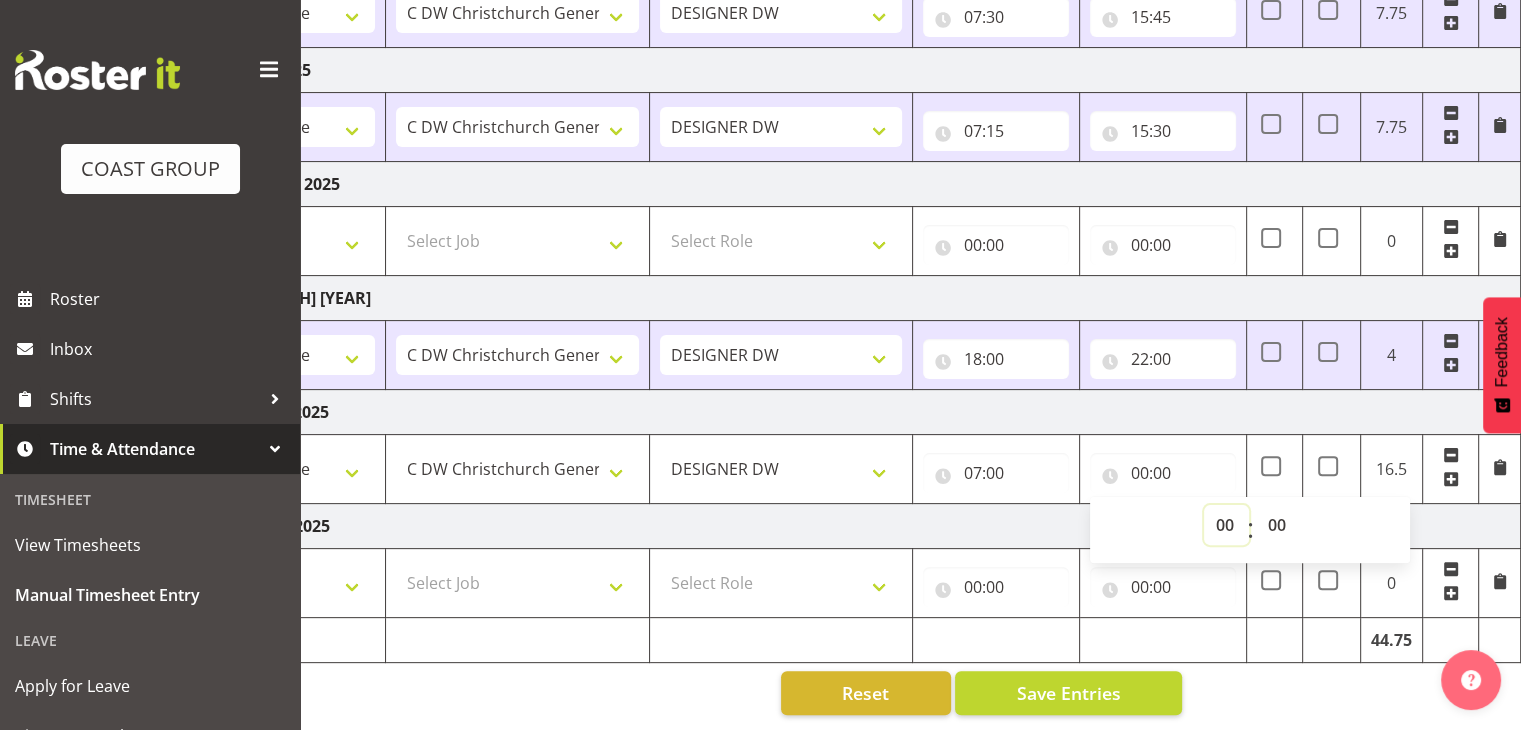 select on "16" 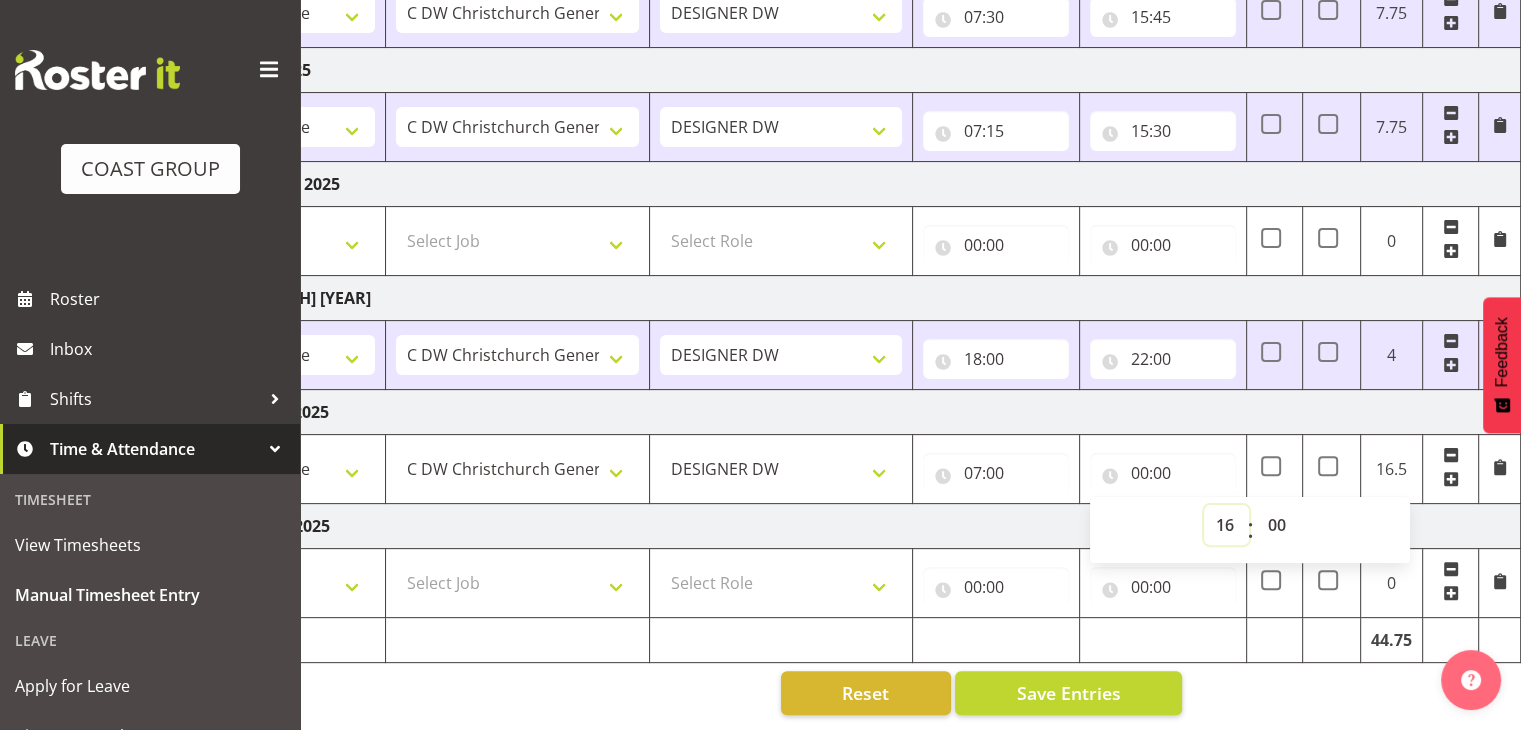 click on "00   01   02   03   04   05   06   07   08   09   10   11   12   13   14   15   16   17   18   19   20   21   22   23" at bounding box center (1226, 525) 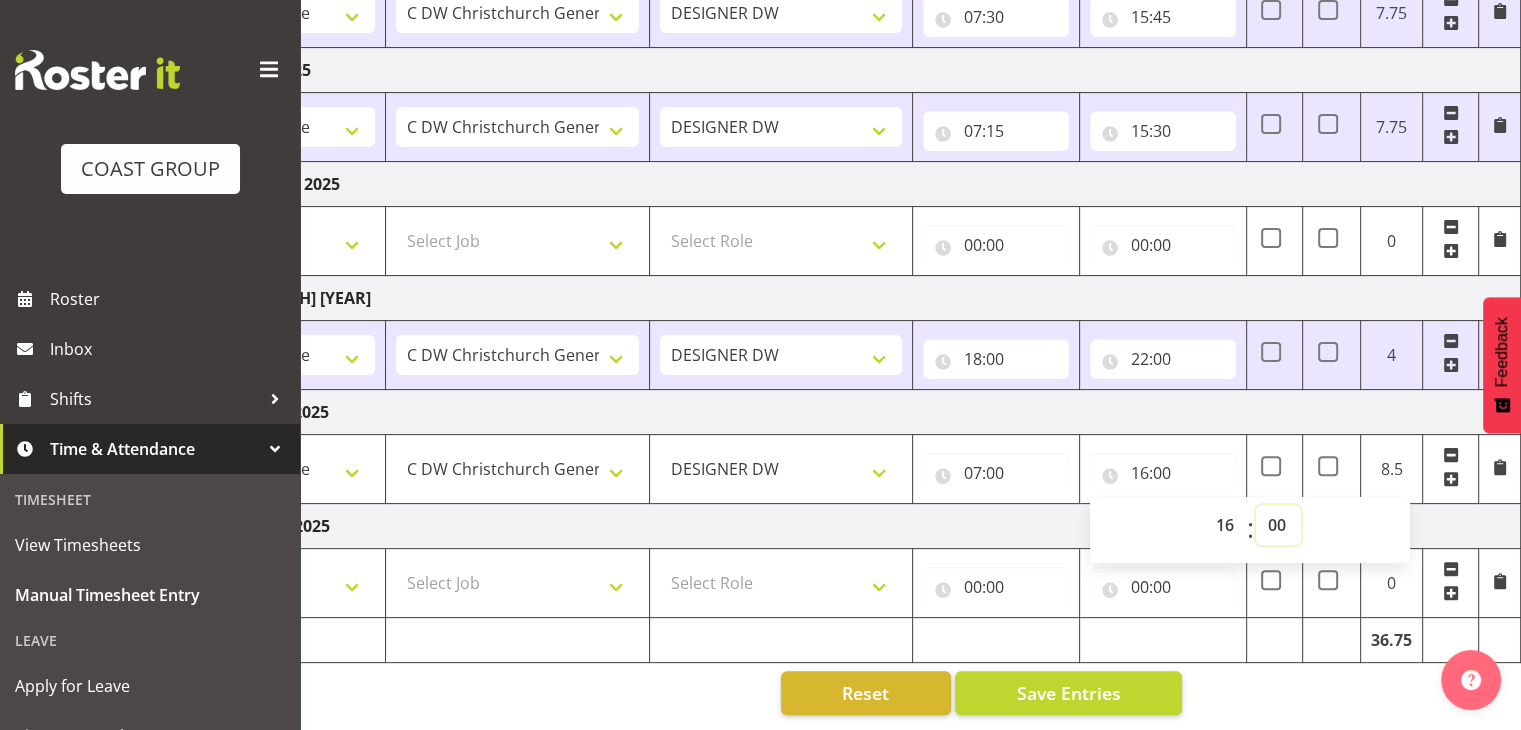 click on "00   01   02   03   04   05   06   07   08   09   10   11   12   13   14   15   16   17   18   19   20   21   22   23   24   25   26   27   28   29   30   31   32   33   34   35   36   37   38   39   40   41   42   43   44   45   46   47   48   49   50   51   52   53   54   55   56   57   58   59" at bounding box center [1278, 525] 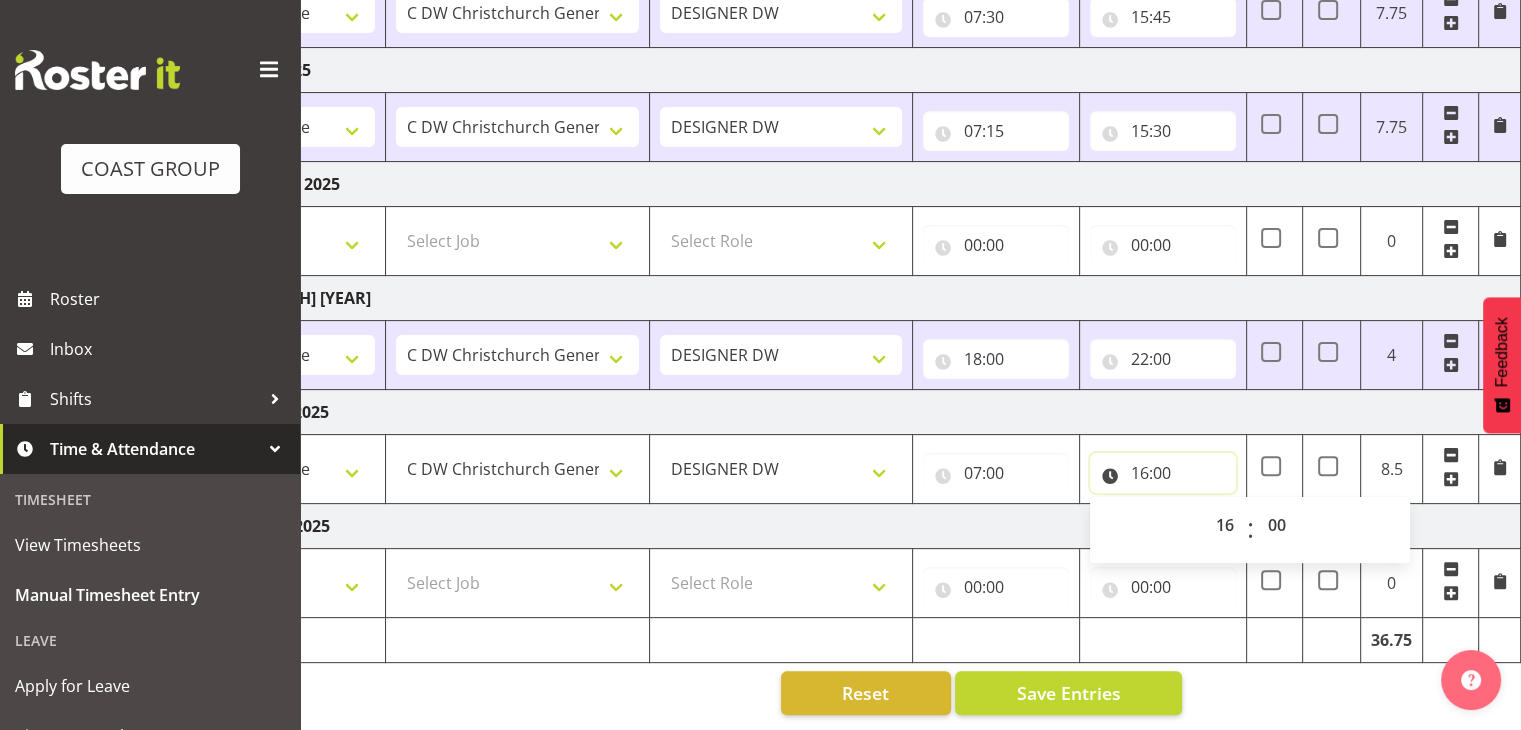 click on "16:00" at bounding box center (1163, 473) 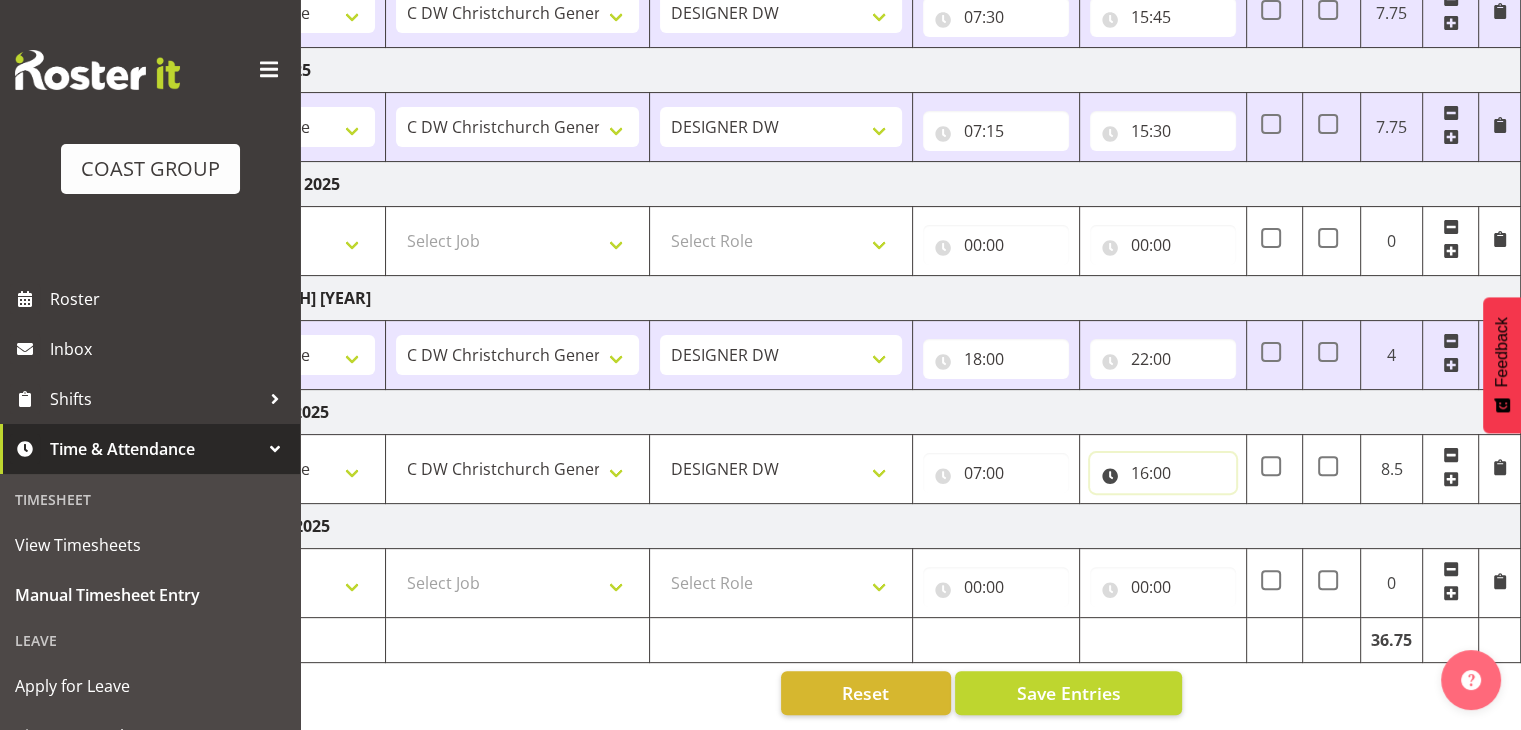 drag, startPoint x: 1144, startPoint y: 451, endPoint x: 1184, endPoint y: 466, distance: 42.72002 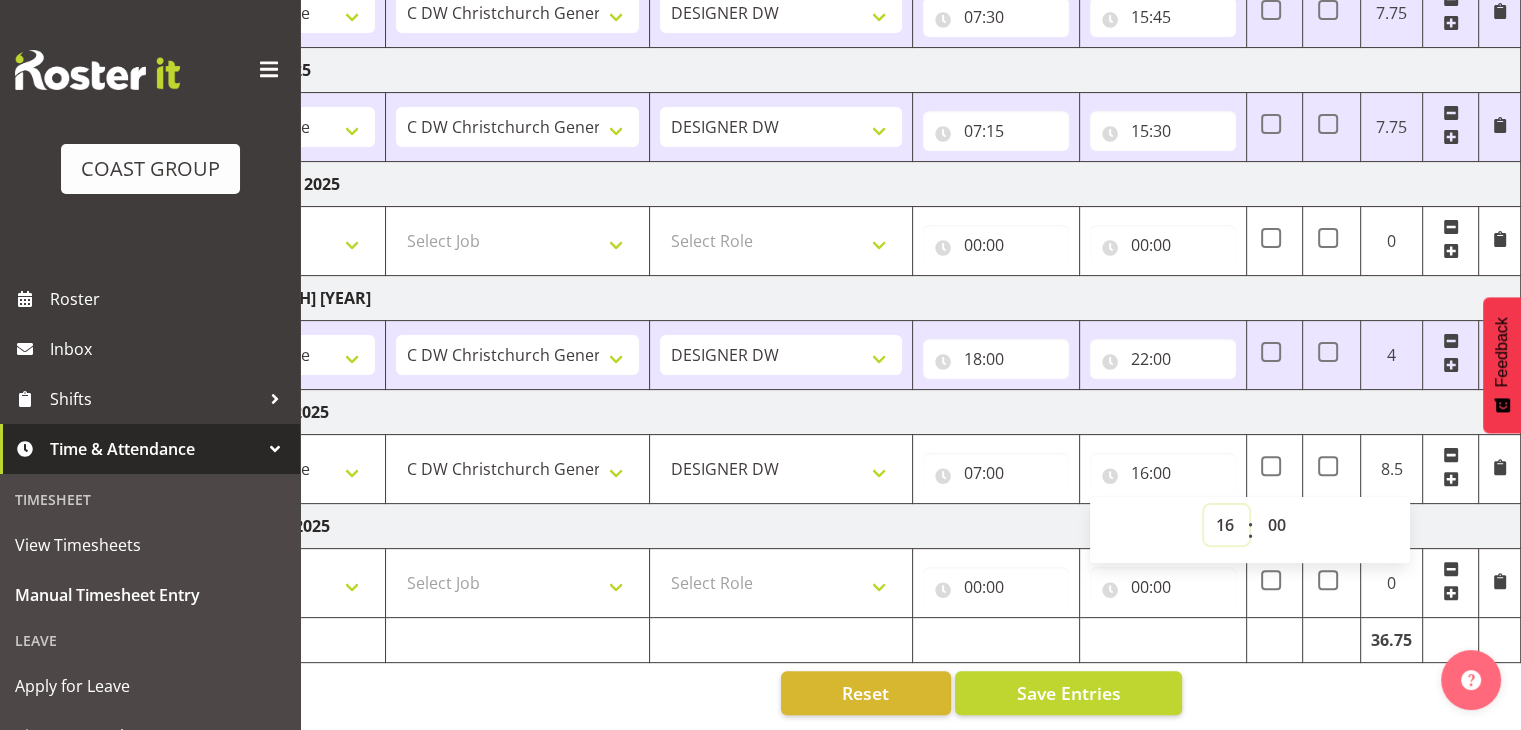 click on "00   01   02   03   04   05   06   07   08   09   10   11   12   13   14   15   16   17   18   19   20   21   22   23" at bounding box center (1226, 525) 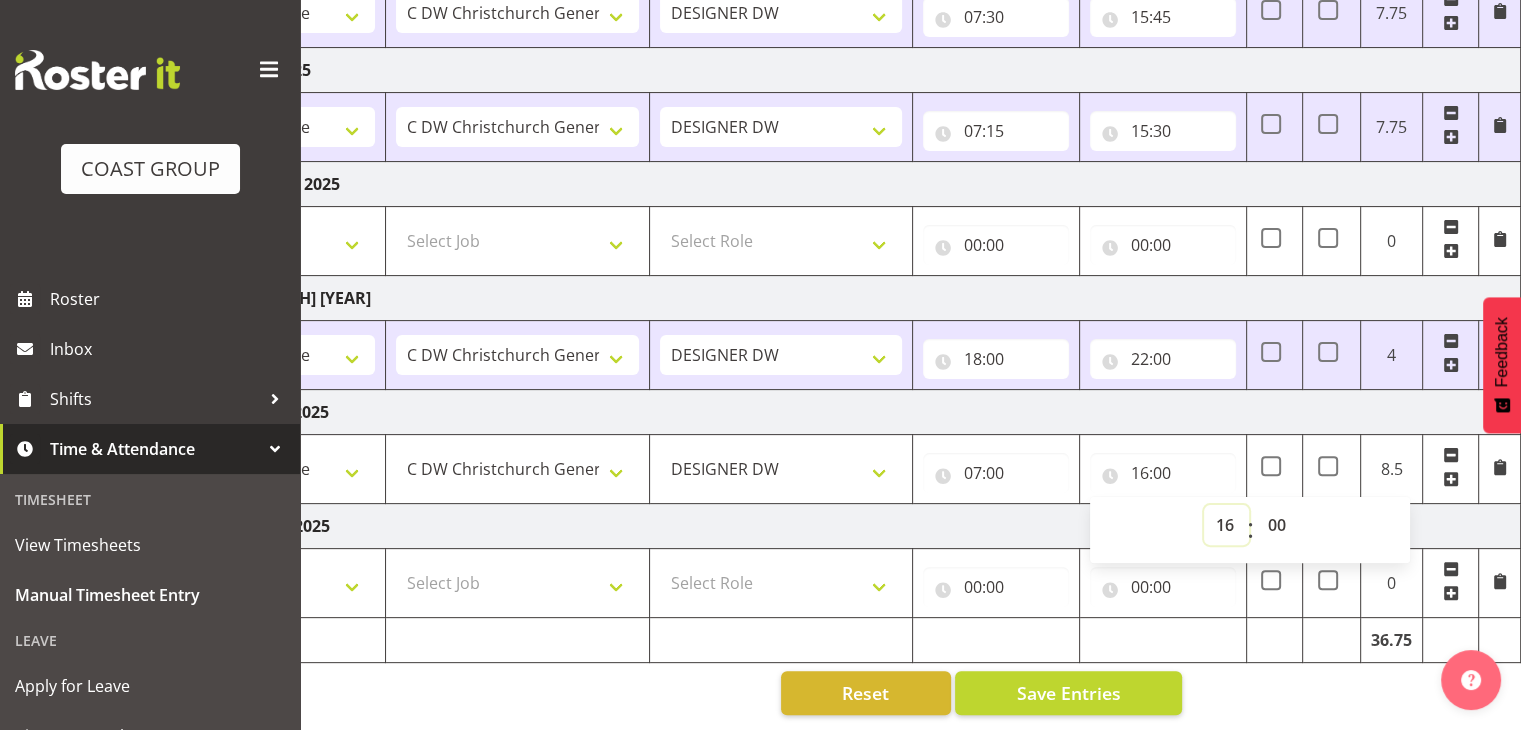 select on "17" 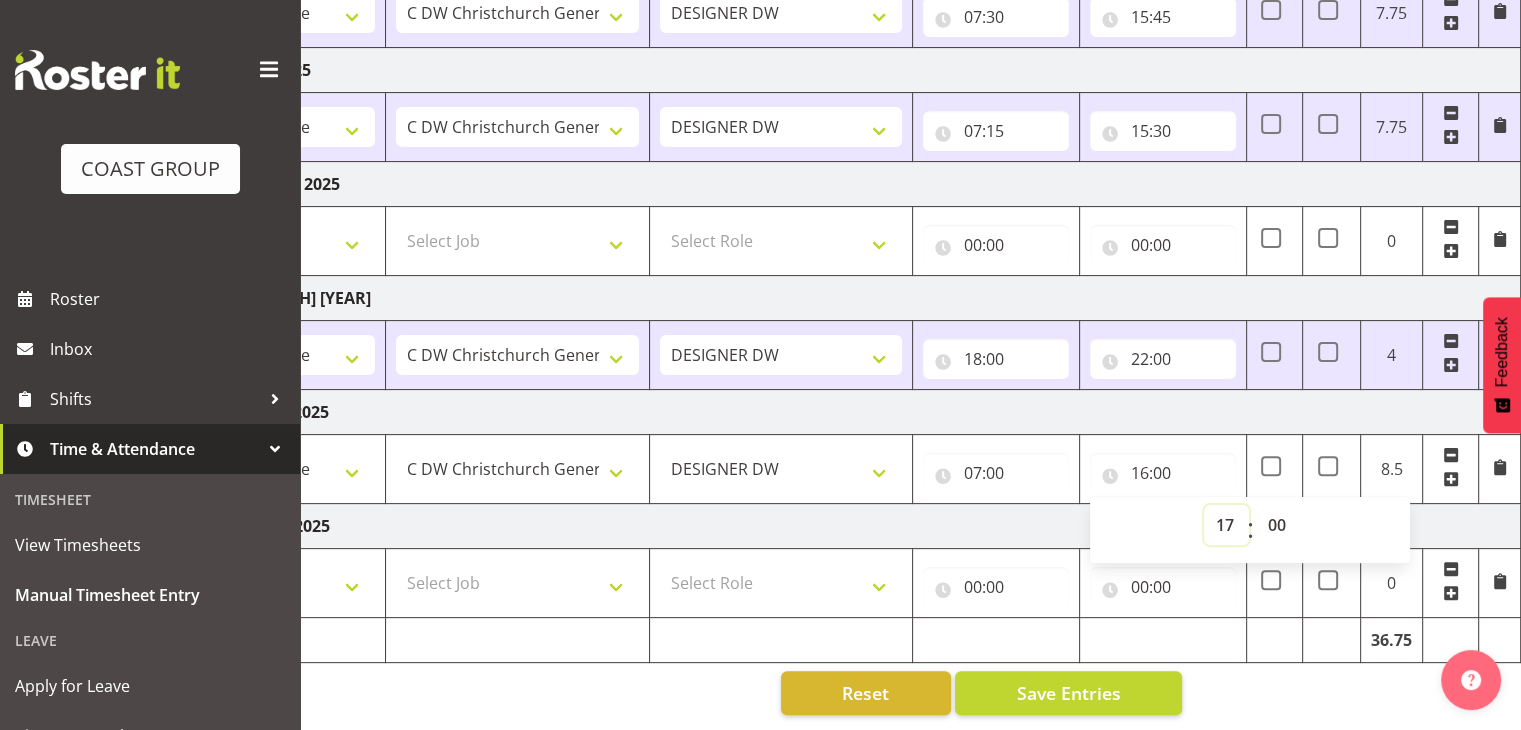 click on "00   01   02   03   04   05   06   07   08   09   10   11   12   13   14   15   16   17   18   19   20   21   22   23" at bounding box center (1226, 525) 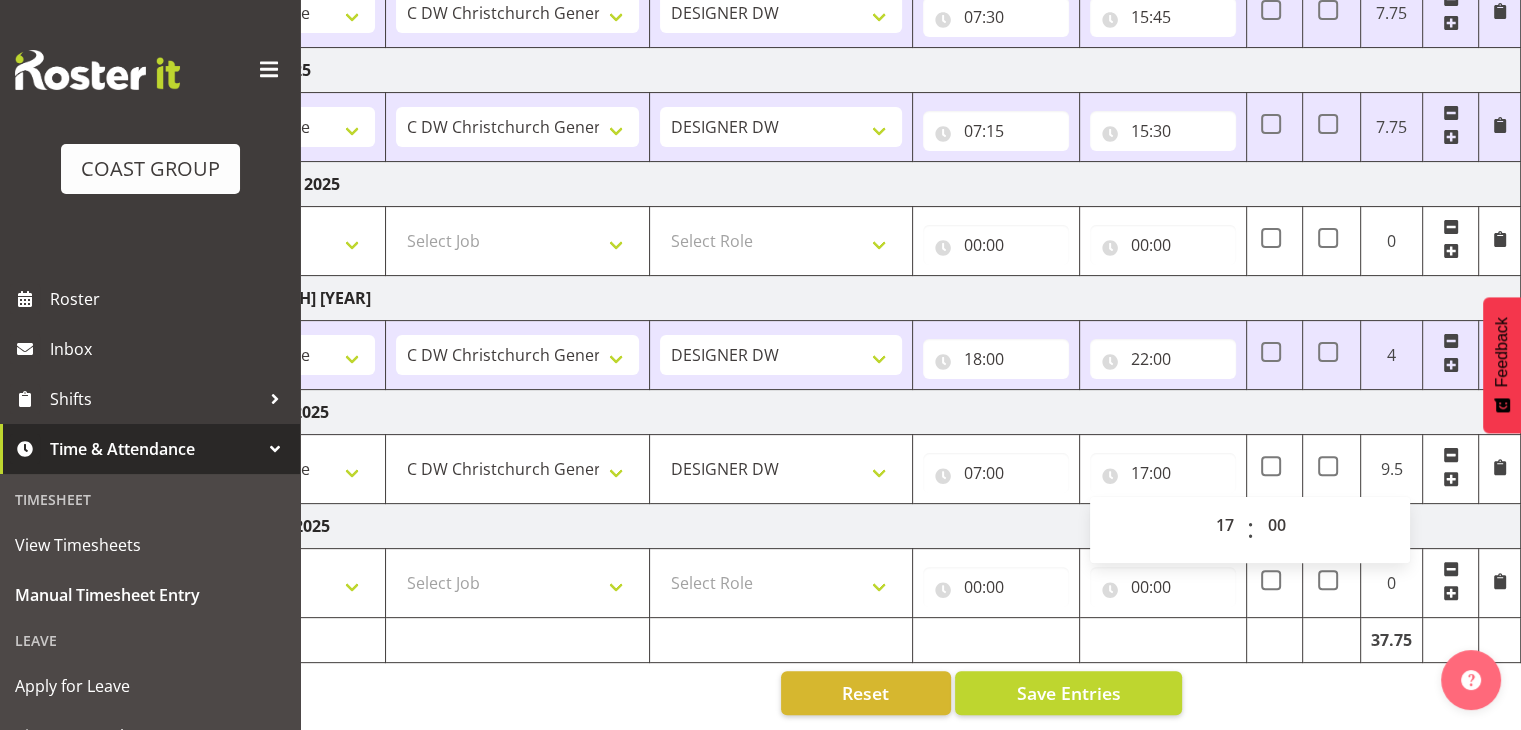 click on "Tuesday 5th August 2025" at bounding box center (821, 526) 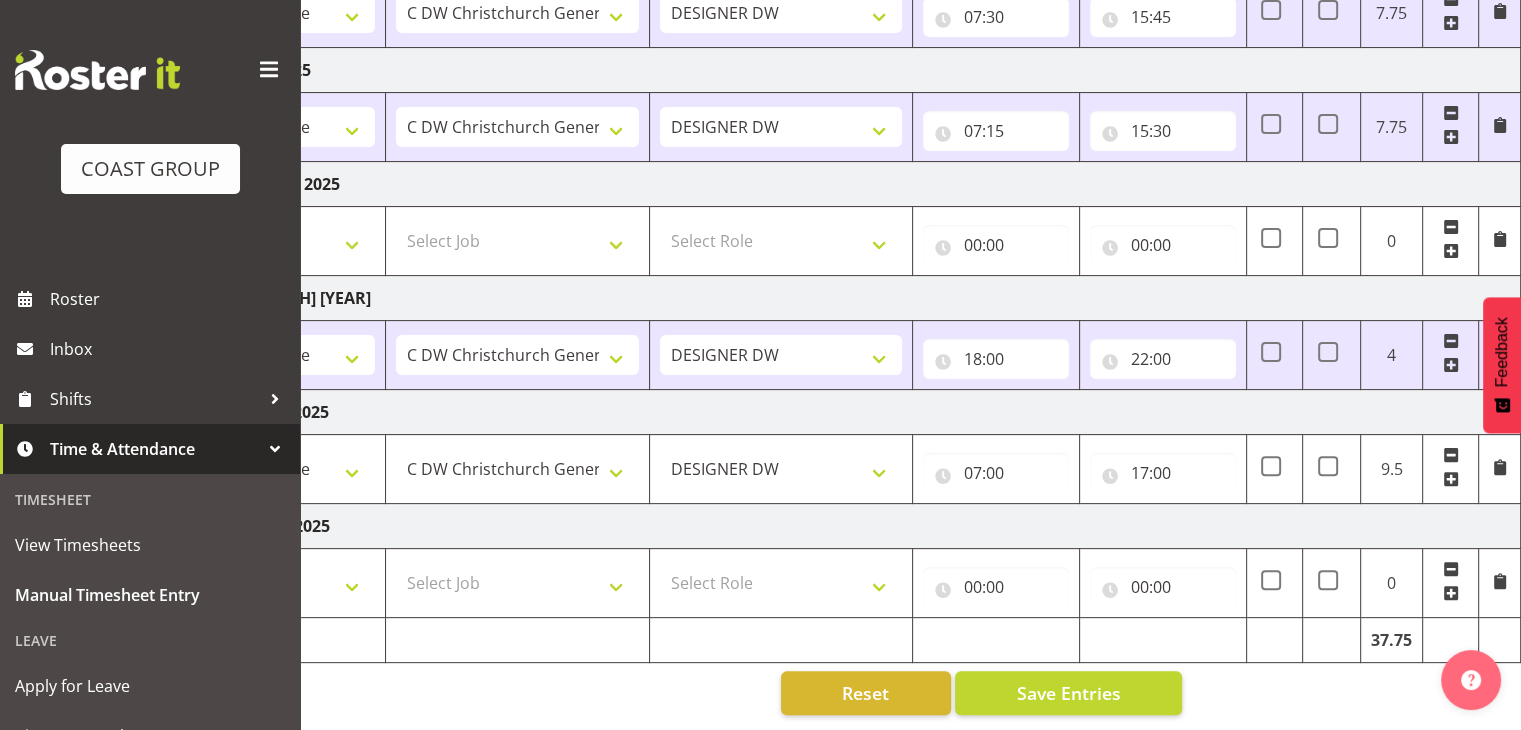 click at bounding box center [1451, 479] 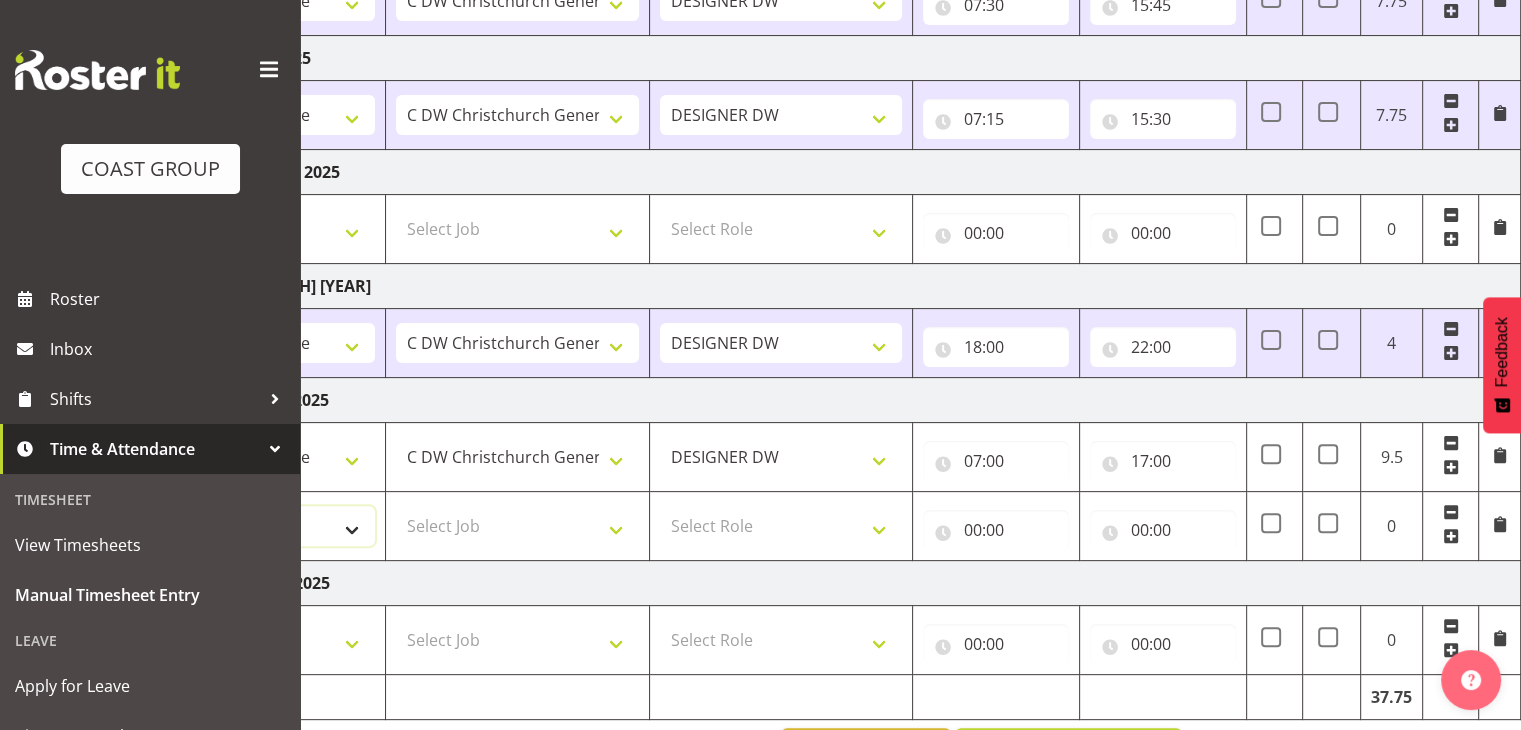 click on "Select Shift  CHC SIGN ADMIN (LEAVE ALONE, DONT MAKE INACTIVE) DW CHC ARK WORK DW CHC Design Office DW CHC General Work Aug DW CHC General Work Dec DW CHC General Work Nov DW CHC General Work Oct DW CHC General Work Sep DW CHC Office DW CHC Workshop Letter Wrapping" at bounding box center [253, 526] 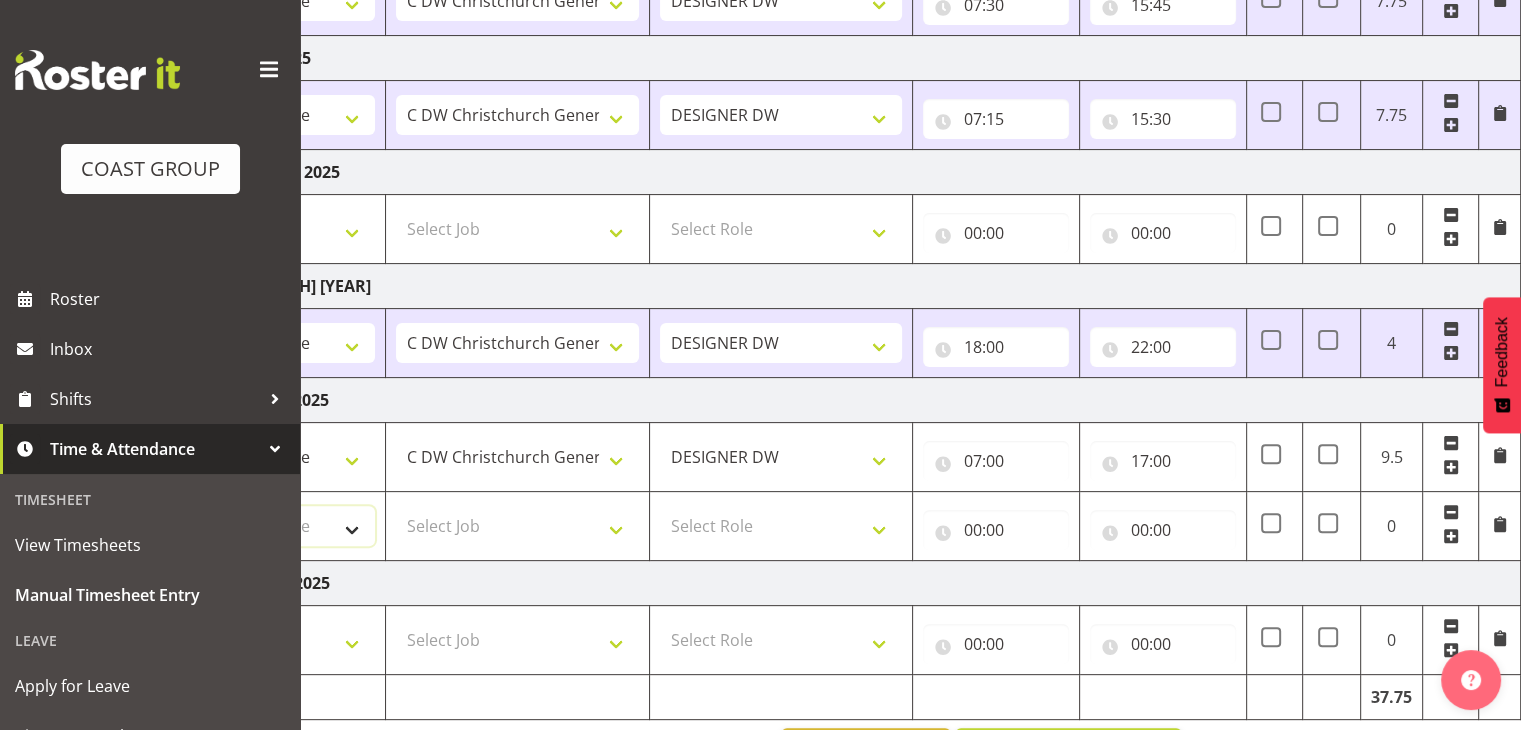 click on "Select Shift  CHC SIGN ADMIN (LEAVE ALONE, DONT MAKE INACTIVE) DW CHC ARK WORK DW CHC Design Office DW CHC General Work Aug DW CHC General Work Dec DW CHC General Work Nov DW CHC General Work Oct DW CHC General Work Sep DW CHC Office DW CHC Workshop Letter Wrapping" at bounding box center [253, 526] 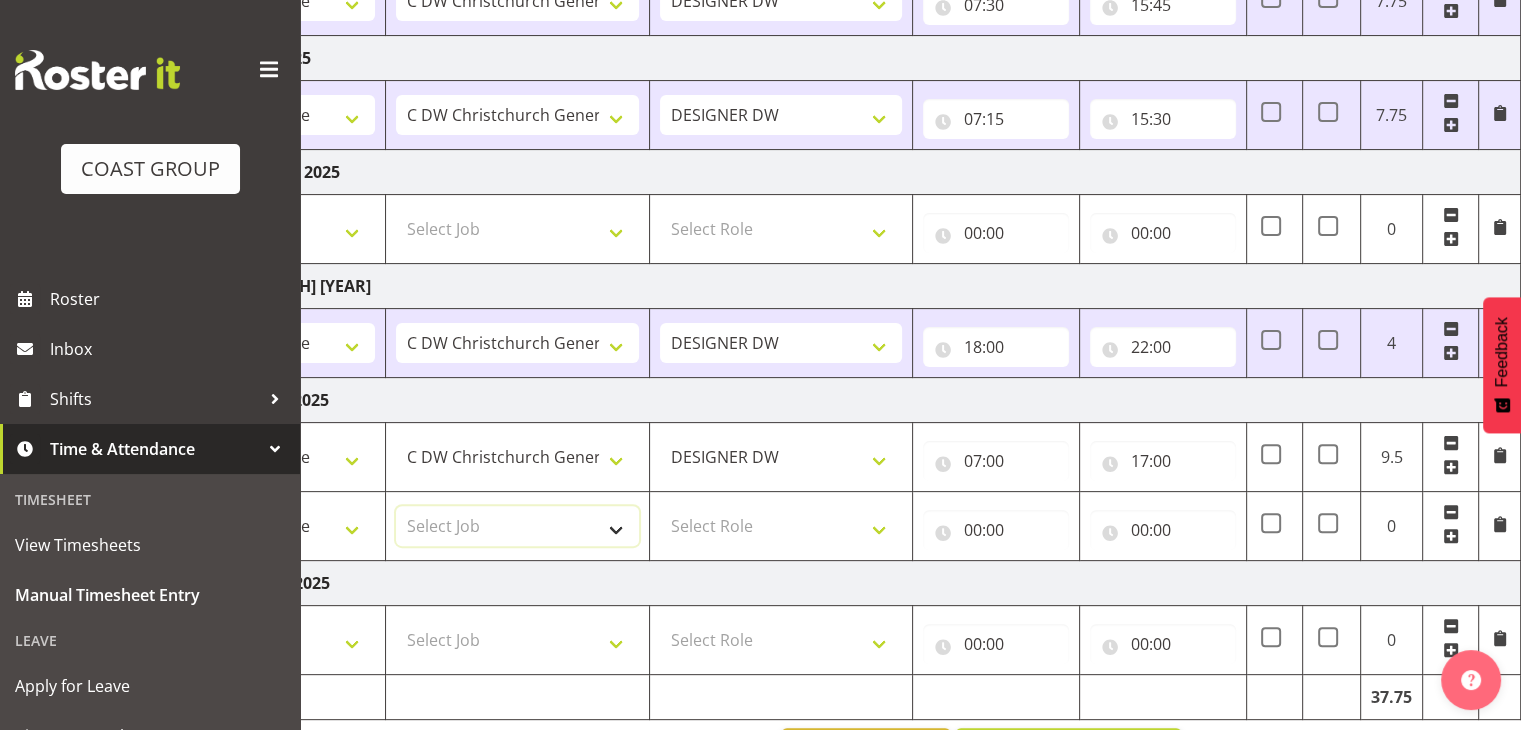 click on "Select Job  1 Carlton Events 1 Carlton Hamilton 1 Carlton Wellington 1 EHS WAREHOUSE/OFFICE 1 GRS 1 SLP Production 1 SLP Tradeshows 12507000 - AKL Casual Jul 2025 1250700R - July Casual C&R 2025 12507010 - NASDAP Conference 2025 12507030 - Auckland Food Show 2025 12507050 - CDES Internship & Graduate Expo 2025 12507100 - NZCB Education Day 2025 12507110 - CCNZ 2025 1250711A - CCNZ25-Accordant GroupServices 12507120 - NZACA Symposium 2025 12507130 - Risk & Resilience 2025 1250713A - Risk 2025 - Protecht 1250713B - RISK 2025 - Camms 12507140 - Jobs Expo in NZ 2025 12507150 - Crane 2025 1250715A - Crane 2025 - UAA 12507160 - BestStart conference 25 12507170 - UoA - T-Tech 2025 12507180 - Banks Art Exhibition 25 12507190 - GSA 2025 12507200 - UoA Clubs Expo Semster 2 2025 12507210 - All Black Tour 2025 - Hamilton 12507220 - All Blacks Stock Purchasing 25 12508000 - AKL Casual Aug 2025 1250800R - August Casual C&R 2025 12508010 - Spring Gift Fair 2025 1250801A - Jty Imports/Exports-SpringGift 12508080 - FANZ 2025" at bounding box center (517, 526) 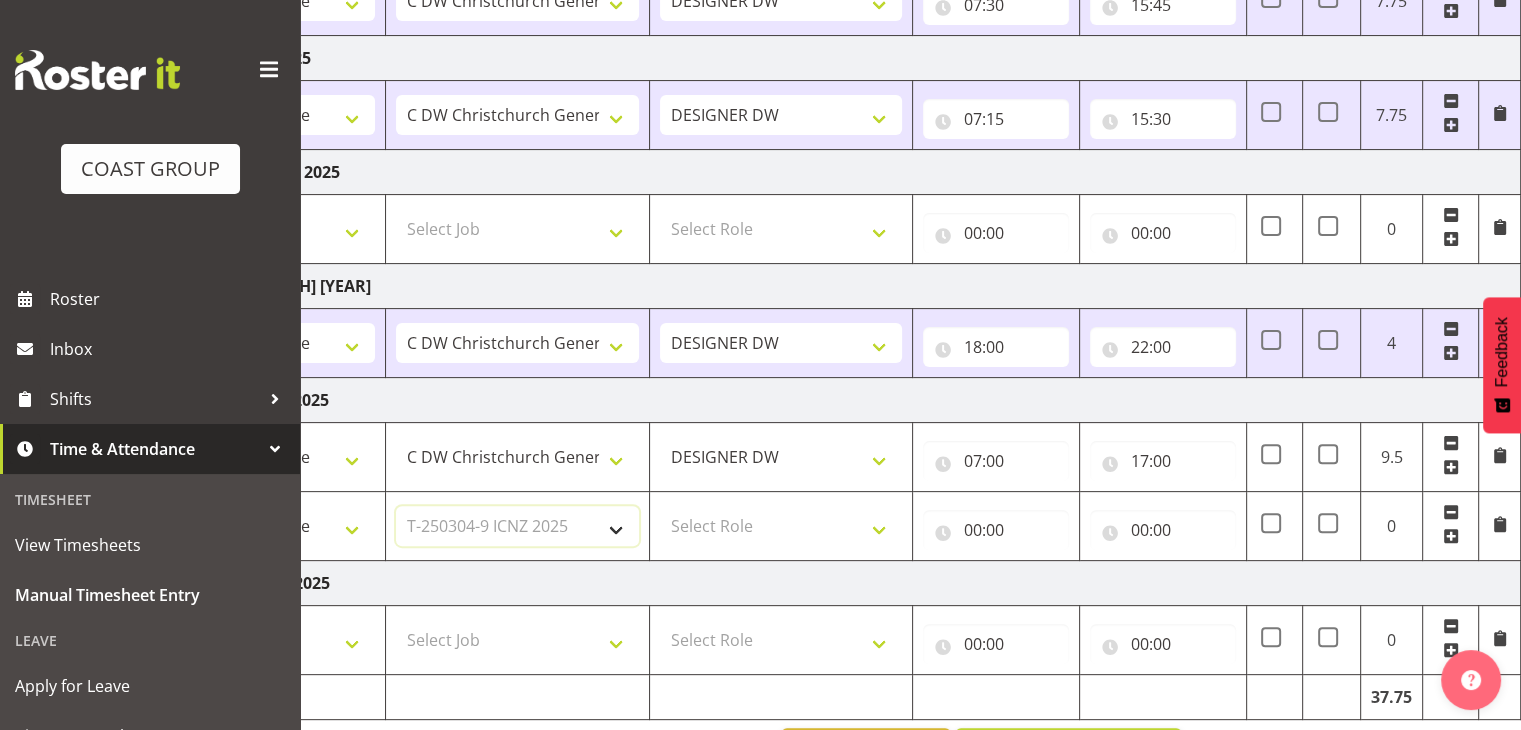 click on "Select Job  1 Carlton Events 1 Carlton Hamilton 1 Carlton Wellington 1 EHS WAREHOUSE/OFFICE 1 GRS 1 SLP Production 1 SLP Tradeshows 12507000 - AKL Casual Jul 2025 1250700R - July Casual C&R 2025 12507010 - NASDAP Conference 2025 12507030 - Auckland Food Show 2025 12507050 - CDES Internship & Graduate Expo 2025 12507100 - NZCB Education Day 2025 12507110 - CCNZ 2025 1250711A - CCNZ25-Accordant GroupServices 12507120 - NZACA Symposium 2025 12507130 - Risk & Resilience 2025 1250713A - Risk 2025 - Protecht 1250713B - RISK 2025 - Camms 12507140 - Jobs Expo in NZ 2025 12507150 - Crane 2025 1250715A - Crane 2025 - UAA 12507160 - BestStart conference 25 12507170 - UoA - T-Tech 2025 12507180 - Banks Art Exhibition 25 12507190 - GSA 2025 12507200 - UoA Clubs Expo Semster 2 2025 12507210 - All Black Tour 2025 - Hamilton 12507220 - All Blacks Stock Purchasing 25 12508000 - AKL Casual Aug 2025 1250800R - August Casual C&R 2025 12508010 - Spring Gift Fair 2025 1250801A - Jty Imports/Exports-SpringGift 12508080 - FANZ 2025" at bounding box center [517, 526] 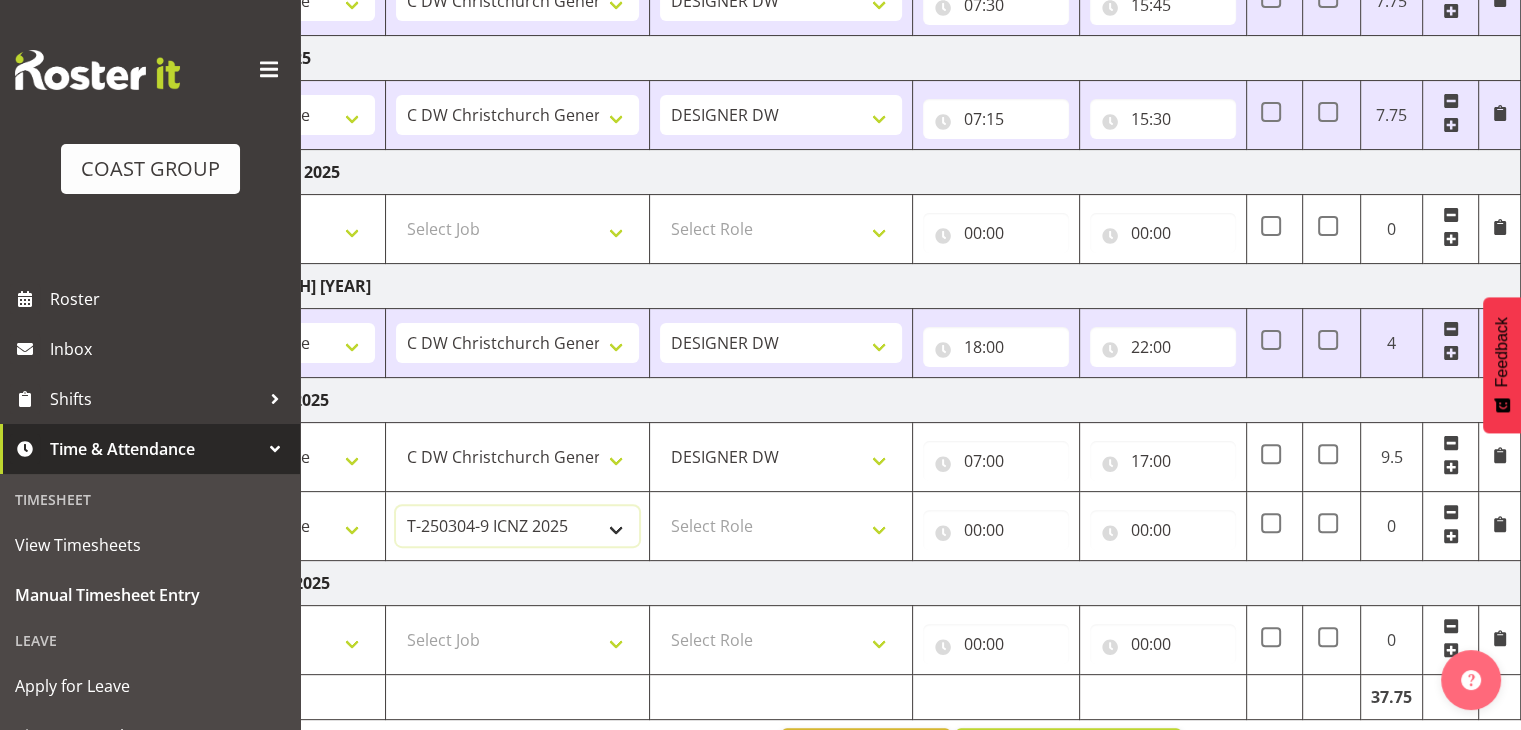click on "1 Carlton Events 1 Carlton Hamilton 1 Carlton Wellington 1 EHS WAREHOUSE/OFFICE 1 GRS 1 SLP Production 1 SLP Tradeshows 12507000 - AKL Casual Jul 2025 1250700R - July Casual C&R 2025 12507010 - NASDAP Conference 2025 12507030 - Auckland Food Show 2025 12507050 - CDES Internship & Graduate Expo 2025 12507100 - NZCB Education Day 2025 12507110 - CCNZ 2025 1250711A - CCNZ25-Accordant GroupServices 12507120 - NZACA Symposium 2025 12507130 - Risk & Resilience 2025 1250713A - Risk 2025 - Protecht 1250713B - RISK 2025 - Camms 12507140 - Jobs Expo in NZ 2025 12507150 - Crane 2025 1250715A - Crane 2025 - UAA 12507160 - BestStart conference 25 12507170 - UoA - T-Tech 2025 12507180 - Banks Art Exhibition 25 12507190 - GSA 2025 12507200 - UoA Clubs Expo Semster 2 2025 12507210 - All Black Tour 2025 - Hamilton 12507220 - All Blacks Stock Purchasing 25 12508000 - AKL Casual Aug 2025 1250800R - August Casual C&R 2025 12508010 - Spring Gift Fair 2025 1250801A - Jty Imports/Exports-SpringGift 1250802B - Goldschmidt @CORE 2025" at bounding box center (517, 526) 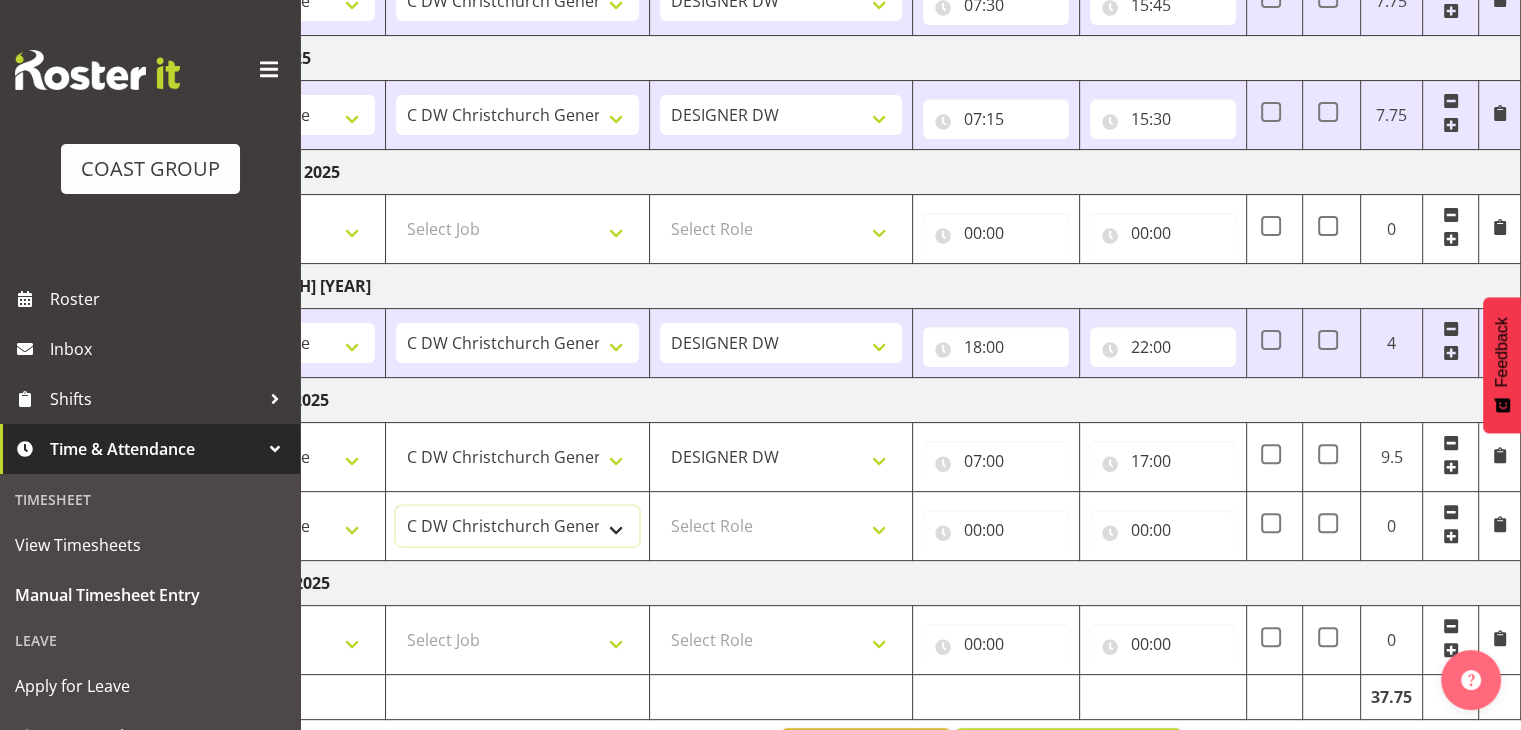 click on "1 Carlton Events 1 Carlton Hamilton 1 Carlton Wellington 1 EHS WAREHOUSE/OFFICE 1 GRS 1 SLP Production 1 SLP Tradeshows 12507000 - AKL Casual Jul 2025 1250700R - July Casual C&R 2025 12507010 - NASDAP Conference 2025 12507030 - Auckland Food Show 2025 12507050 - CDES Internship & Graduate Expo 2025 12507100 - NZCB Education Day 2025 12507110 - CCNZ 2025 1250711A - CCNZ25-Accordant GroupServices 12507120 - NZACA Symposium 2025 12507130 - Risk & Resilience 2025 1250713A - Risk 2025 - Protecht 1250713B - RISK 2025 - Camms 12507140 - Jobs Expo in NZ 2025 12507150 - Crane 2025 1250715A - Crane 2025 - UAA 12507160 - BestStart conference 25 12507170 - UoA - T-Tech 2025 12507180 - Banks Art Exhibition 25 12507190 - GSA 2025 12507200 - UoA Clubs Expo Semster 2 2025 12507210 - All Black Tour 2025 - Hamilton 12507220 - All Blacks Stock Purchasing 25 12508000 - AKL Casual Aug 2025 1250800R - August Casual C&R 2025 12508010 - Spring Gift Fair 2025 1250801A - Jty Imports/Exports-SpringGift 1250802B - Goldschmidt @CORE 2025" at bounding box center (517, 526) 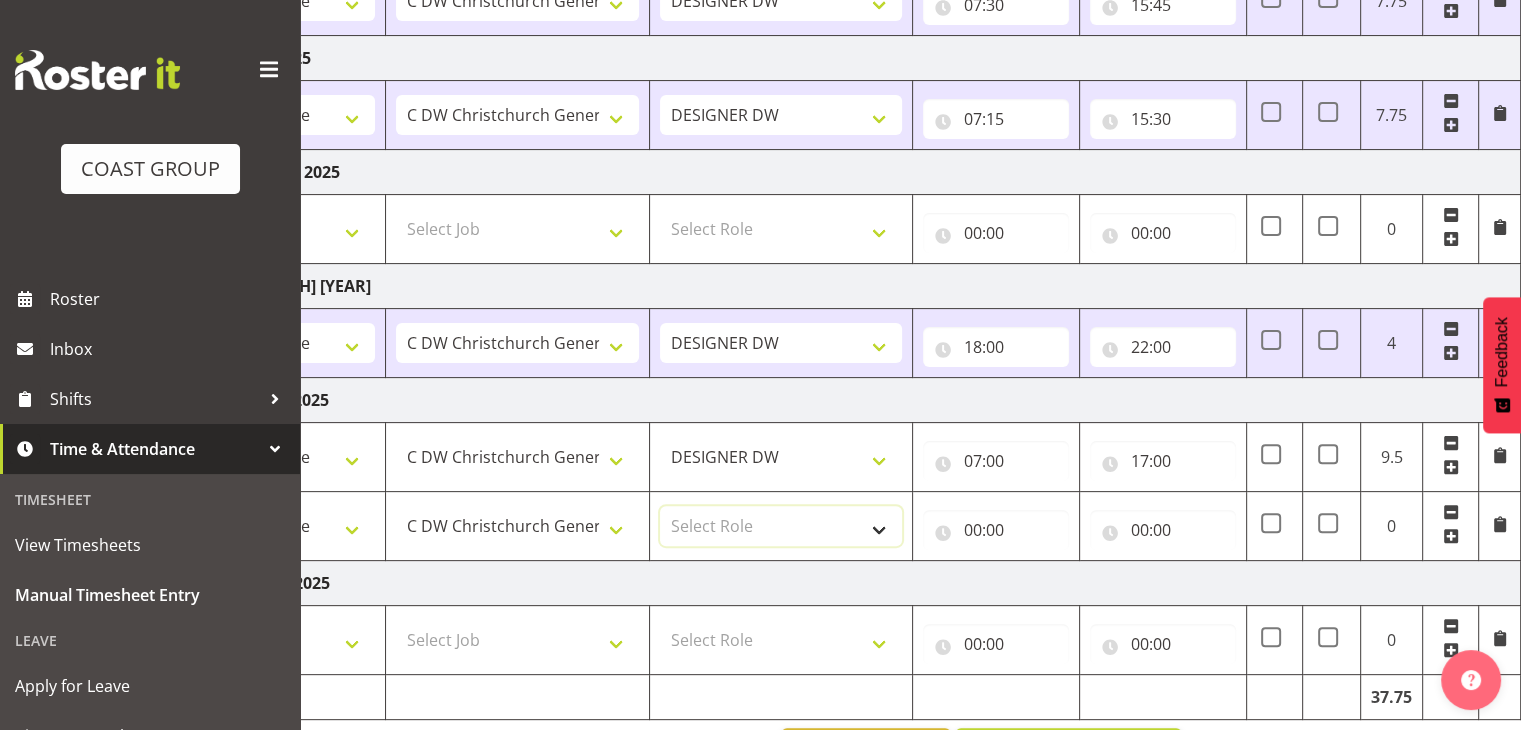 click on "Select Role  DESIGNER DW" at bounding box center [781, 526] 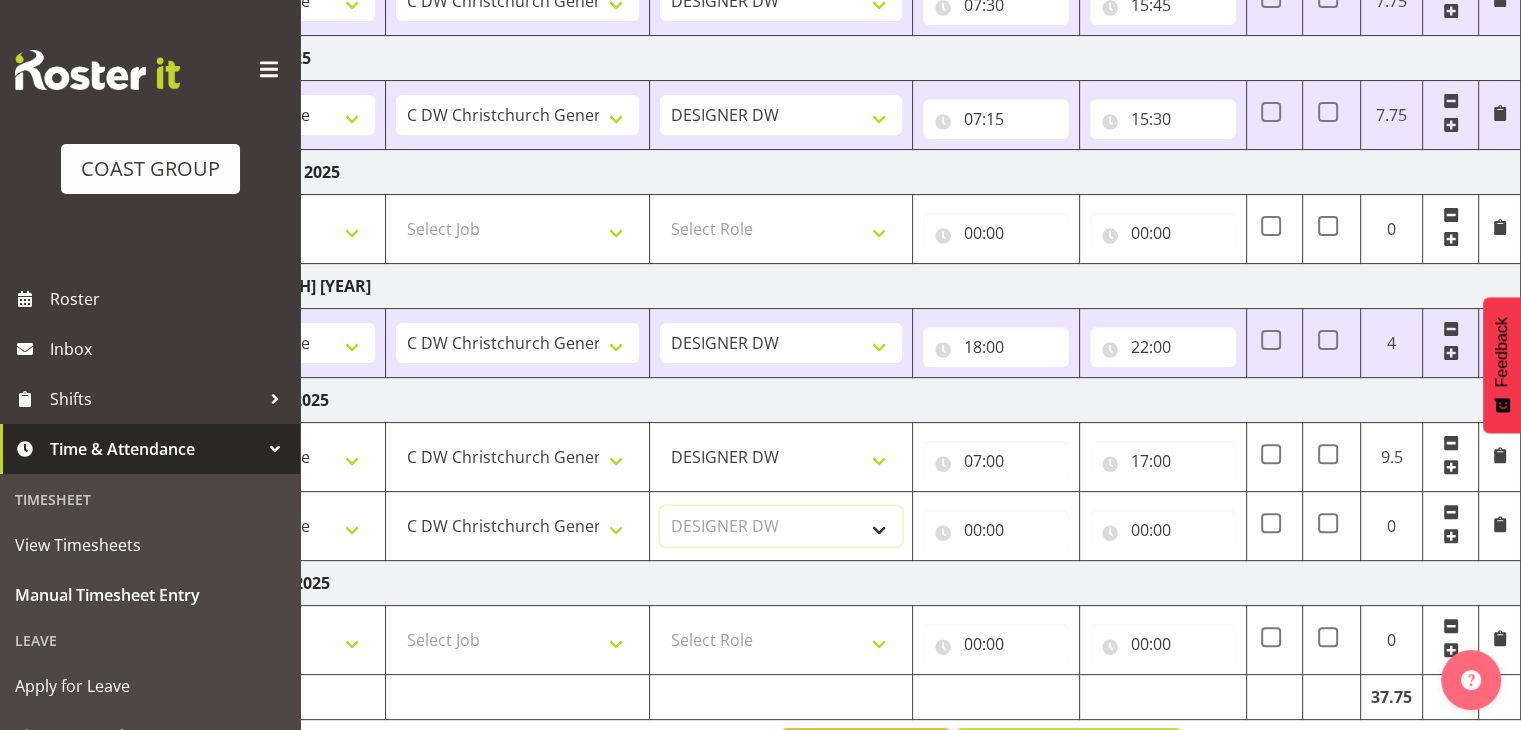 click on "Select Role  DESIGNER DW" at bounding box center (781, 526) 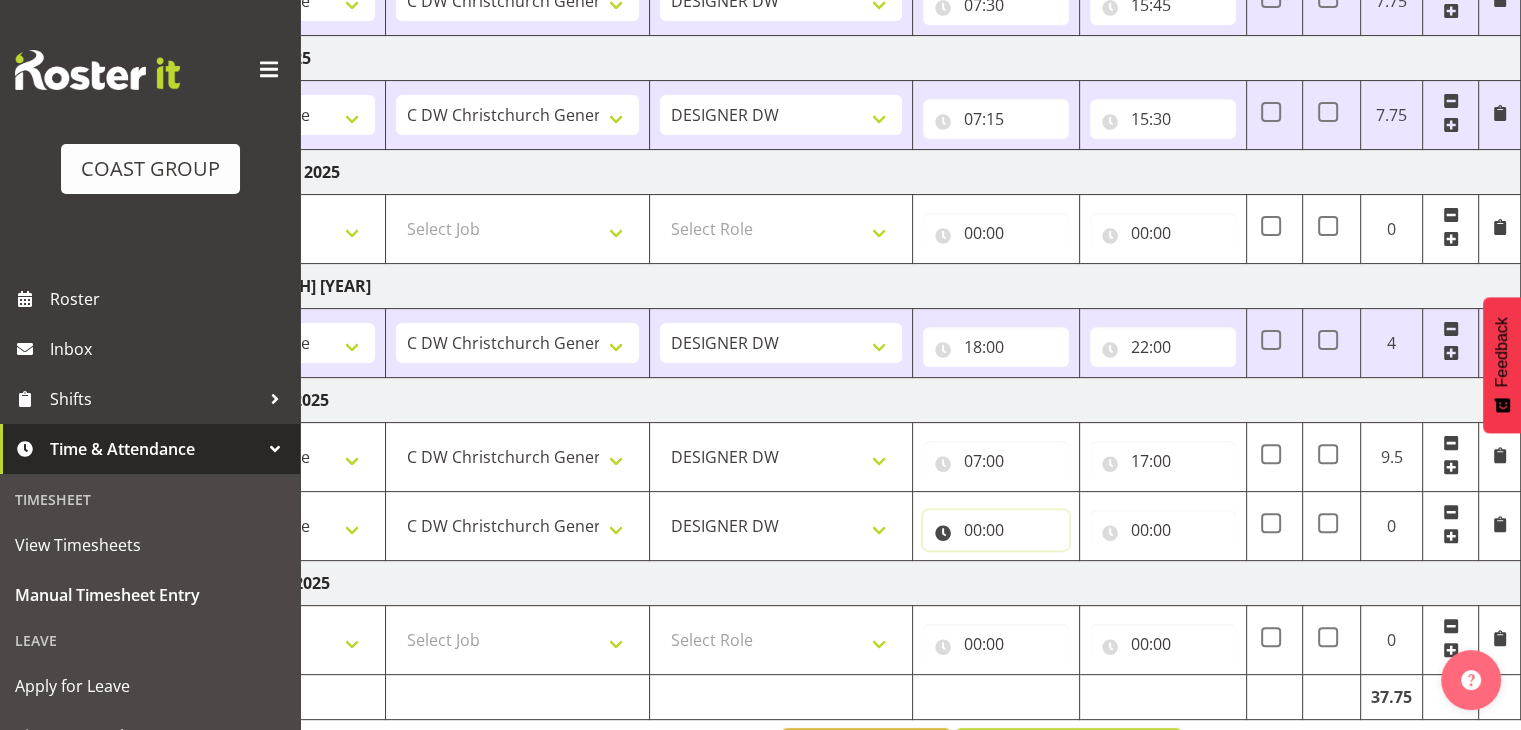 drag, startPoint x: 977, startPoint y: 527, endPoint x: 1041, endPoint y: 532, distance: 64.195015 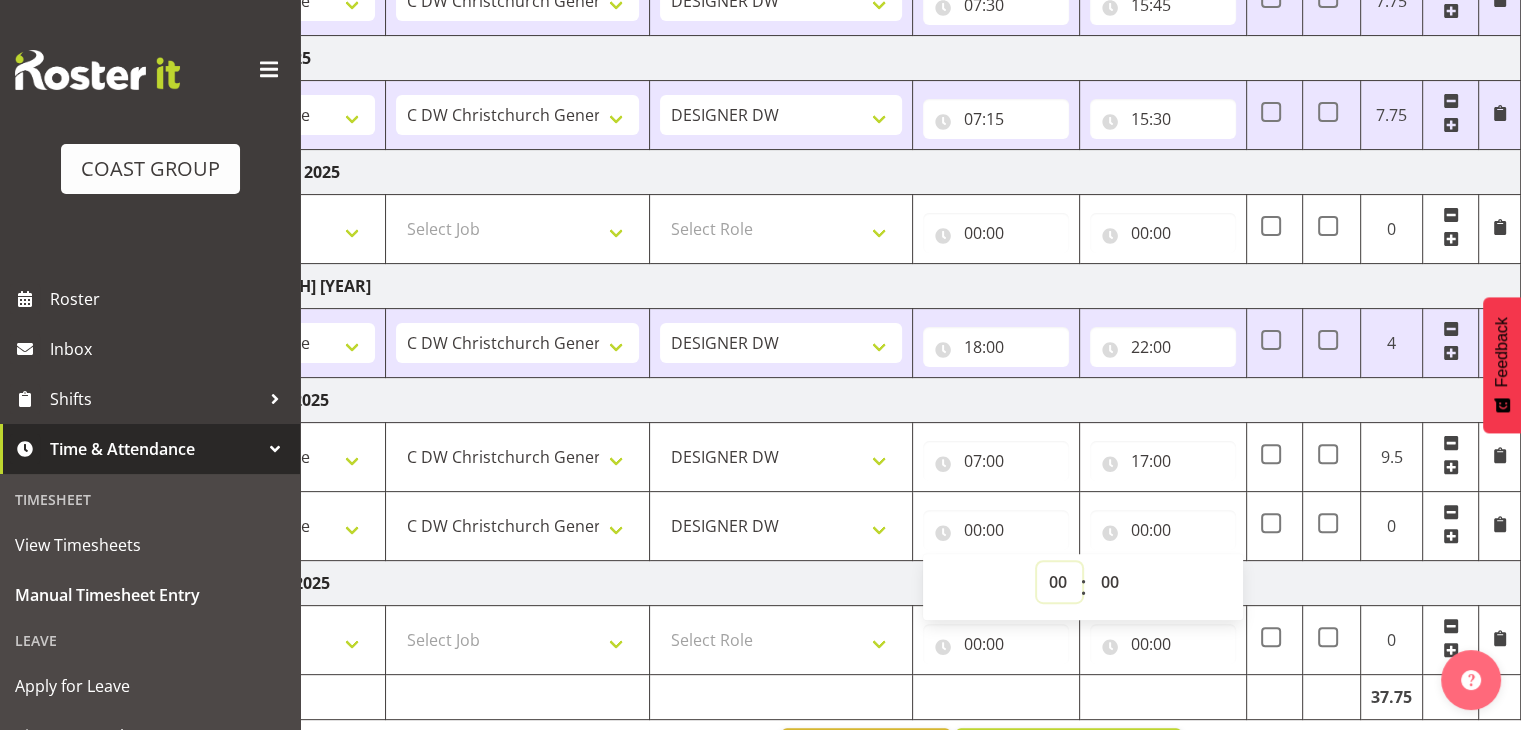 click on "00   01   02   03   04   05   06   07   08   09   10   11   12   13   14   15   16   17   18   19   20   21   22   23" at bounding box center [1059, 582] 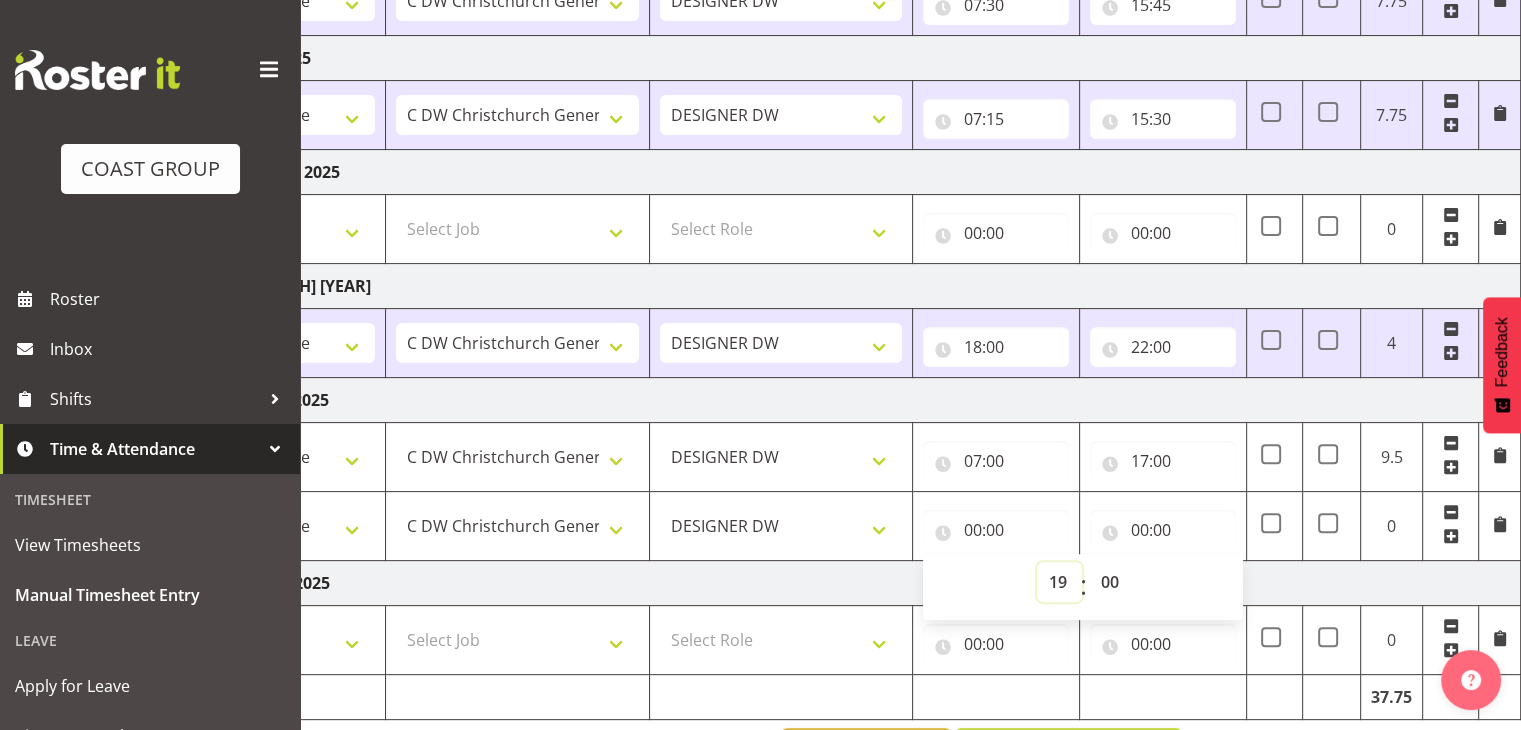 click on "00   01   02   03   04   05   06   07   08   09   10   11   12   13   14   15   16   17   18   19   20   21   22   23" at bounding box center (1059, 582) 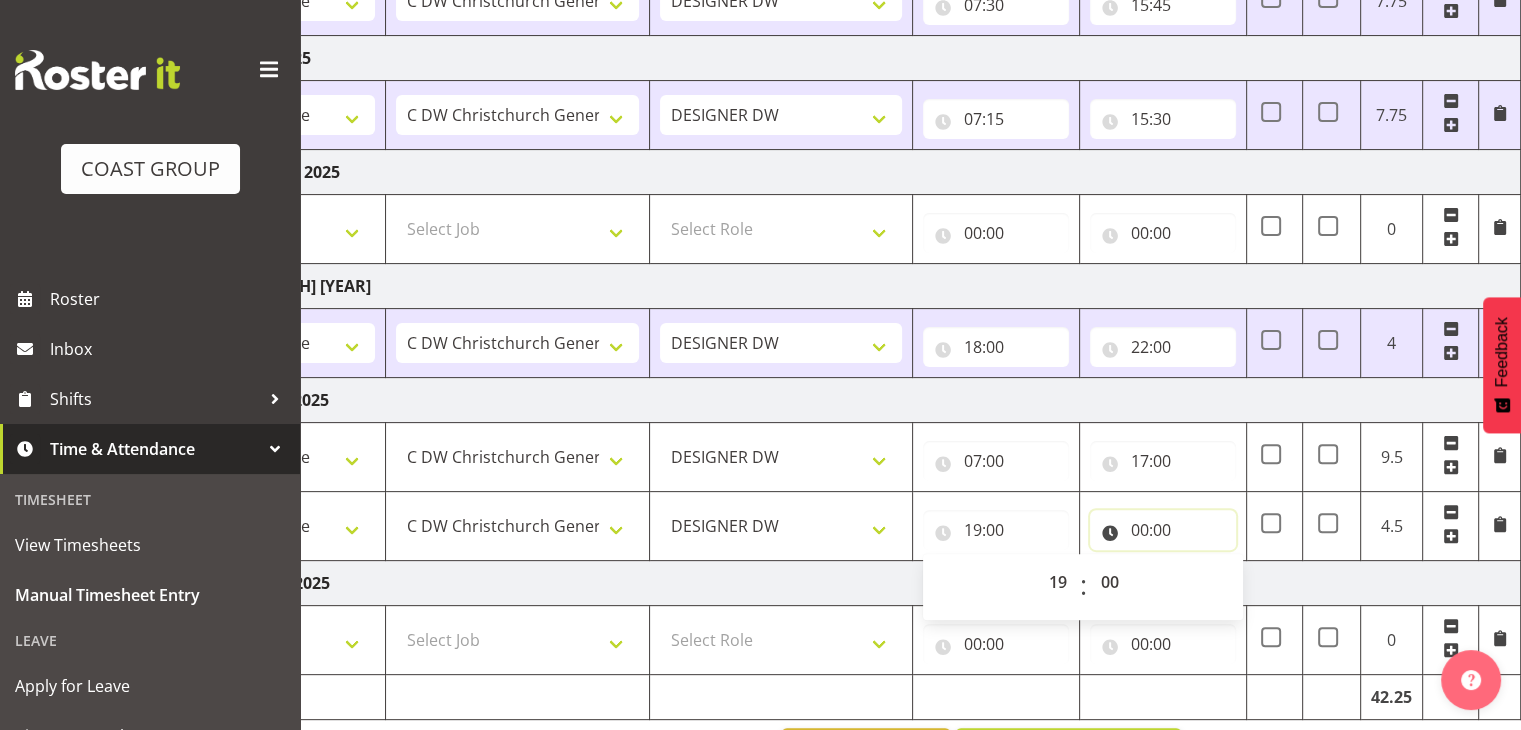 click on "00:00" at bounding box center [1163, 530] 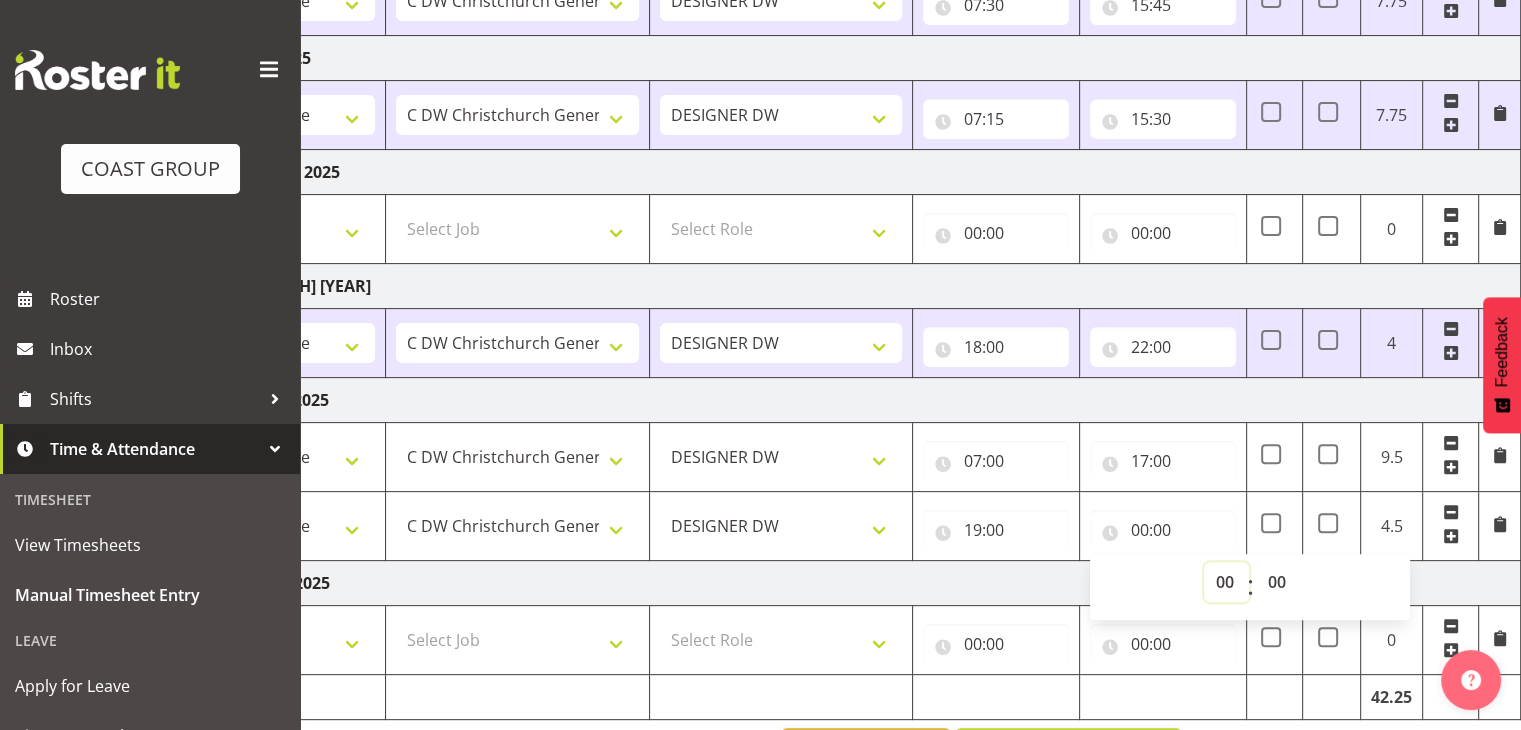 click on "00   01   02   03   04   05   06   07   08   09   10   11   12   13   14   15   16   17   18   19   20   21   22   23" at bounding box center [1226, 582] 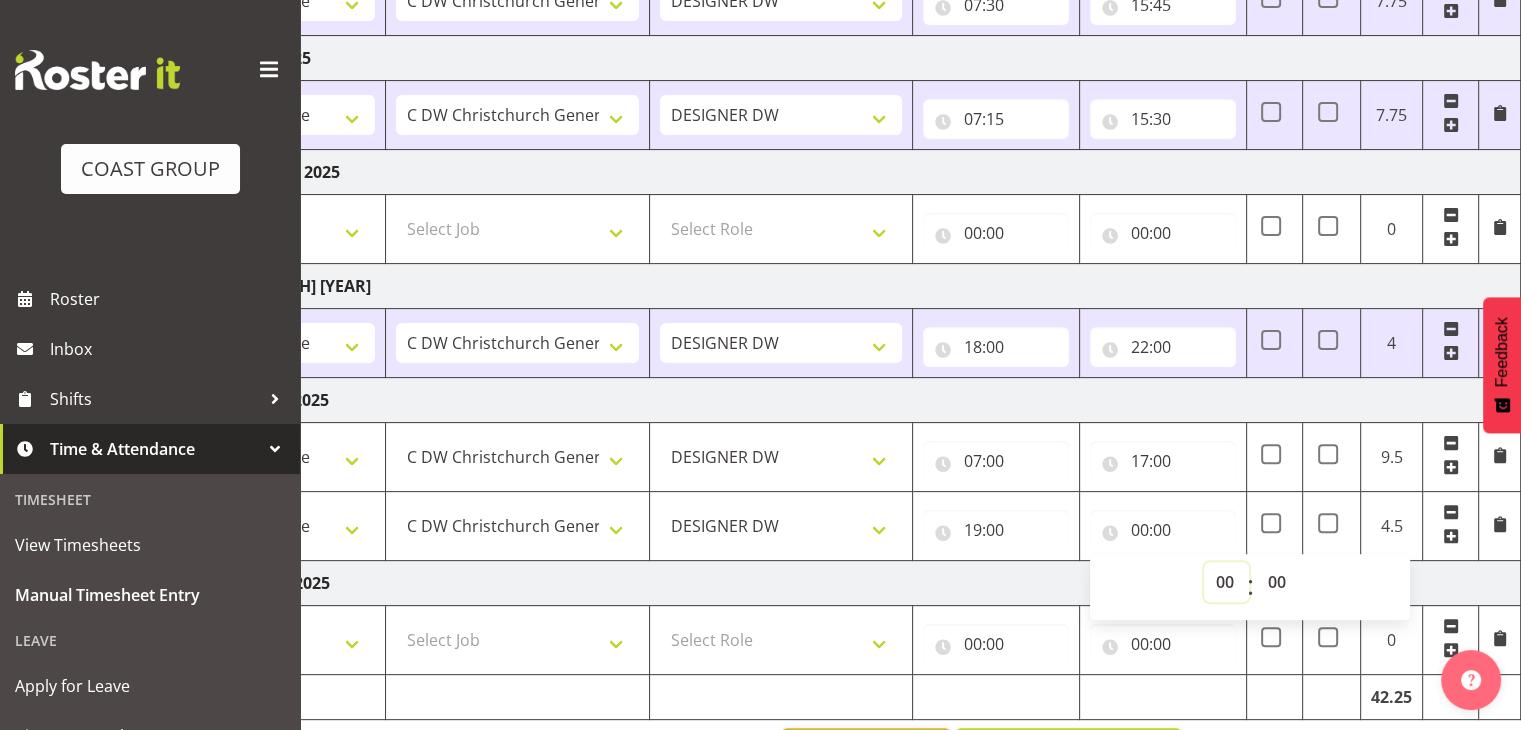 select on "21" 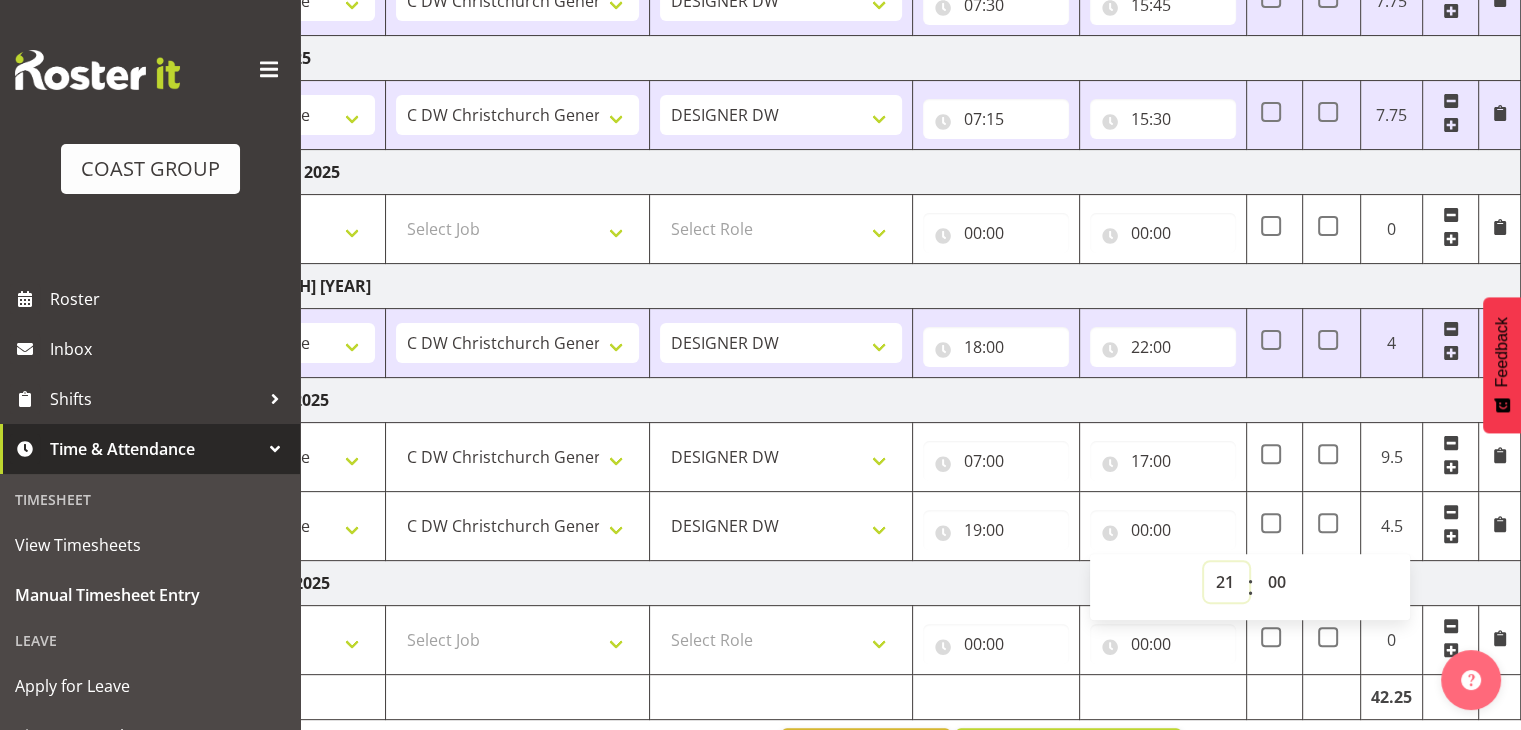 click on "00   01   02   03   04   05   06   07   08   09   10   11   12   13   14   15   16   17   18   19   20   21   22   23" at bounding box center (1226, 582) 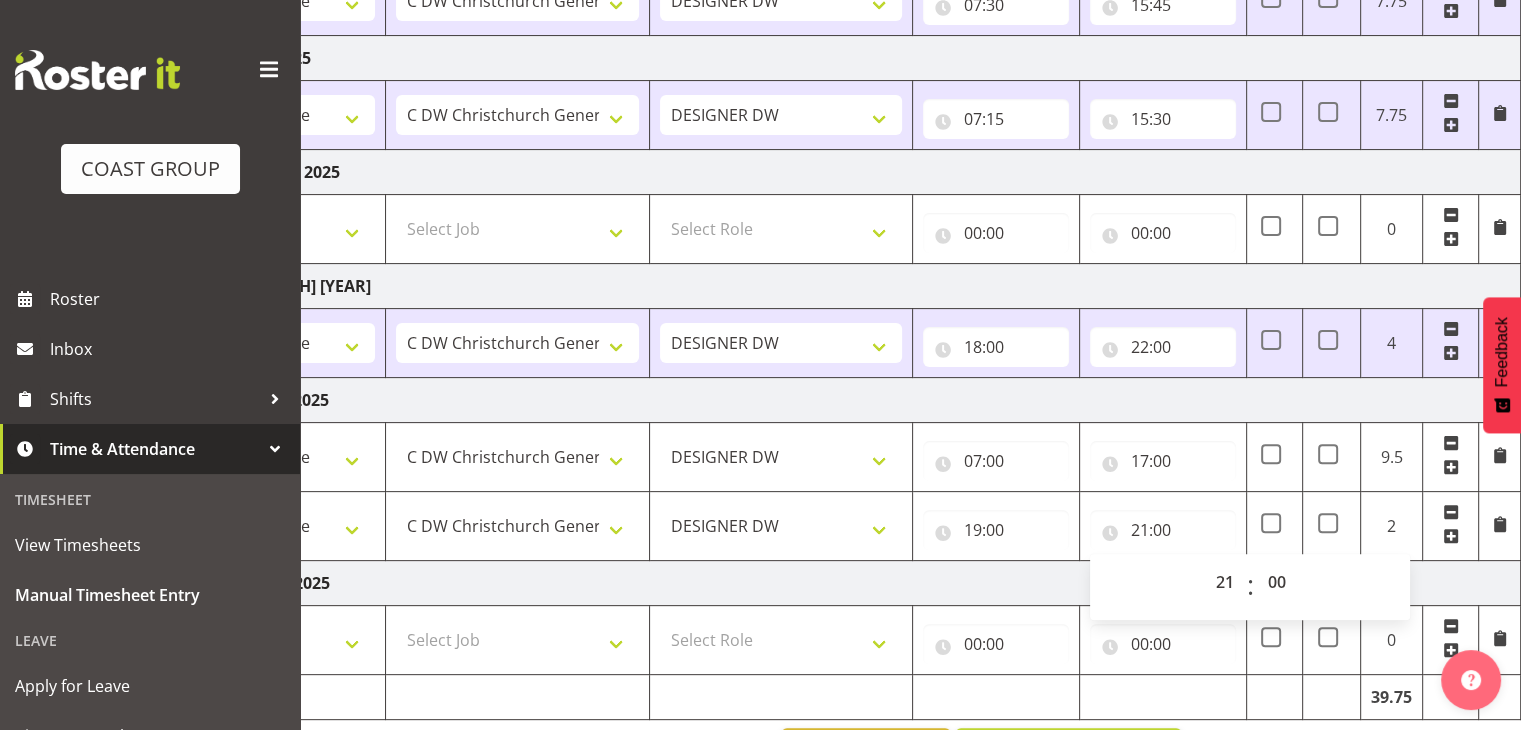 click on "Tuesday 5th August 2025" at bounding box center (821, 583) 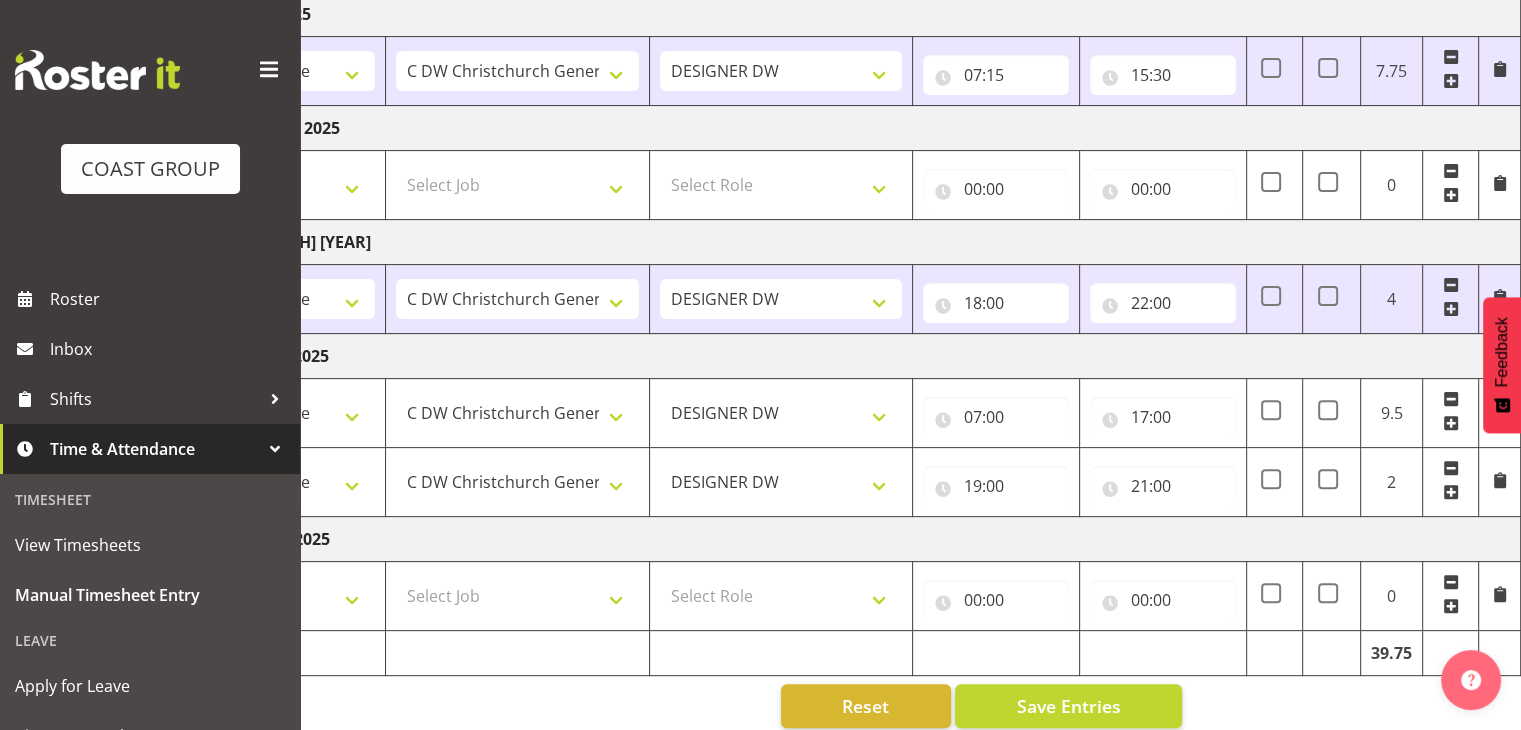 scroll, scrollTop: 576, scrollLeft: 0, axis: vertical 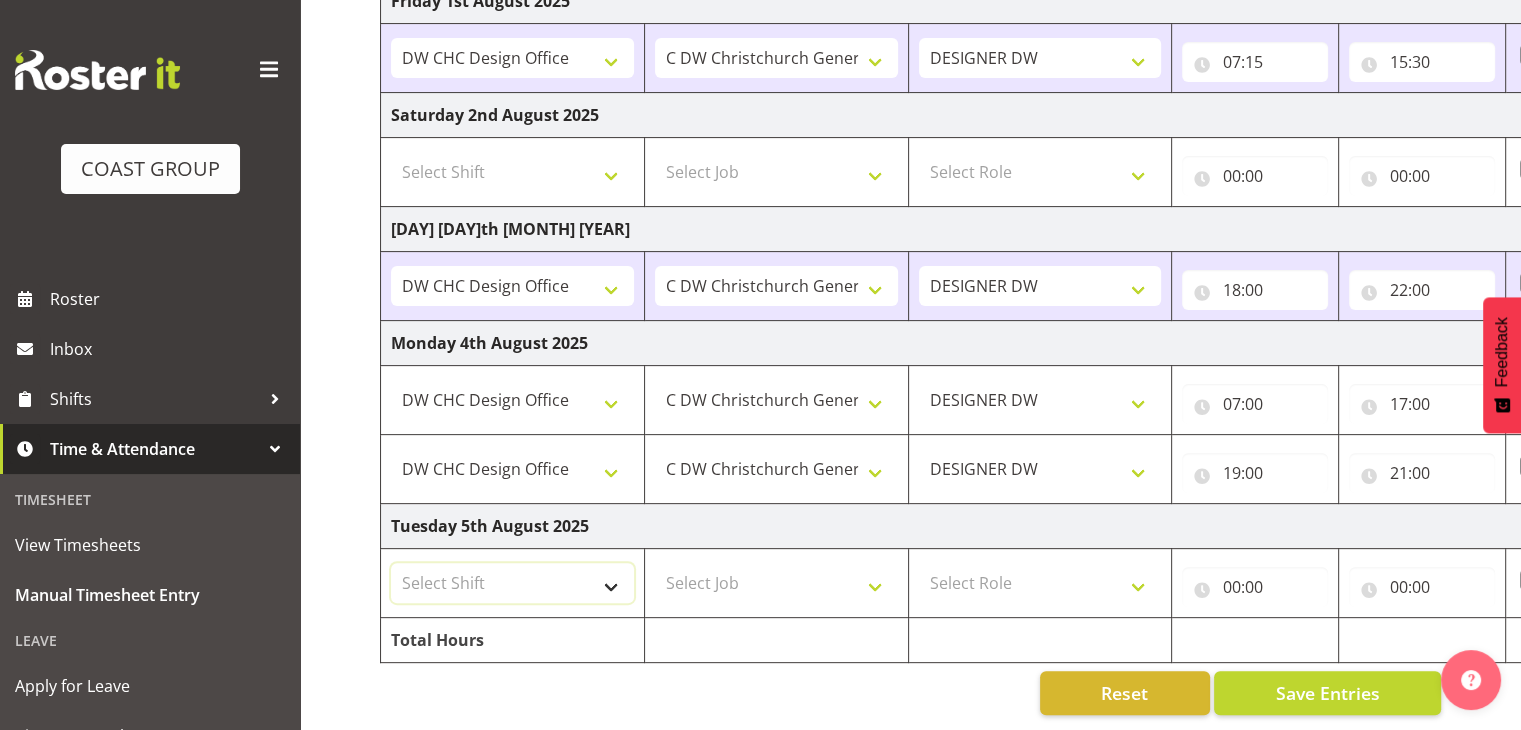 click on "Select Shift  CHC SIGN ADMIN (LEAVE ALONE, DONT MAKE INACTIVE) DW CHC ARK WORK DW CHC Design Office DW CHC General Work Aug DW CHC General Work Dec DW CHC General Work Nov DW CHC General Work Oct DW CHC General Work Sep DW CHC Office DW CHC Workshop Letter Wrapping" at bounding box center [512, 583] 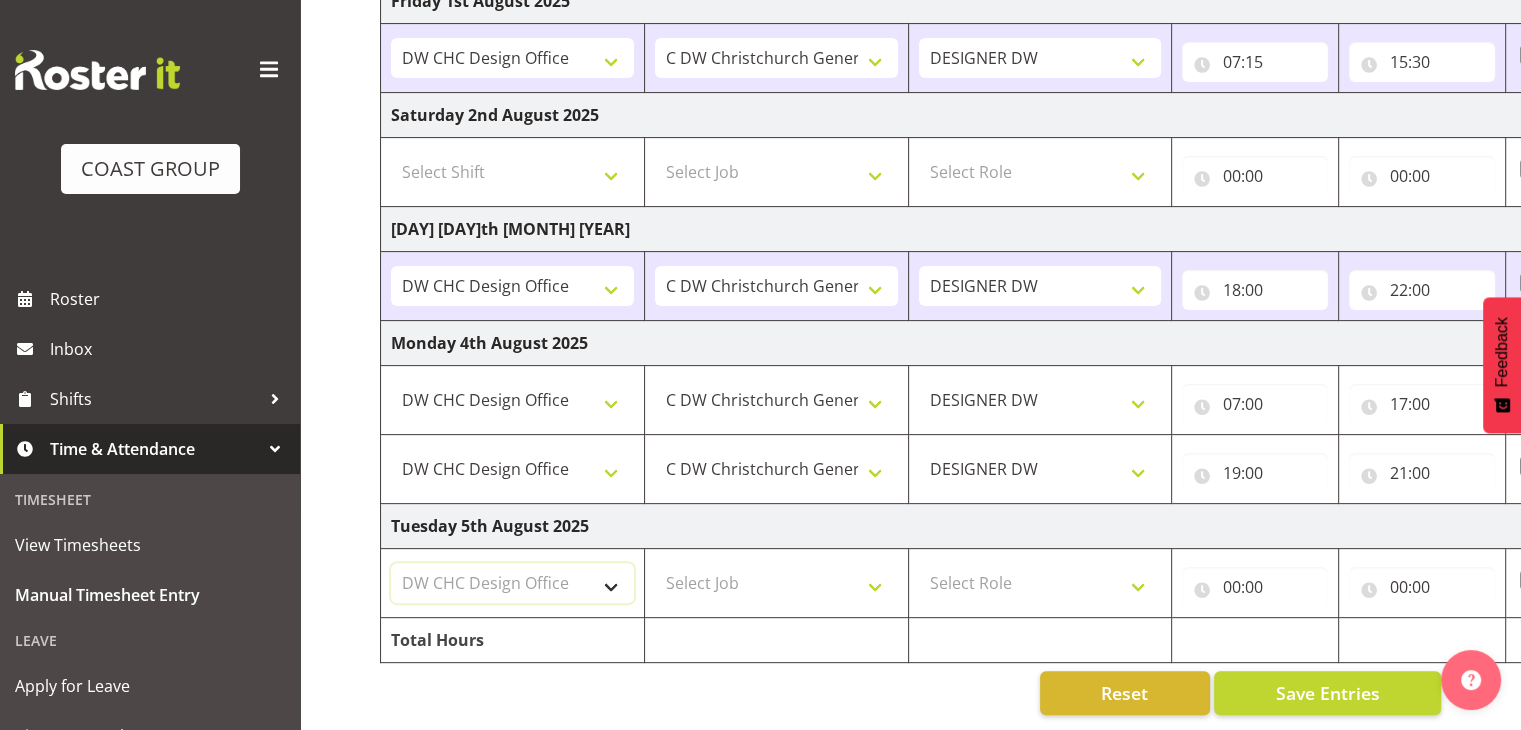 click on "Select Shift  CHC SIGN ADMIN (LEAVE ALONE, DONT MAKE INACTIVE) DW CHC ARK WORK DW CHC Design Office DW CHC General Work Aug DW CHC General Work Dec DW CHC General Work Nov DW CHC General Work Oct DW CHC General Work Sep DW CHC Office DW CHC Workshop Letter Wrapping" at bounding box center [512, 583] 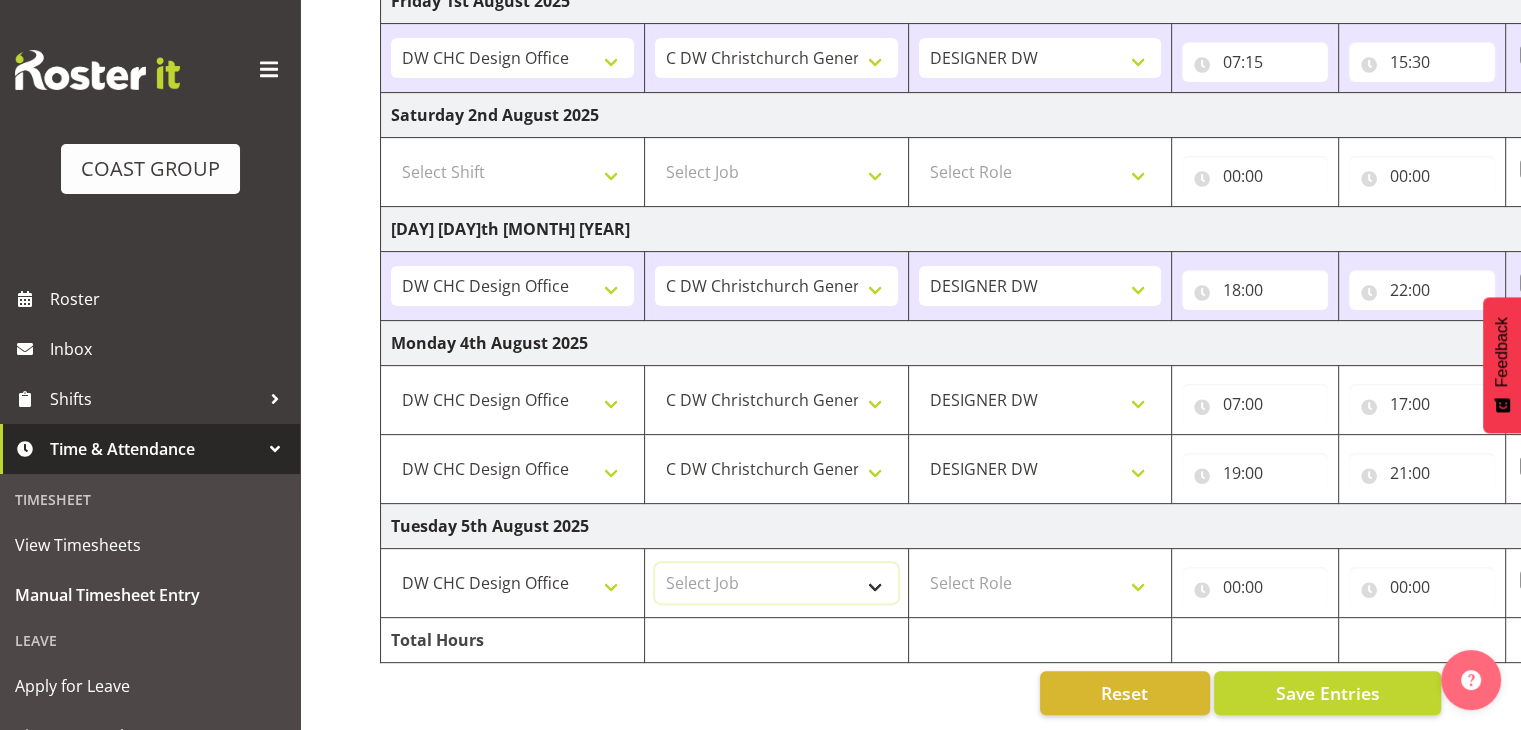 click on "Select Job  1 Carlton Events 1 Carlton Hamilton 1 Carlton Wellington 1 EHS WAREHOUSE/OFFICE 1 GRS 1 SLP Production 1 SLP Tradeshows 12507000 - AKL Casual Jul 2025 1250700R - July Casual C&R 2025 12507010 - NASDAP Conference 2025 12507030 - Auckland Food Show 2025 12507050 - CDES Internship & Graduate Expo 2025 12507100 - NZCB Education Day 2025 12507110 - CCNZ 2025 1250711A - CCNZ25-Accordant GroupServices 12507120 - NZACA Symposium 2025 12507130 - Risk & Resilience 2025 1250713A - Risk 2025 - Protecht 1250713B - RISK 2025 - Camms 12507140 - Jobs Expo in NZ 2025 12507150 - Crane 2025 1250715A - Crane 2025 - UAA 12507160 - BestStart conference 25 12507170 - UoA - T-Tech 2025 12507180 - Banks Art Exhibition 25 12507190 - GSA 2025 12507200 - UoA Clubs Expo Semster 2 2025 12507210 - All Black Tour 2025 - Hamilton 12507220 - All Blacks Stock Purchasing 25 12508000 - AKL Casual Aug 2025 1250800R - August Casual C&R 2025 12508010 - Spring Gift Fair 2025 1250801A - Jty Imports/Exports-SpringGift 12508080 - FANZ 2025" at bounding box center [776, 583] 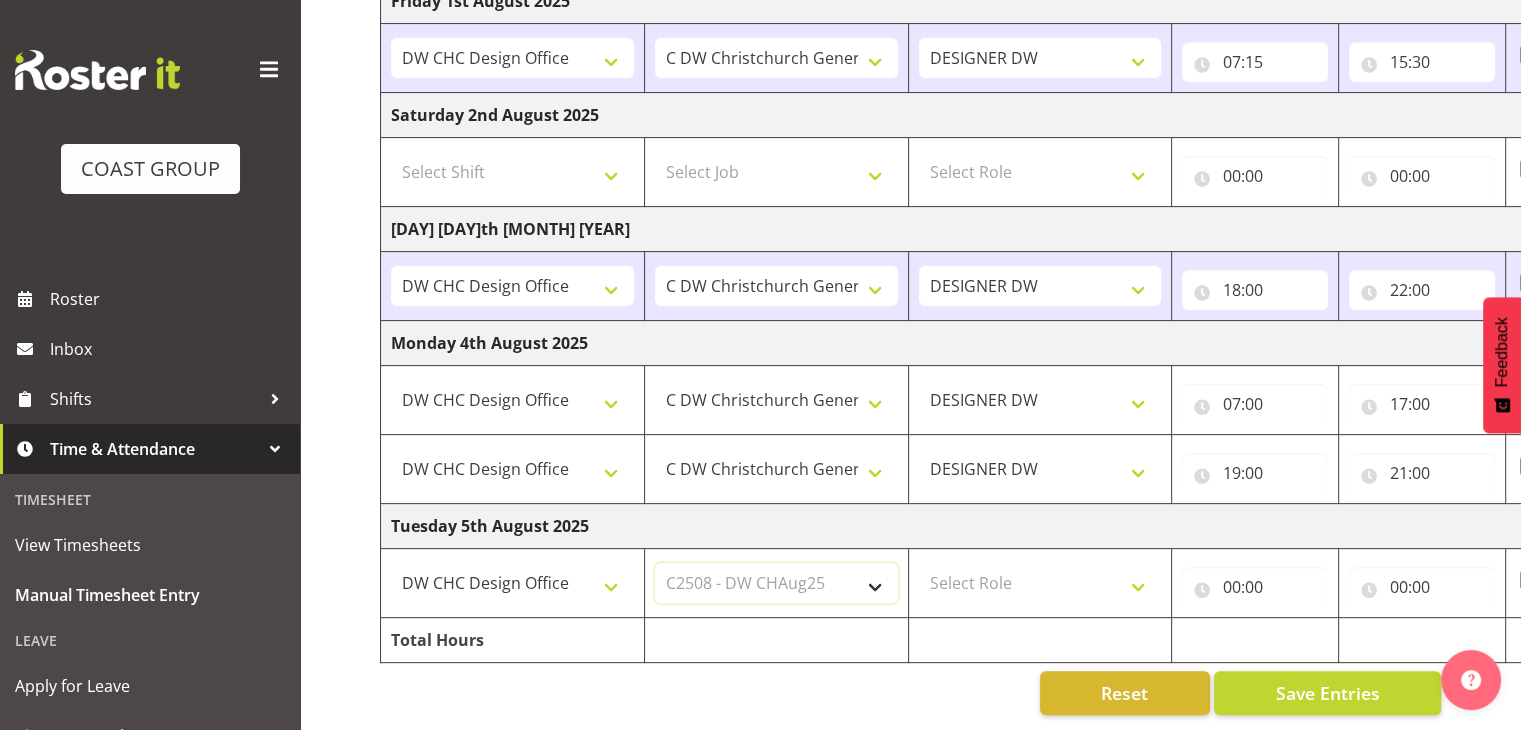 click on "Select Job  1 Carlton Events 1 Carlton Hamilton 1 Carlton Wellington 1 EHS WAREHOUSE/OFFICE 1 GRS 1 SLP Production 1 SLP Tradeshows 12507000 - AKL Casual Jul 2025 1250700R - July Casual C&R 2025 12507010 - NASDAP Conference 2025 12507030 - Auckland Food Show 2025 12507050 - CDES Internship & Graduate Expo 2025 12507100 - NZCB Education Day 2025 12507110 - CCNZ 2025 1250711A - CCNZ25-Accordant GroupServices 12507120 - NZACA Symposium 2025 12507130 - Risk & Resilience 2025 1250713A - Risk 2025 - Protecht 1250713B - RISK 2025 - Camms 12507140 - Jobs Expo in NZ 2025 12507150 - Crane 2025 1250715A - Crane 2025 - UAA 12507160 - BestStart conference 25 12507170 - UoA - T-Tech 2025 12507180 - Banks Art Exhibition 25 12507190 - GSA 2025 12507200 - UoA Clubs Expo Semster 2 2025 12507210 - All Black Tour 2025 - Hamilton 12507220 - All Blacks Stock Purchasing 25 12508000 - AKL Casual Aug 2025 1250800R - August Casual C&R 2025 12508010 - Spring Gift Fair 2025 1250801A - Jty Imports/Exports-SpringGift 12508080 - FANZ 2025" at bounding box center [776, 583] 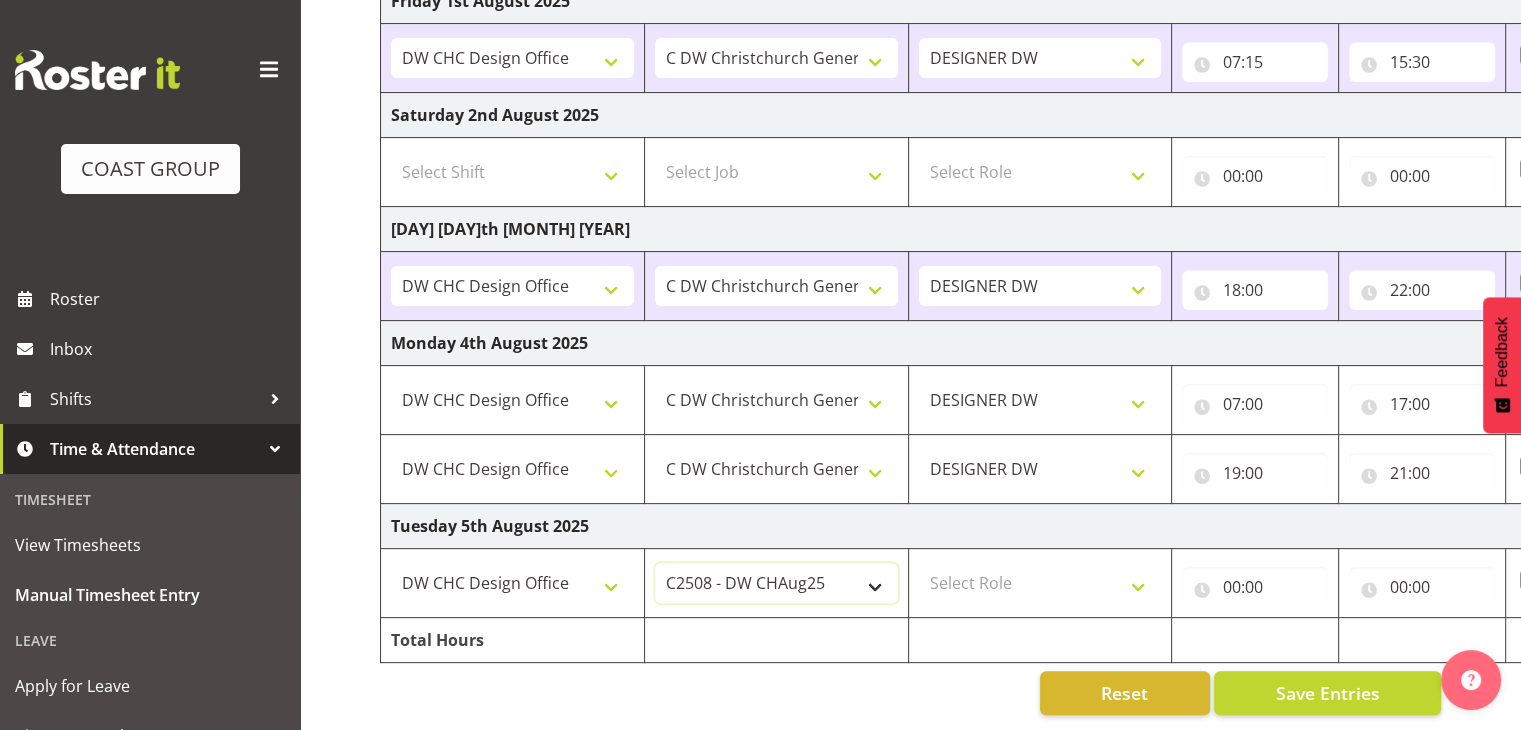 click on "1 Carlton Events 1 Carlton Hamilton 1 Carlton Wellington 1 EHS WAREHOUSE/OFFICE 1 GRS 1 SLP Production 1 SLP Tradeshows 12507000 - AKL Casual Jul 2025 1250700R - July Casual C&R 2025 12507010 - NASDAP Conference 2025 12507030 - Auckland Food Show 2025 12507050 - CDES Internship & Graduate Expo 2025 12507100 - NZCB Education Day 2025 12507110 - CCNZ 2025 1250711A - CCNZ25-Accordant GroupServices 12507120 - NZACA Symposium 2025 12507130 - Risk & Resilience 2025 1250713A - Risk 2025 - Protecht 1250713B - RISK 2025 - Camms 12507140 - Jobs Expo in NZ 2025 12507150 - Crane 2025 1250715A - Crane 2025 - UAA 12507160 - BestStart conference 25 12507170 - UoA - T-Tech 2025 12507180 - Banks Art Exhibition 25 12507190 - GSA 2025 12507200 - UoA Clubs Expo Semster 2 2025 12507210 - All Black Tour 2025 - Hamilton 12507220 - All Blacks Stock Purchasing 25 12508000 - AKL Casual Aug 2025 1250800R - August Casual C&R 2025 12508010 - Spring Gift Fair 2025 1250801A - Jty Imports/Exports-SpringGift 1250802B - Goldschmidt @CORE 2025" at bounding box center (776, 583) 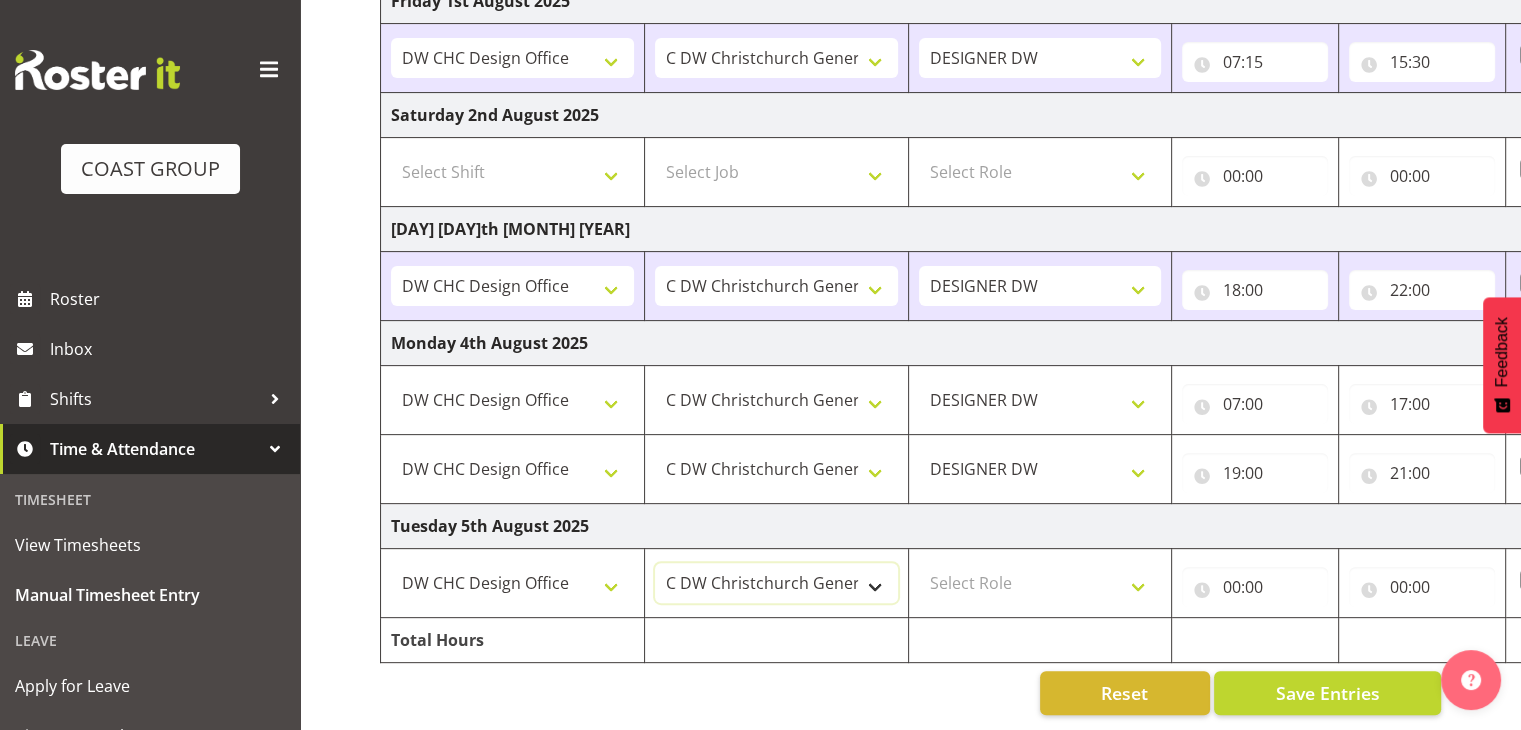 click on "1 Carlton Events 1 Carlton Hamilton 1 Carlton Wellington 1 EHS WAREHOUSE/OFFICE 1 GRS 1 SLP Production 1 SLP Tradeshows 12507000 - AKL Casual Jul 2025 1250700R - July Casual C&R 2025 12507010 - NASDAP Conference 2025 12507030 - Auckland Food Show 2025 12507050 - CDES Internship & Graduate Expo 2025 12507100 - NZCB Education Day 2025 12507110 - CCNZ 2025 1250711A - CCNZ25-Accordant GroupServices 12507120 - NZACA Symposium 2025 12507130 - Risk & Resilience 2025 1250713A - Risk 2025 - Protecht 1250713B - RISK 2025 - Camms 12507140 - Jobs Expo in NZ 2025 12507150 - Crane 2025 1250715A - Crane 2025 - UAA 12507160 - BestStart conference 25 12507170 - UoA - T-Tech 2025 12507180 - Banks Art Exhibition 25 12507190 - GSA 2025 12507200 - UoA Clubs Expo Semster 2 2025 12507210 - All Black Tour 2025 - Hamilton 12507220 - All Blacks Stock Purchasing 25 12508000 - AKL Casual Aug 2025 1250800R - August Casual C&R 2025 12508010 - Spring Gift Fair 2025 1250801A - Jty Imports/Exports-SpringGift 1250802B - Goldschmidt @CORE 2025" at bounding box center (776, 583) 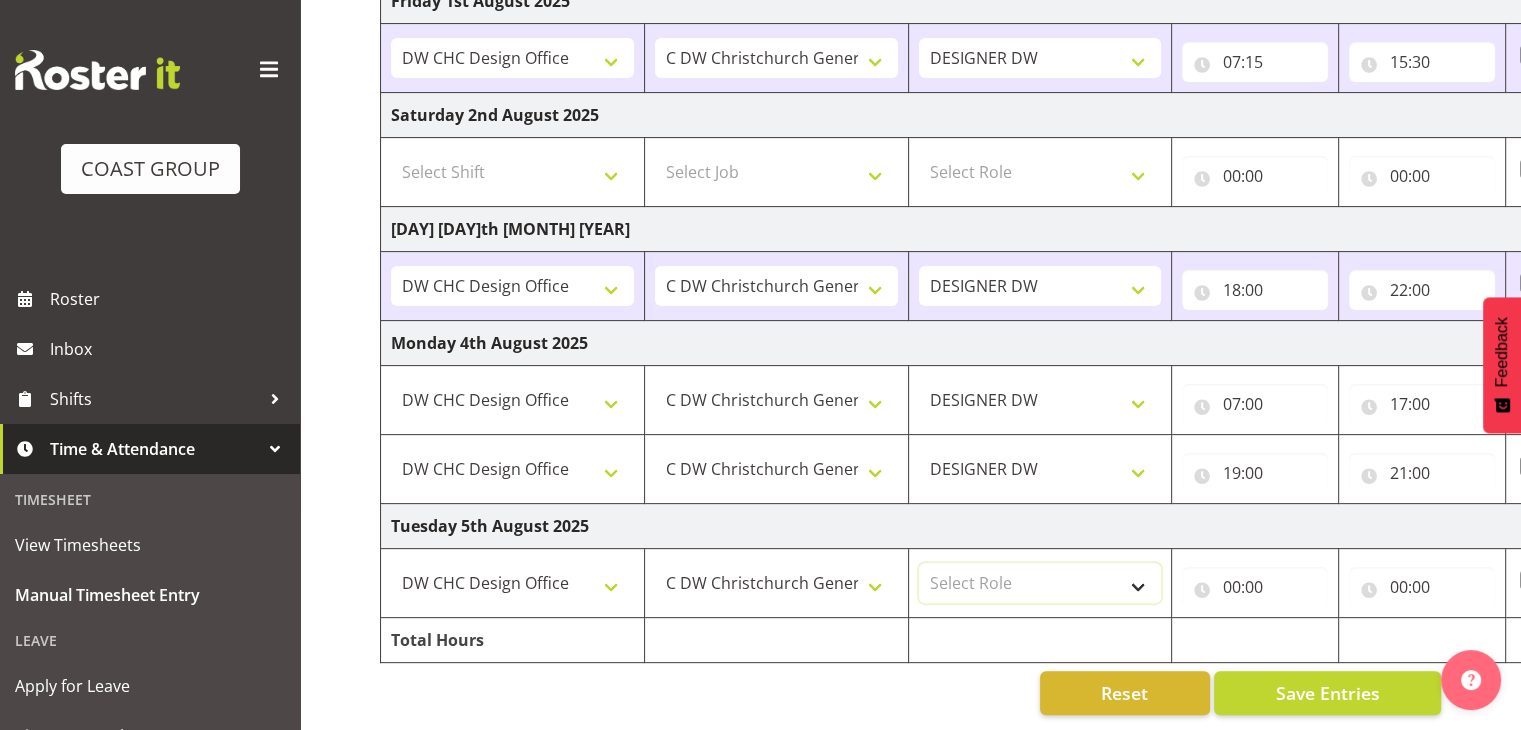click on "Select Role  DESIGNER DW" at bounding box center (1040, 583) 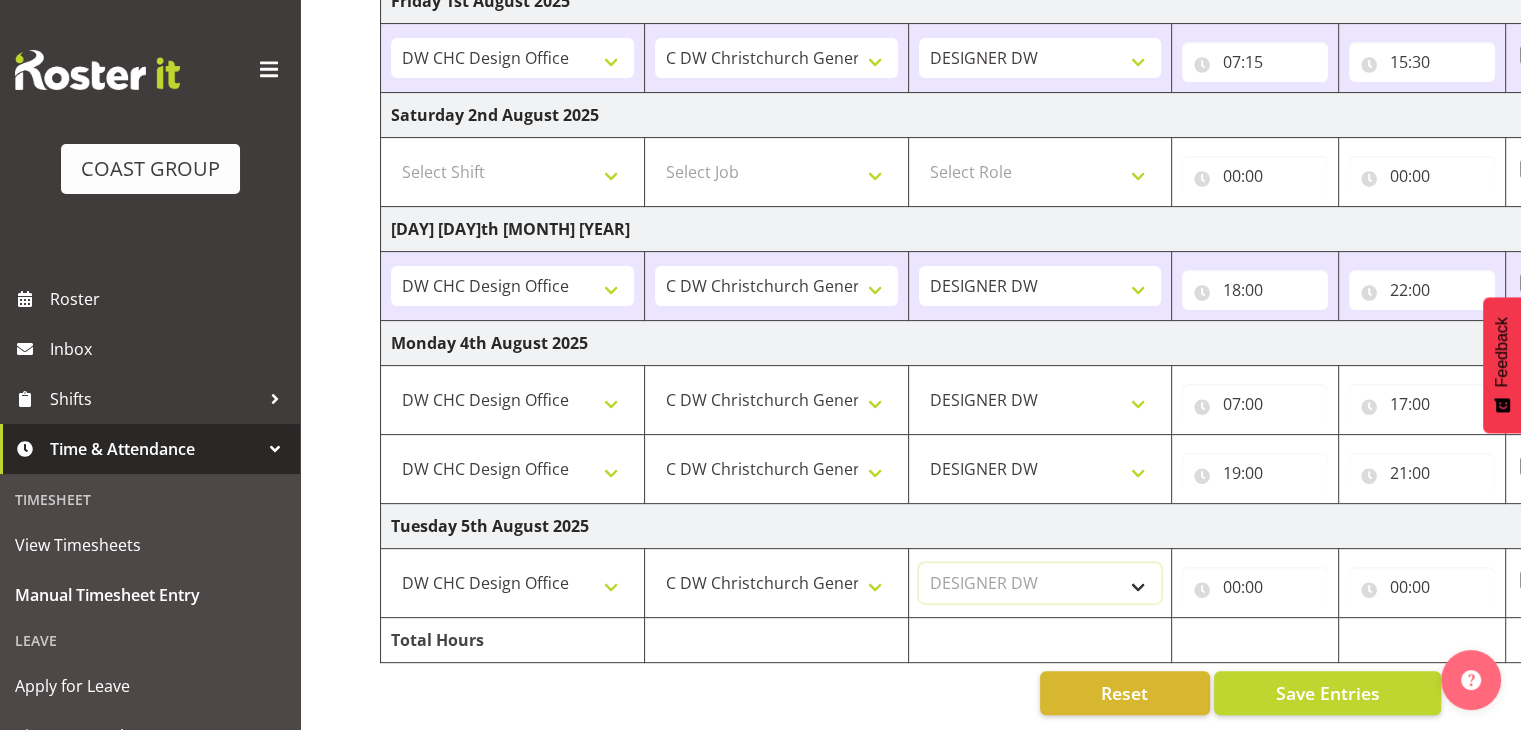 click on "Select Role  DESIGNER DW" at bounding box center (1040, 583) 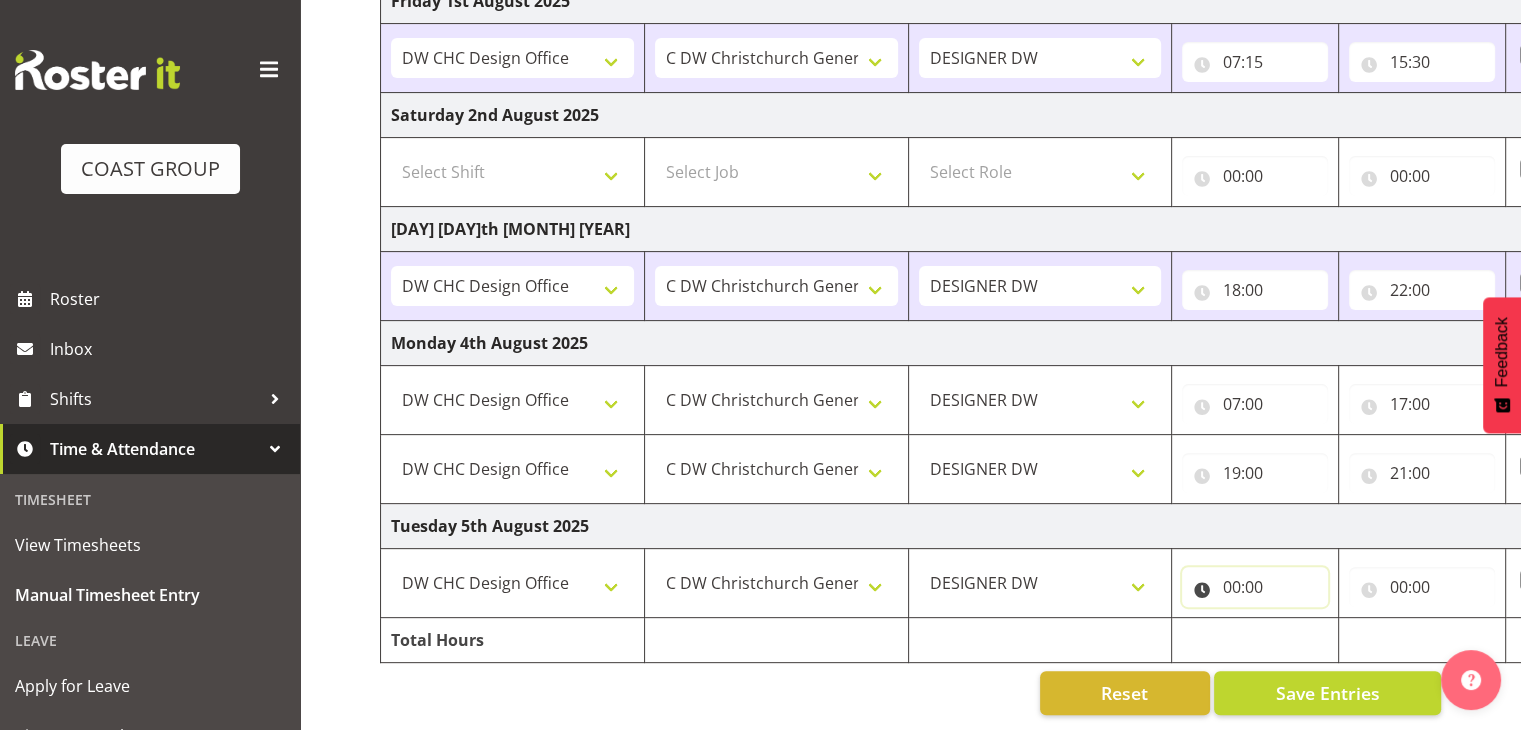 drag, startPoint x: 1239, startPoint y: 569, endPoint x: 1304, endPoint y: 599, distance: 71.5891 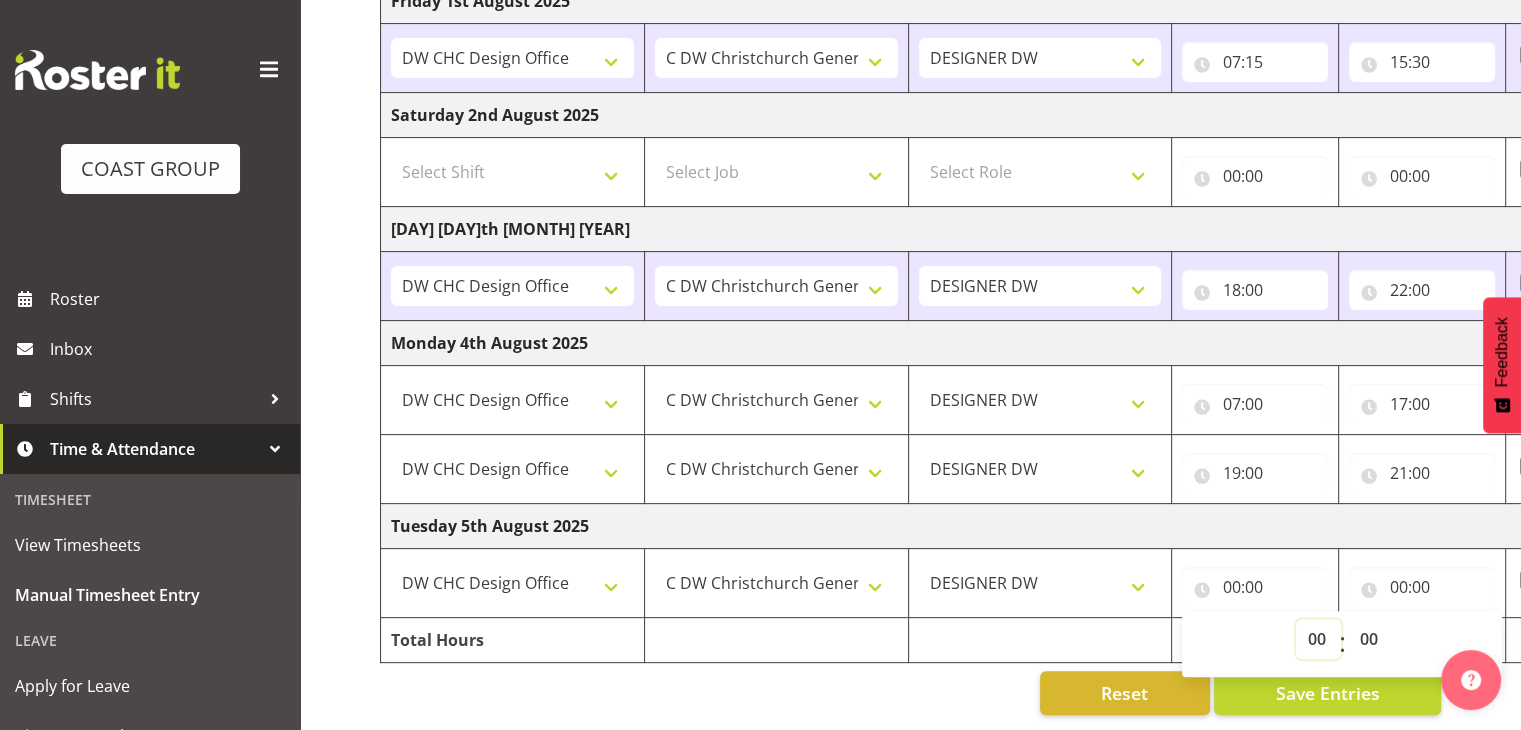 drag, startPoint x: 1311, startPoint y: 614, endPoint x: 1316, endPoint y: 605, distance: 10.29563 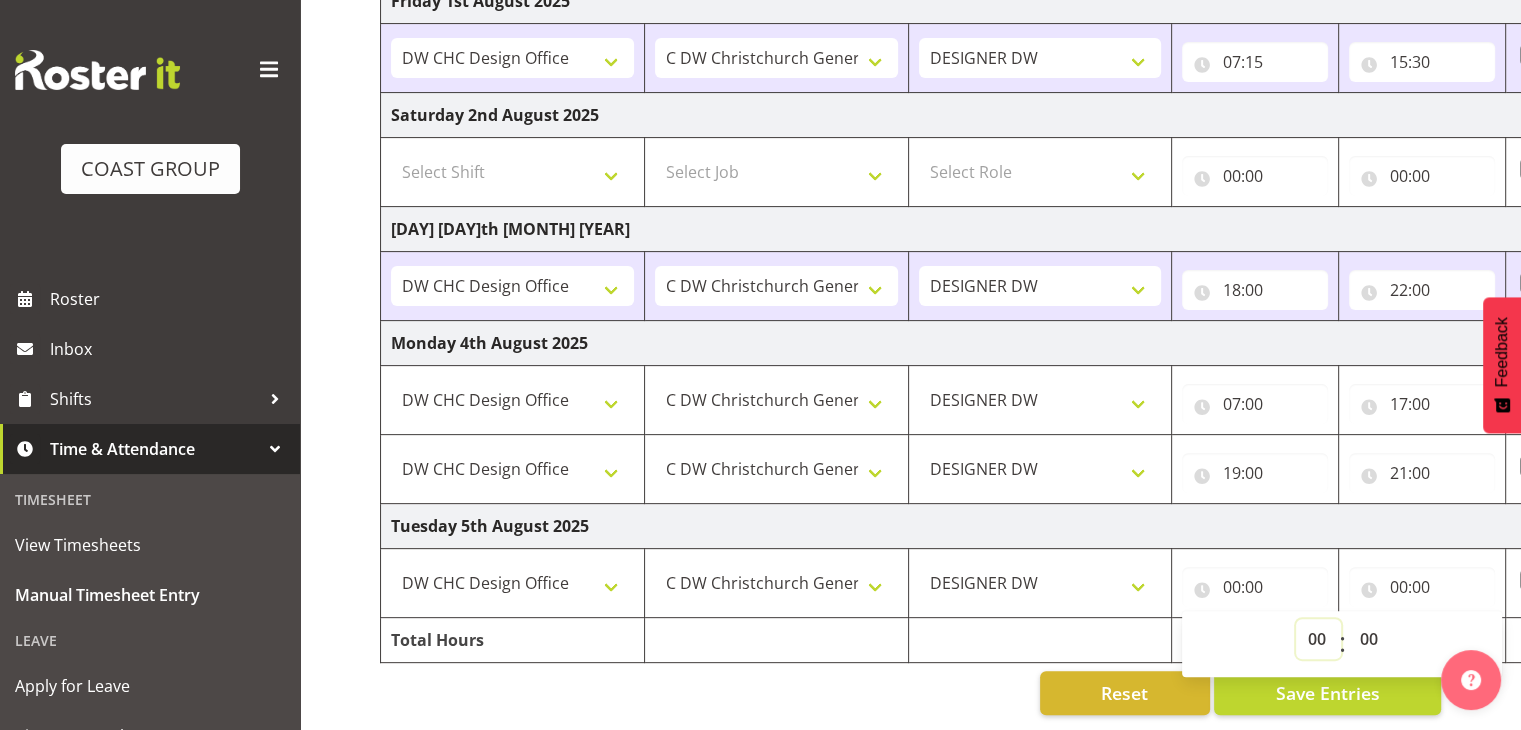 select on "7" 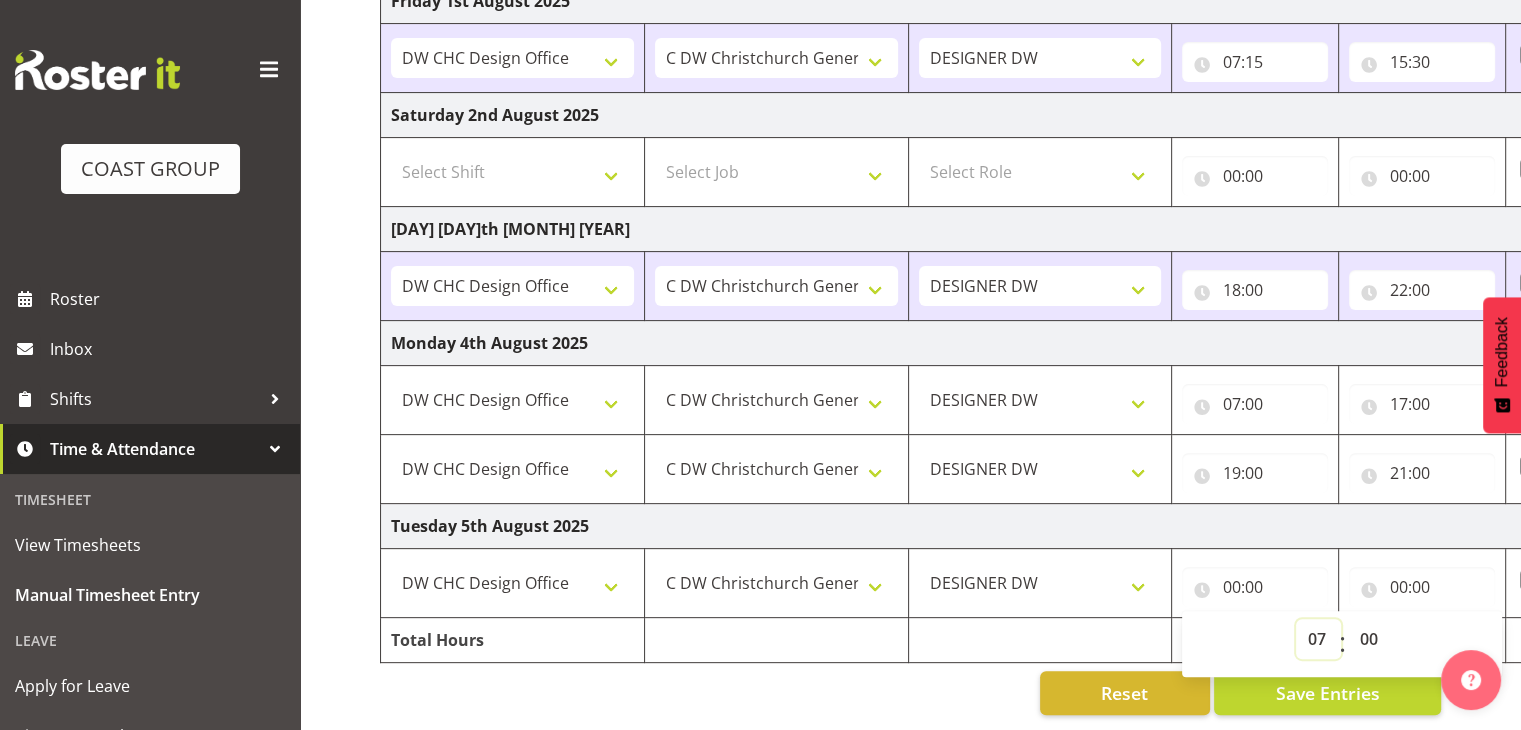 click on "00   01   02   03   04   05   06   07   08   09   10   11   12   13   14   15   16   17   18   19   20   21   22   23" at bounding box center [1318, 639] 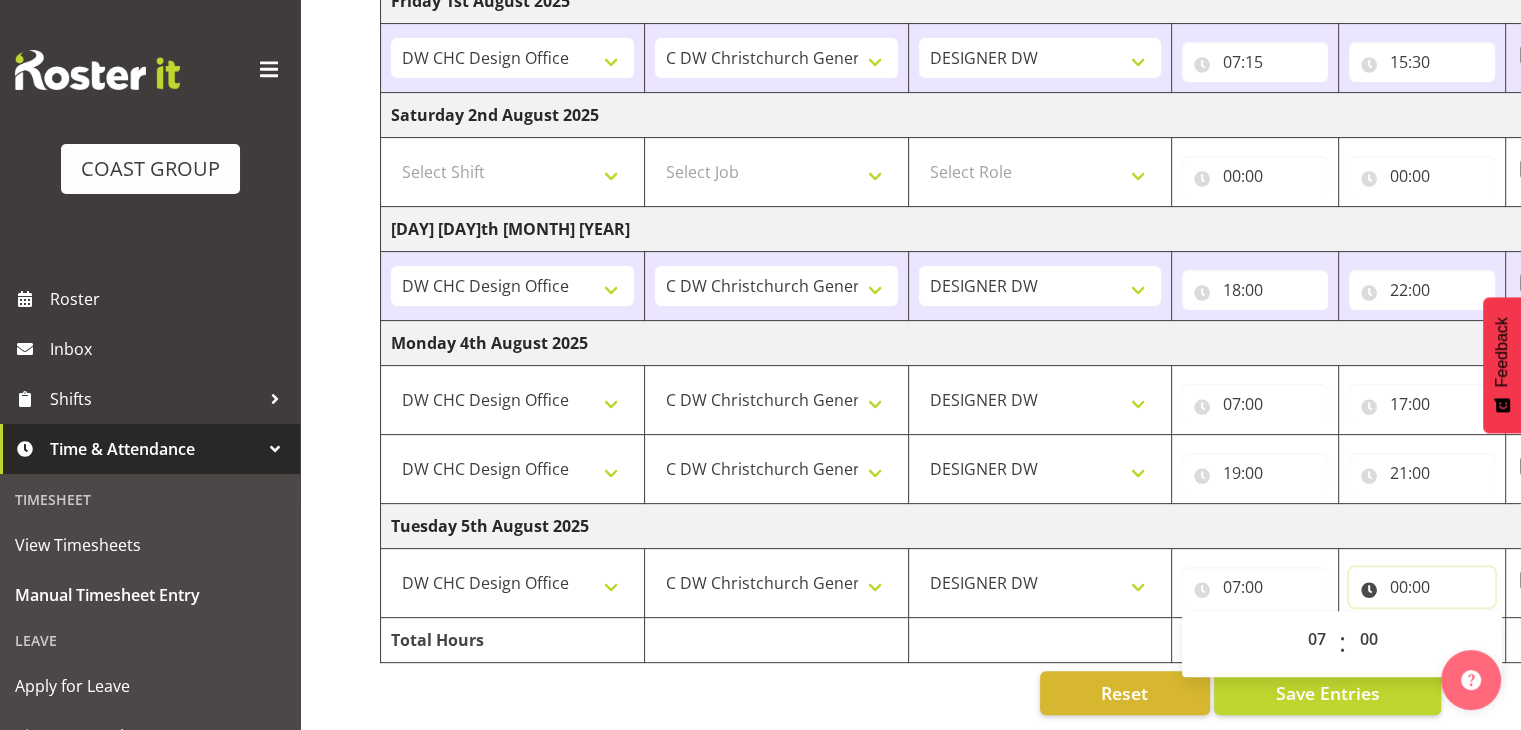 click on "00:00" at bounding box center [1422, 587] 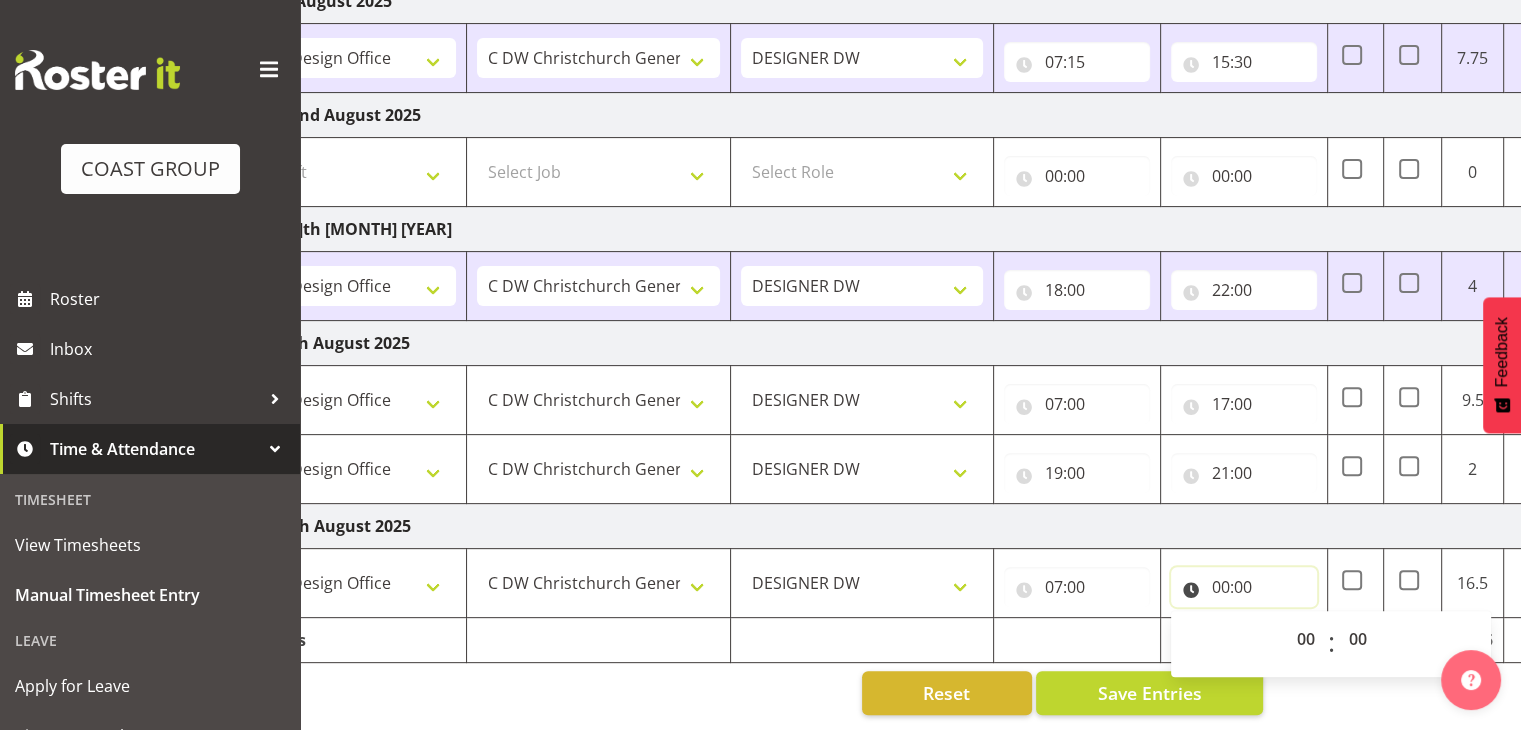 scroll, scrollTop: 0, scrollLeft: 259, axis: horizontal 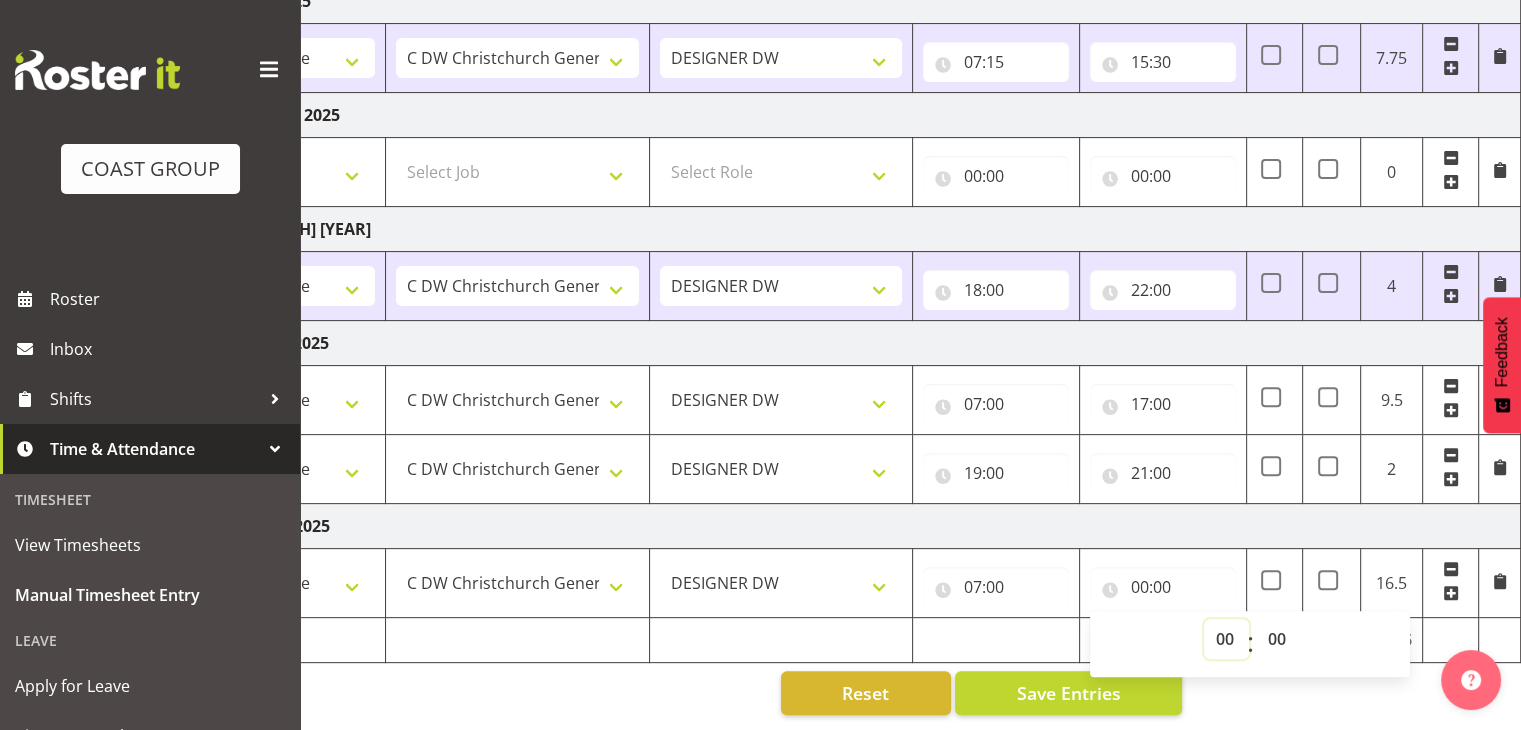 click on "00   01   02   03   04   05   06   07   08   09   10   11   12   13   14   15   16   17   18   19   20   21   22   23" at bounding box center [1226, 639] 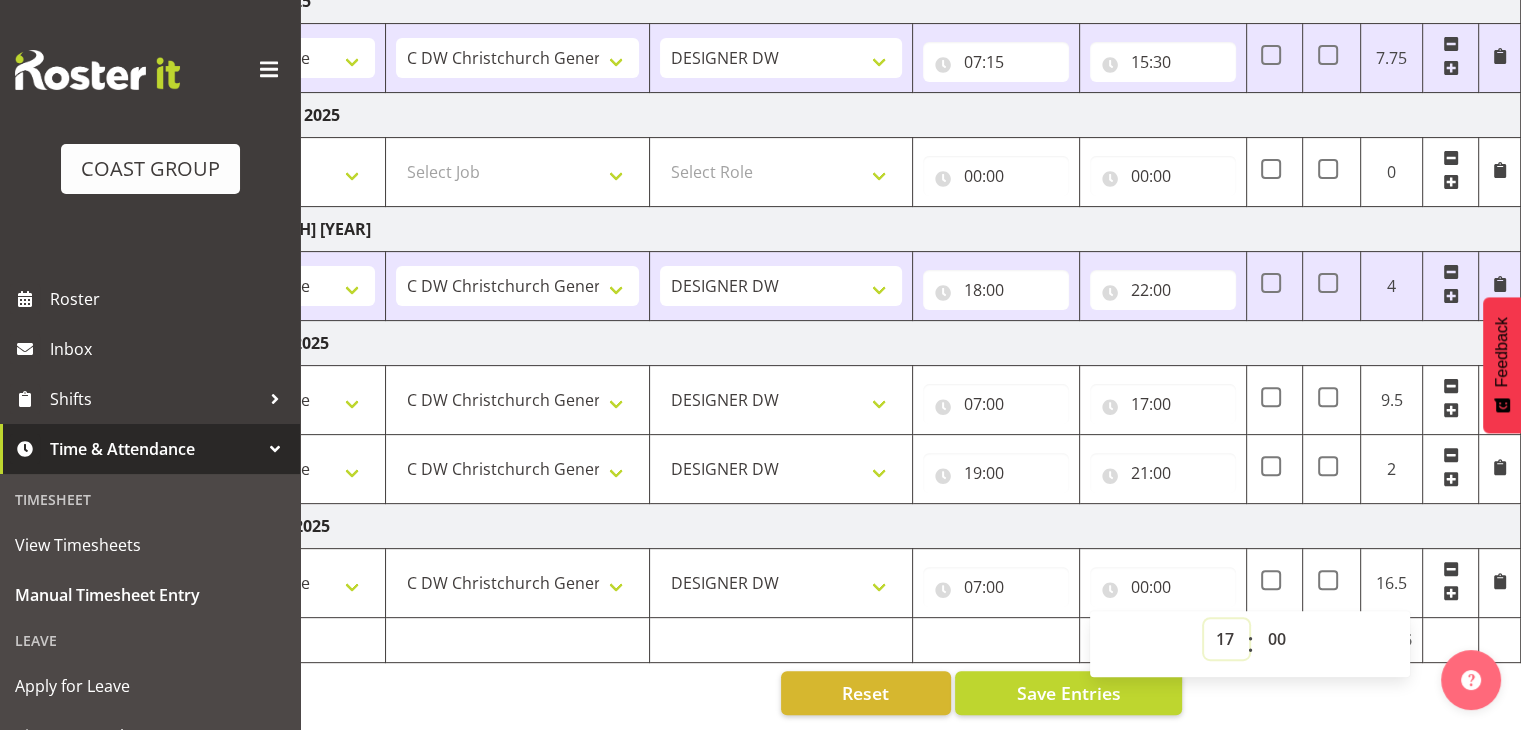 click on "00   01   02   03   04   05   06   07   08   09   10   11   12   13   14   15   16   17   18   19   20   21   22   23" at bounding box center (1226, 639) 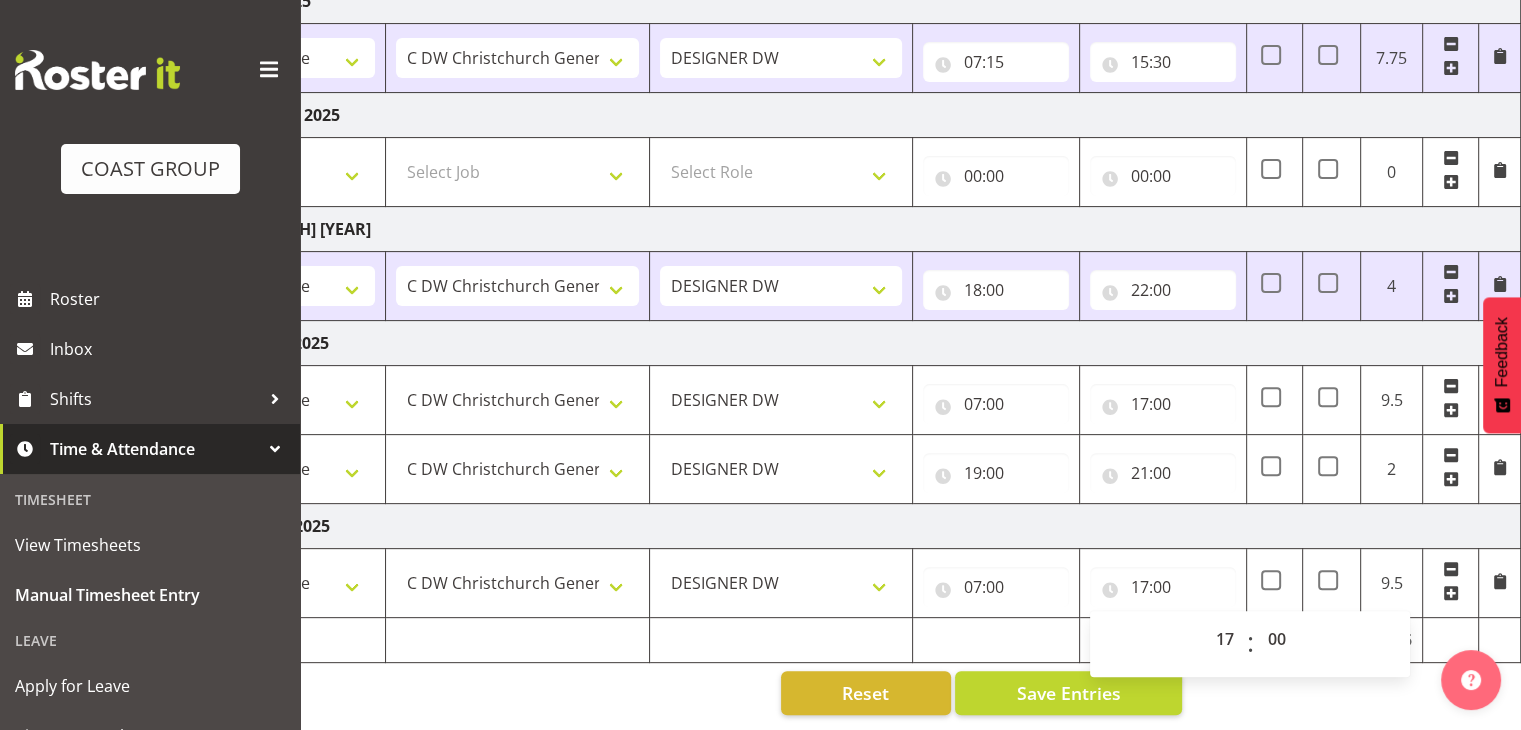 click at bounding box center (1500, 640) 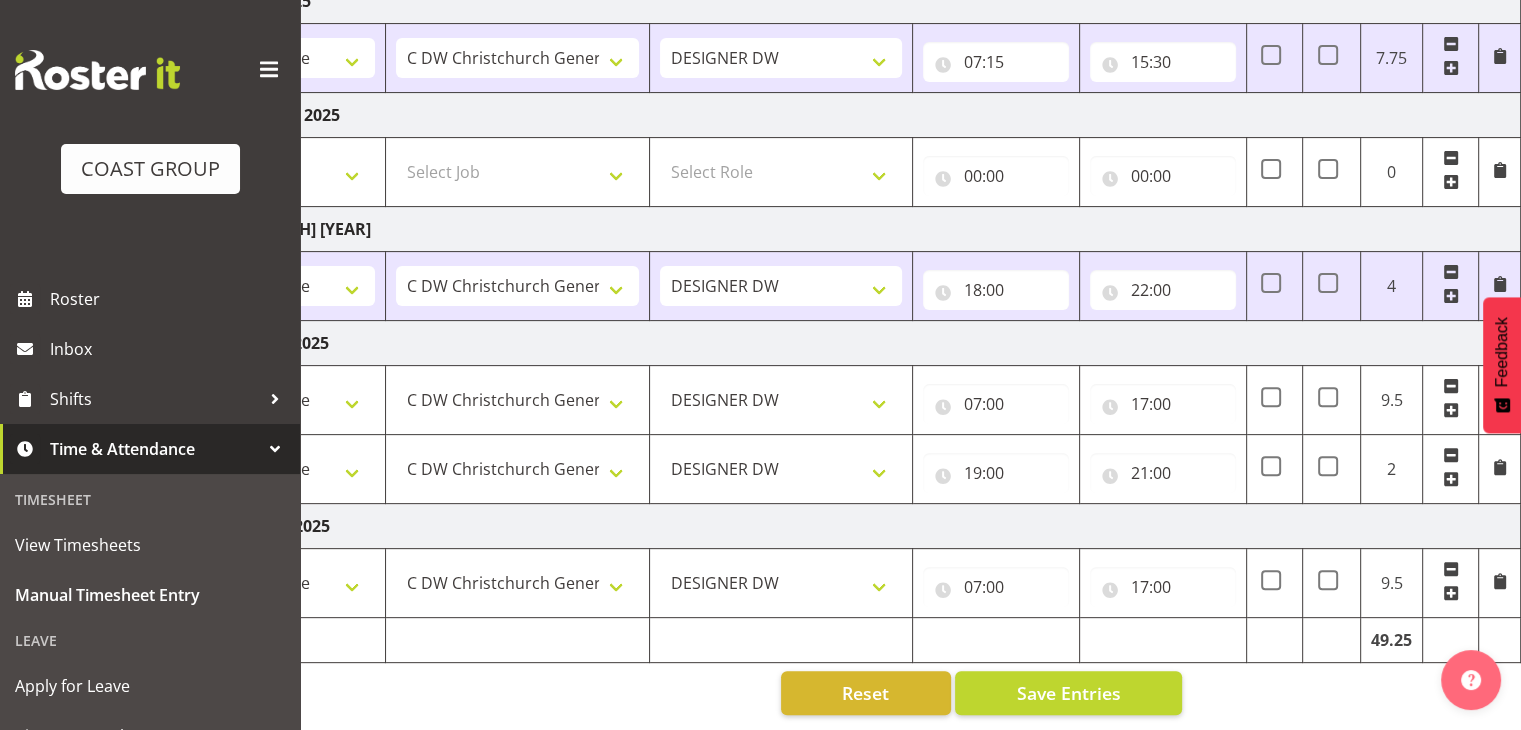 click at bounding box center [1451, 593] 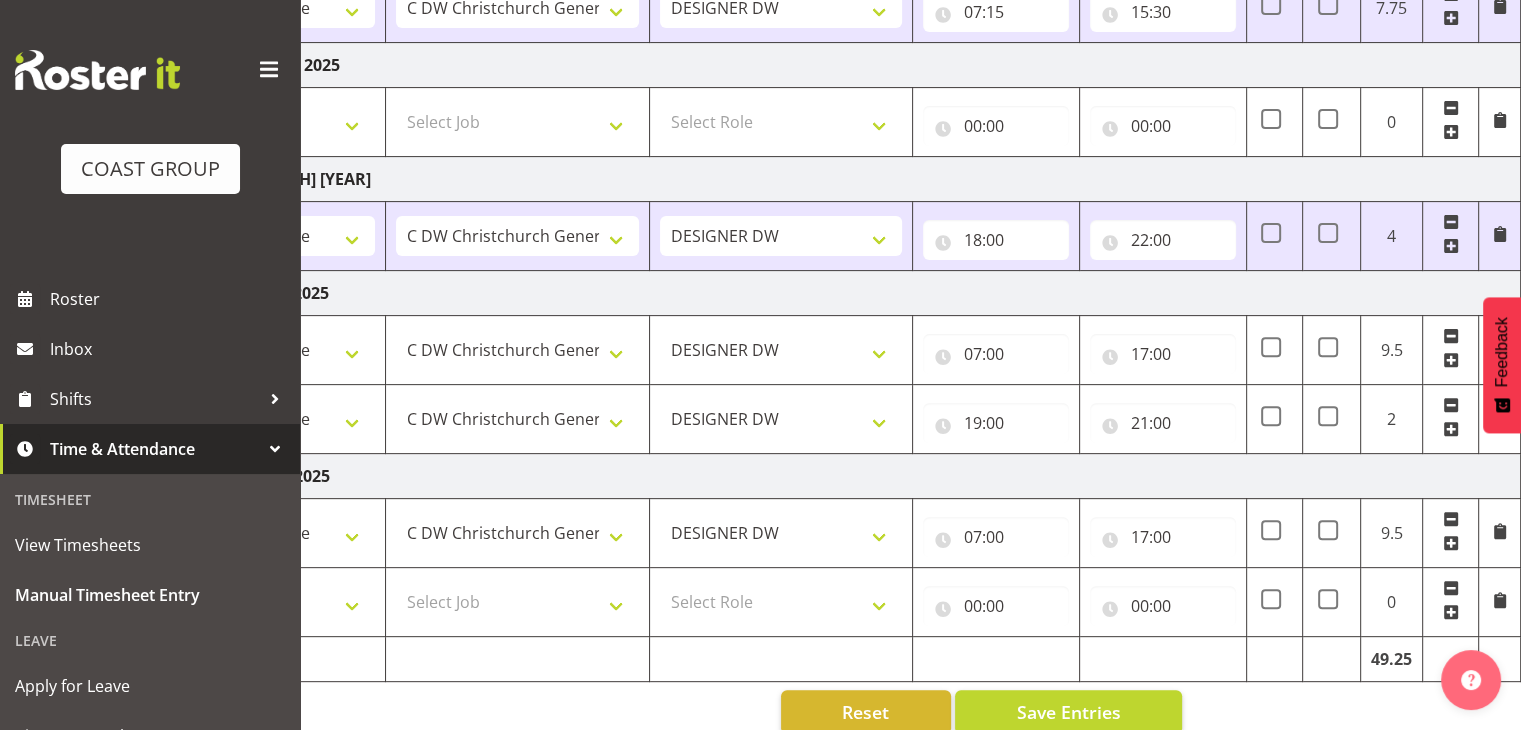 scroll, scrollTop: 645, scrollLeft: 0, axis: vertical 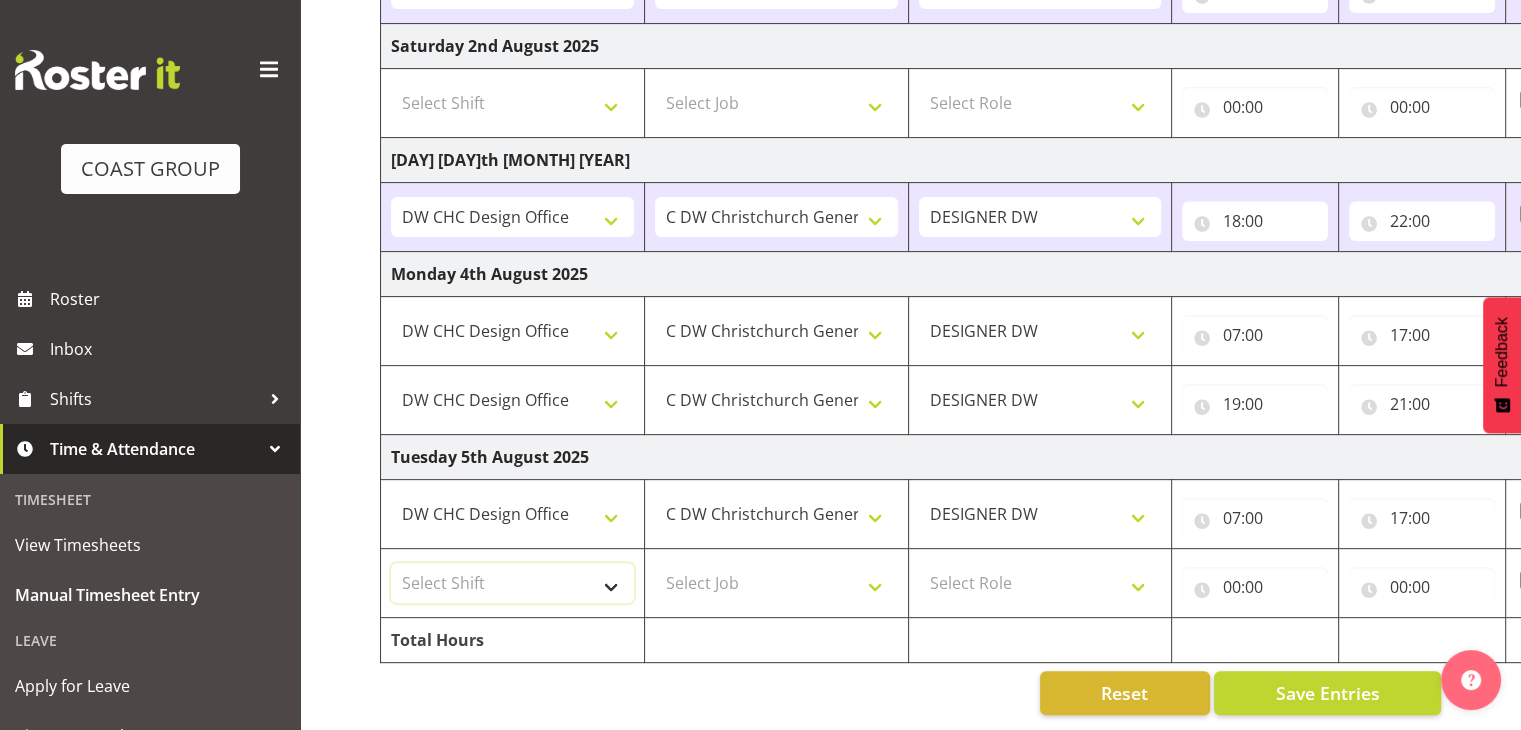 click on "Select Shift  CHC SIGN ADMIN (LEAVE ALONE, DONT MAKE INACTIVE) DW CHC ARK WORK DW CHC Design Office DW CHC General Work Aug DW CHC General Work Dec DW CHC General Work Nov DW CHC General Work Oct DW CHC General Work Sep DW CHC Office DW CHC Workshop Letter Wrapping" at bounding box center (512, 583) 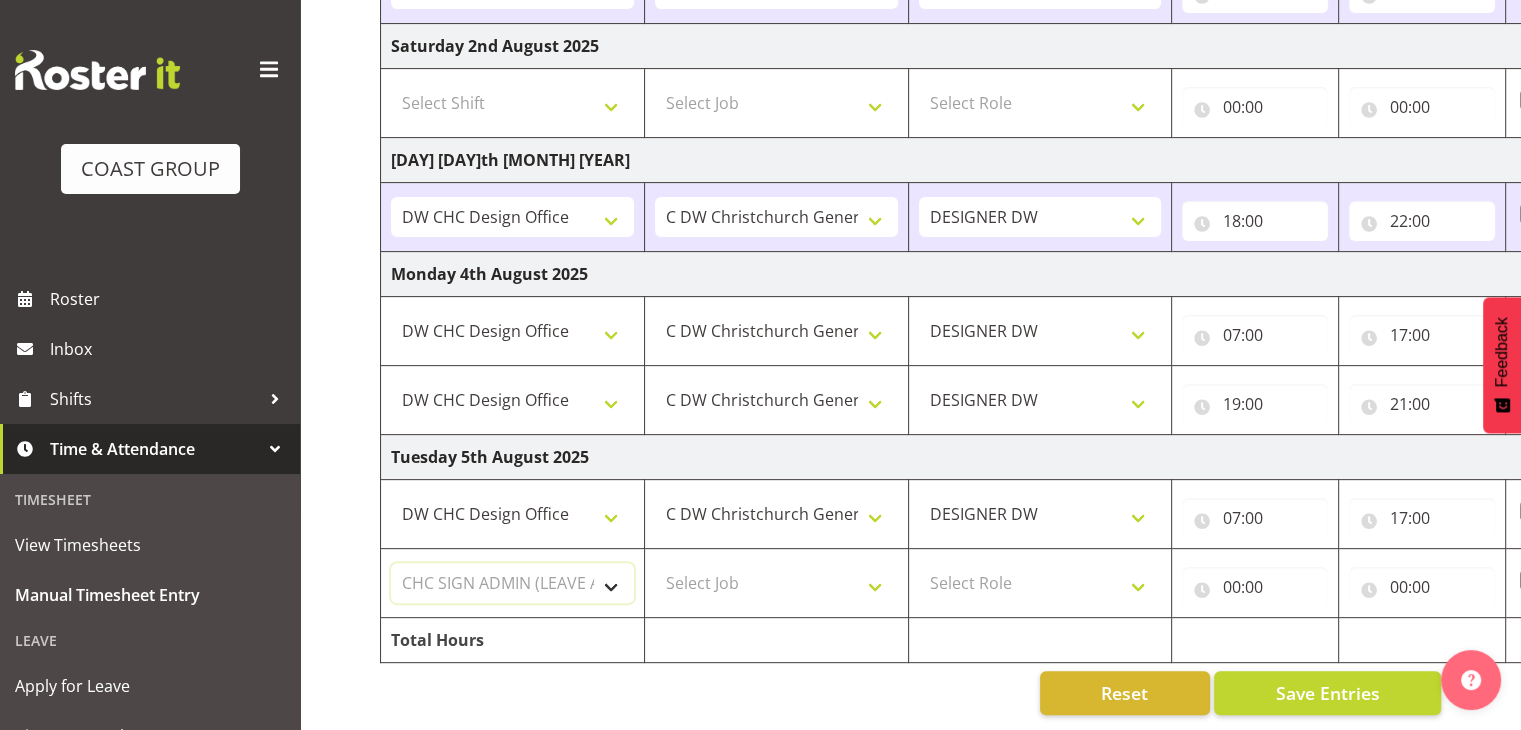 click on "Select Shift  CHC SIGN ADMIN (LEAVE ALONE, DONT MAKE INACTIVE) DW CHC ARK WORK DW CHC Design Office DW CHC General Work Aug DW CHC General Work Dec DW CHC General Work Nov DW CHC General Work Oct DW CHC General Work Sep DW CHC Office DW CHC Workshop Letter Wrapping" at bounding box center [512, 583] 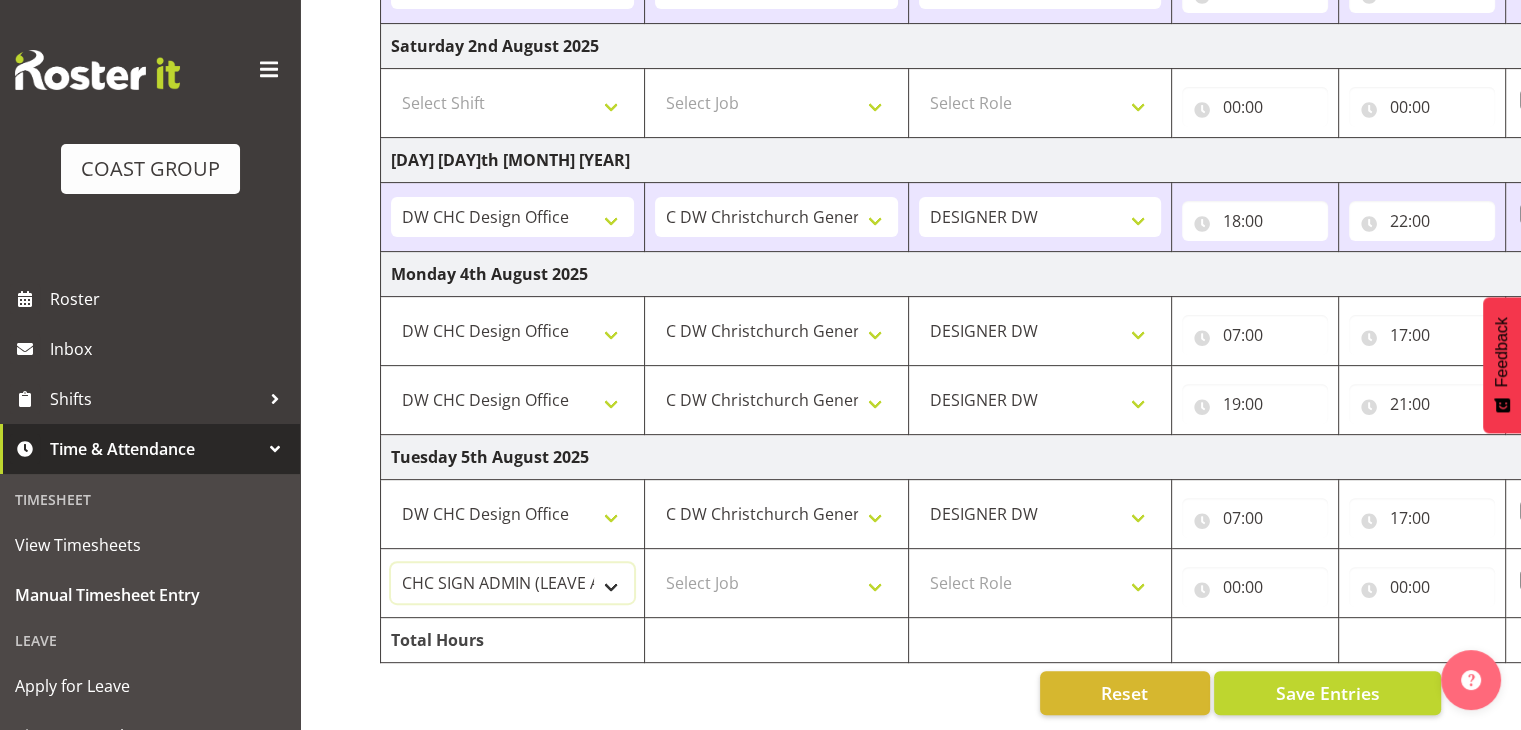 click on "CHC SIGN ADMIN (LEAVE ALONE, DONT MAKE INACTIVE) DW CHC ARK WORK DW CHC Design Office DW CHC General Work Aug DW CHC General Work Dec DW CHC General Work Nov DW CHC General Work Oct DW CHC General Work Sep DW CHC Office DW CHC Workshop Letter Wrapping" at bounding box center [512, 583] 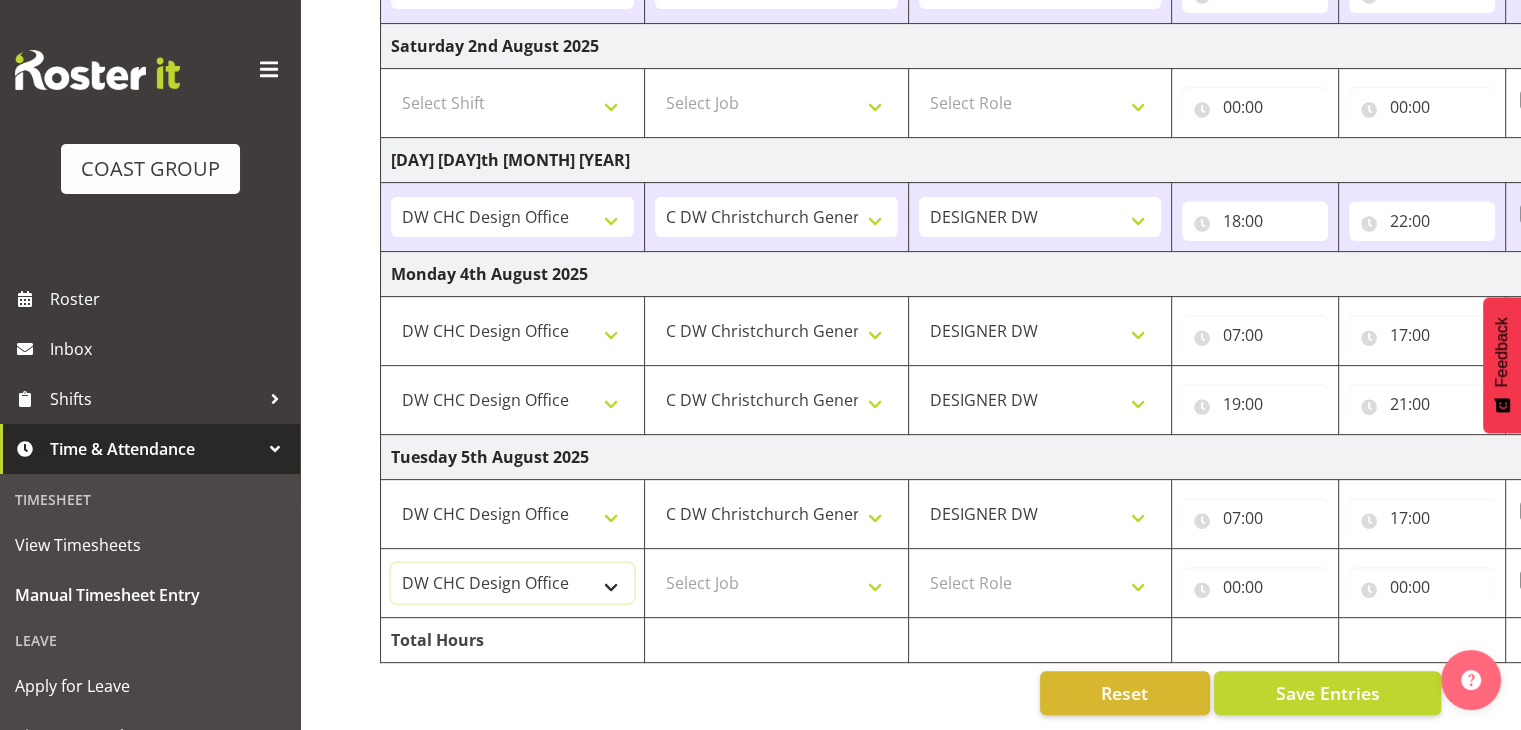click on "CHC SIGN ADMIN (LEAVE ALONE, DONT MAKE INACTIVE) DW CHC ARK WORK DW CHC Design Office DW CHC General Work Aug DW CHC General Work Dec DW CHC General Work Nov DW CHC General Work Oct DW CHC General Work Sep DW CHC Office DW CHC Workshop Letter Wrapping" at bounding box center [512, 583] 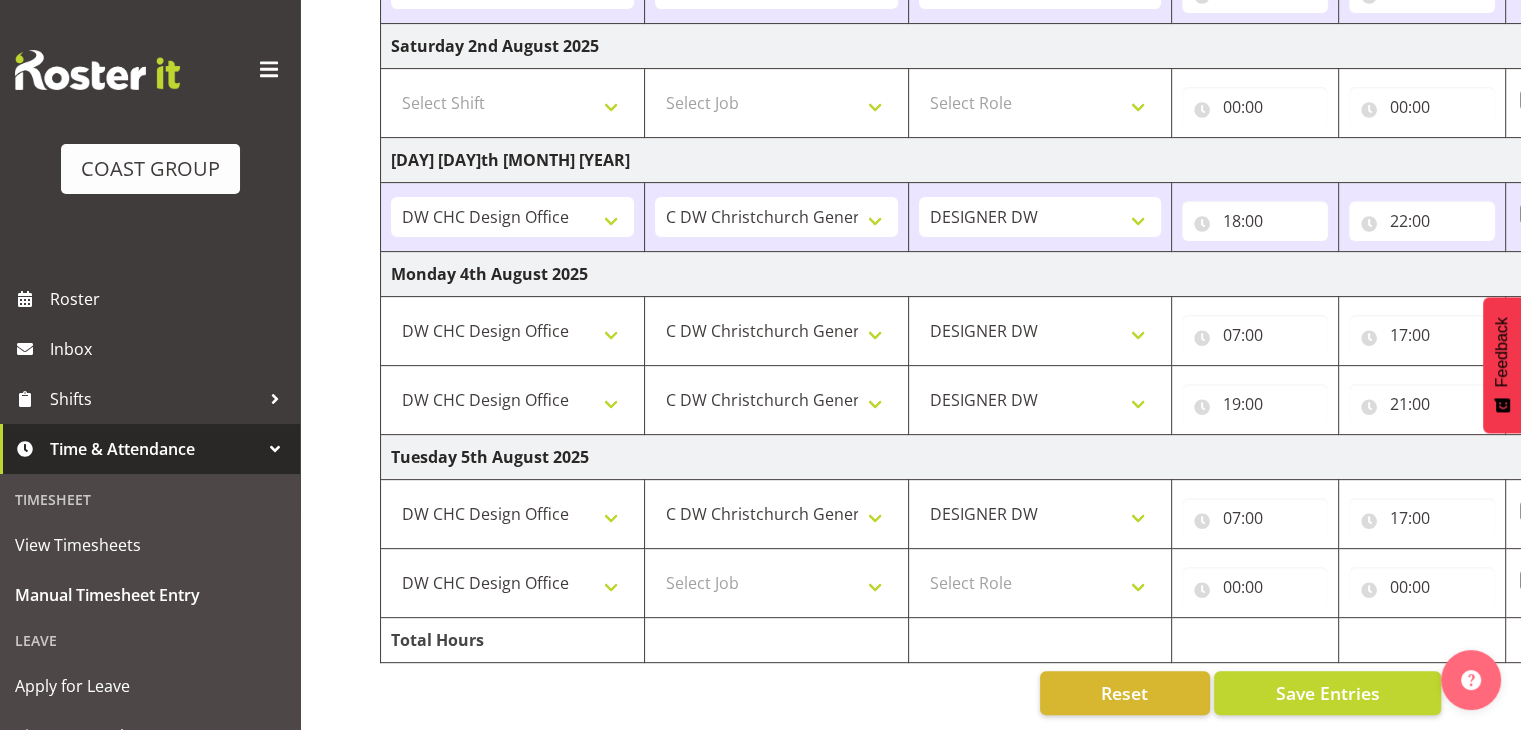 click on "Select Job  1 Carlton Events 1 Carlton Hamilton 1 Carlton Wellington 1 EHS WAREHOUSE/OFFICE 1 GRS 1 SLP Production 1 SLP Tradeshows 12507000 - AKL Casual Jul 2025 1250700R - July Casual C&R 2025 12507010 - NASDAP Conference 2025 12507030 - Auckland Food Show 2025 12507050 - CDES Internship & Graduate Expo 2025 12507100 - NZCB Education Day 2025 12507110 - CCNZ 2025 1250711A - CCNZ25-Accordant GroupServices 12507120 - NZACA Symposium 2025 12507130 - Risk & Resilience 2025 1250713A - Risk 2025 - Protecht 1250713B - RISK 2025 - Camms 12507140 - Jobs Expo in NZ 2025 12507150 - Crane 2025 1250715A - Crane 2025 - UAA 12507160 - BestStart conference 25 12507170 - UoA - T-Tech 2025 12507180 - Banks Art Exhibition 25 12507190 - GSA 2025 12507200 - UoA Clubs Expo Semster 2 2025 12507210 - All Black Tour 2025 - Hamilton 12507220 - All Blacks Stock Purchasing 25 12508000 - AKL Casual Aug 2025 1250800R - August Casual C&R 2025 12508010 - Spring Gift Fair 2025 1250801A - Jty Imports/Exports-SpringGift 12508080 - FANZ 2025" at bounding box center (776, 583) 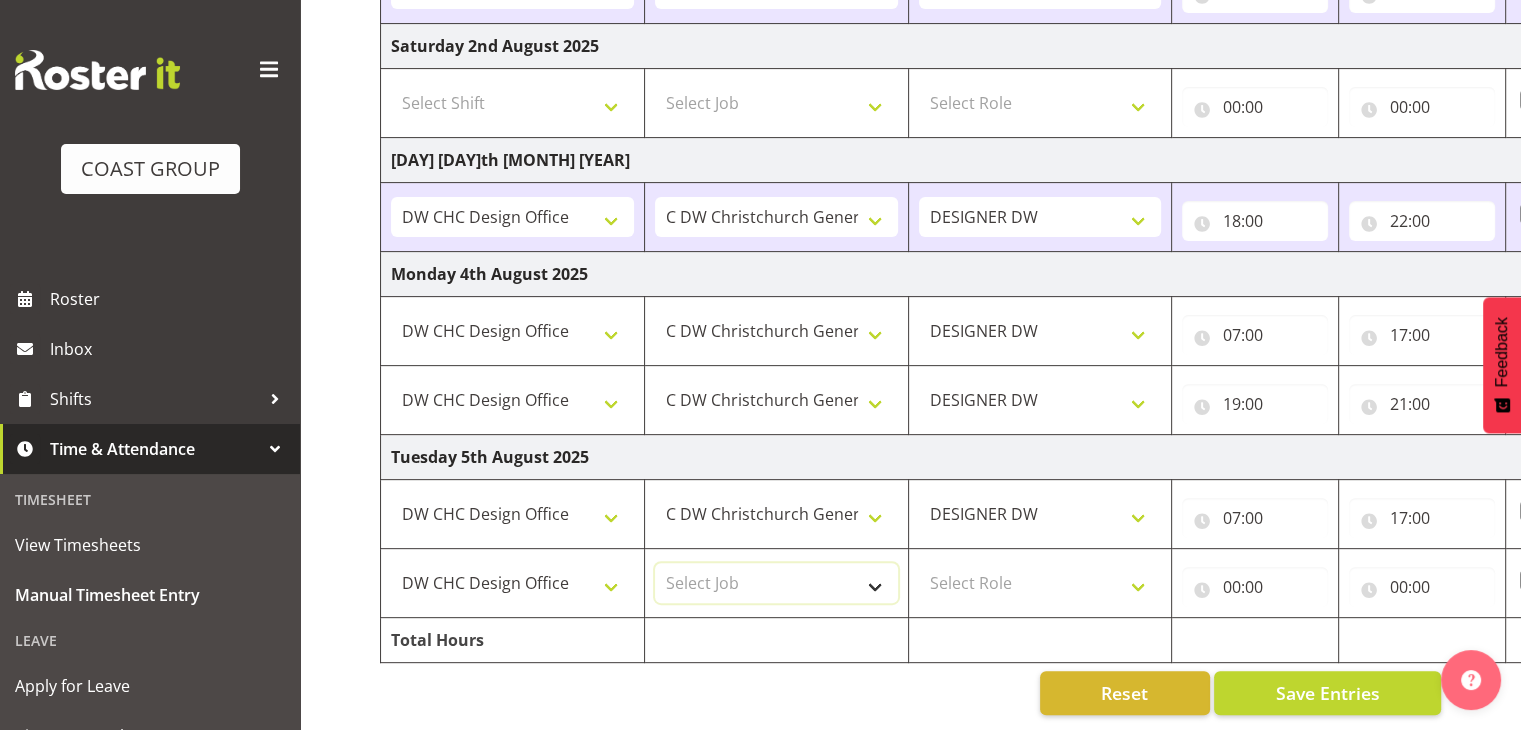 click on "Select Job  1 Carlton Events 1 Carlton Hamilton 1 Carlton Wellington 1 EHS WAREHOUSE/OFFICE 1 GRS 1 SLP Production 1 SLP Tradeshows 12507000 - AKL Casual Jul 2025 1250700R - July Casual C&R 2025 12507010 - NASDAP Conference 2025 12507030 - Auckland Food Show 2025 12507050 - CDES Internship & Graduate Expo 2025 12507100 - NZCB Education Day 2025 12507110 - CCNZ 2025 1250711A - CCNZ25-Accordant GroupServices 12507120 - NZACA Symposium 2025 12507130 - Risk & Resilience 2025 1250713A - Risk 2025 - Protecht 1250713B - RISK 2025 - Camms 12507140 - Jobs Expo in NZ 2025 12507150 - Crane 2025 1250715A - Crane 2025 - UAA 12507160 - BestStart conference 25 12507170 - UoA - T-Tech 2025 12507180 - Banks Art Exhibition 25 12507190 - GSA 2025 12507200 - UoA Clubs Expo Semster 2 2025 12507210 - All Black Tour 2025 - Hamilton 12507220 - All Blacks Stock Purchasing 25 12508000 - AKL Casual Aug 2025 1250800R - August Casual C&R 2025 12508010 - Spring Gift Fair 2025 1250801A - Jty Imports/Exports-SpringGift 12508080 - FANZ 2025" at bounding box center [776, 583] 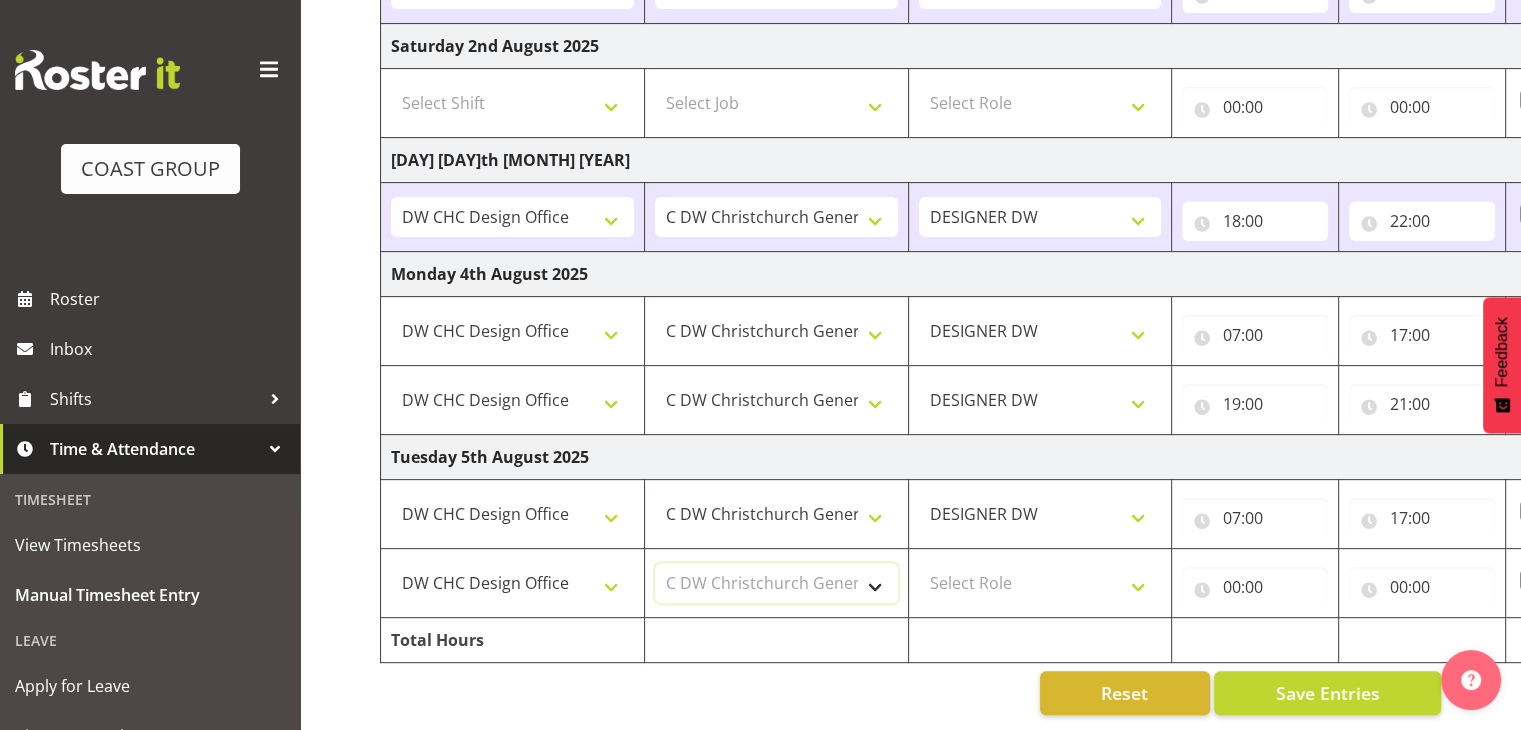 click on "Select Job  1 Carlton Events 1 Carlton Hamilton 1 Carlton Wellington 1 EHS WAREHOUSE/OFFICE 1 GRS 1 SLP Production 1 SLP Tradeshows 12507000 - AKL Casual Jul 2025 1250700R - July Casual C&R 2025 12507010 - NASDAP Conference 2025 12507030 - Auckland Food Show 2025 12507050 - CDES Internship & Graduate Expo 2025 12507100 - NZCB Education Day 2025 12507110 - CCNZ 2025 1250711A - CCNZ25-Accordant GroupServices 12507120 - NZACA Symposium 2025 12507130 - Risk & Resilience 2025 1250713A - Risk 2025 - Protecht 1250713B - RISK 2025 - Camms 12507140 - Jobs Expo in NZ 2025 12507150 - Crane 2025 1250715A - Crane 2025 - UAA 12507160 - BestStart conference 25 12507170 - UoA - T-Tech 2025 12507180 - Banks Art Exhibition 25 12507190 - GSA 2025 12507200 - UoA Clubs Expo Semster 2 2025 12507210 - All Black Tour 2025 - Hamilton 12507220 - All Blacks Stock Purchasing 25 12508000 - AKL Casual Aug 2025 1250800R - August Casual C&R 2025 12508010 - Spring Gift Fair 2025 1250801A - Jty Imports/Exports-SpringGift 12508080 - FANZ 2025" at bounding box center (776, 583) 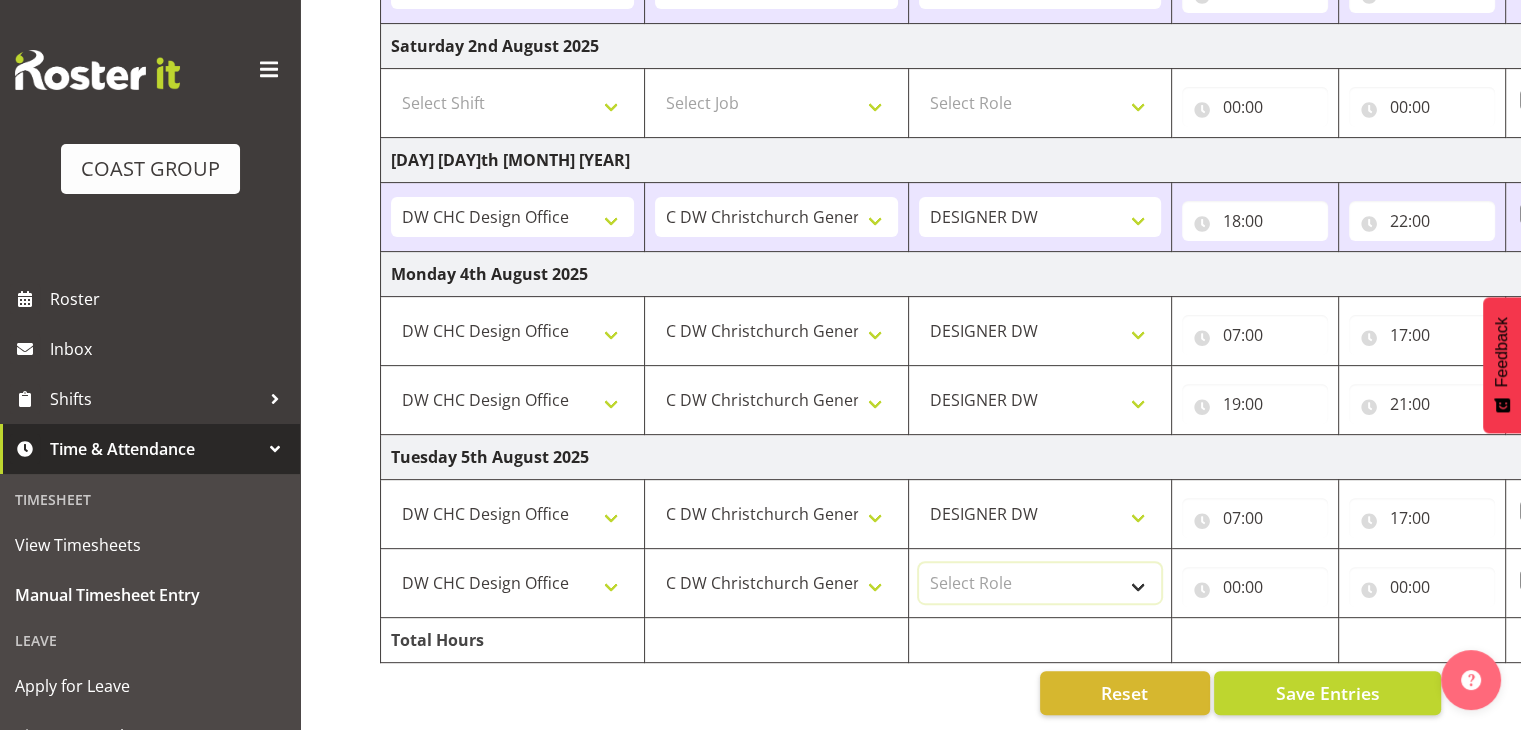 click on "Select Role  DESIGNER DW" at bounding box center [1040, 583] 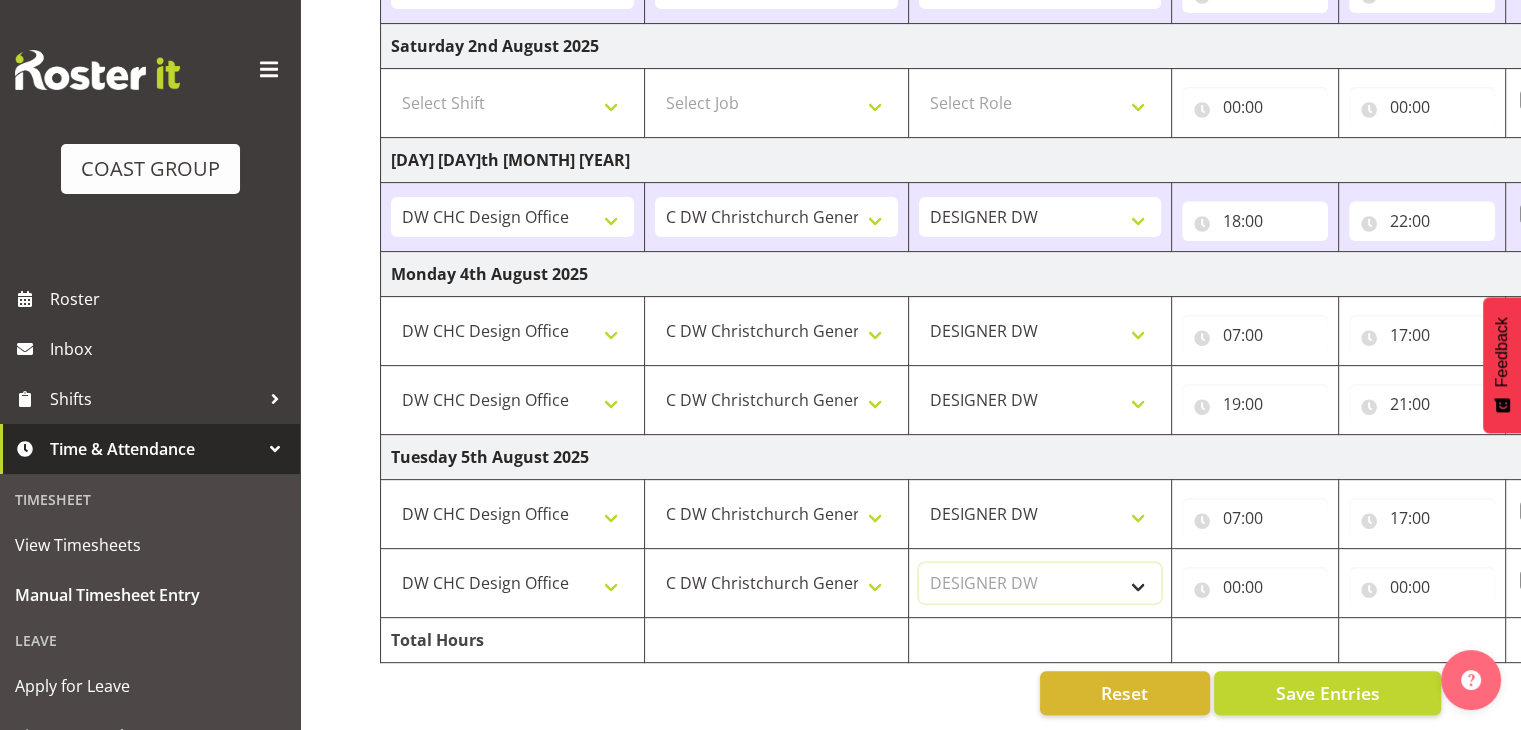click on "Select Role  DESIGNER DW" at bounding box center [1040, 583] 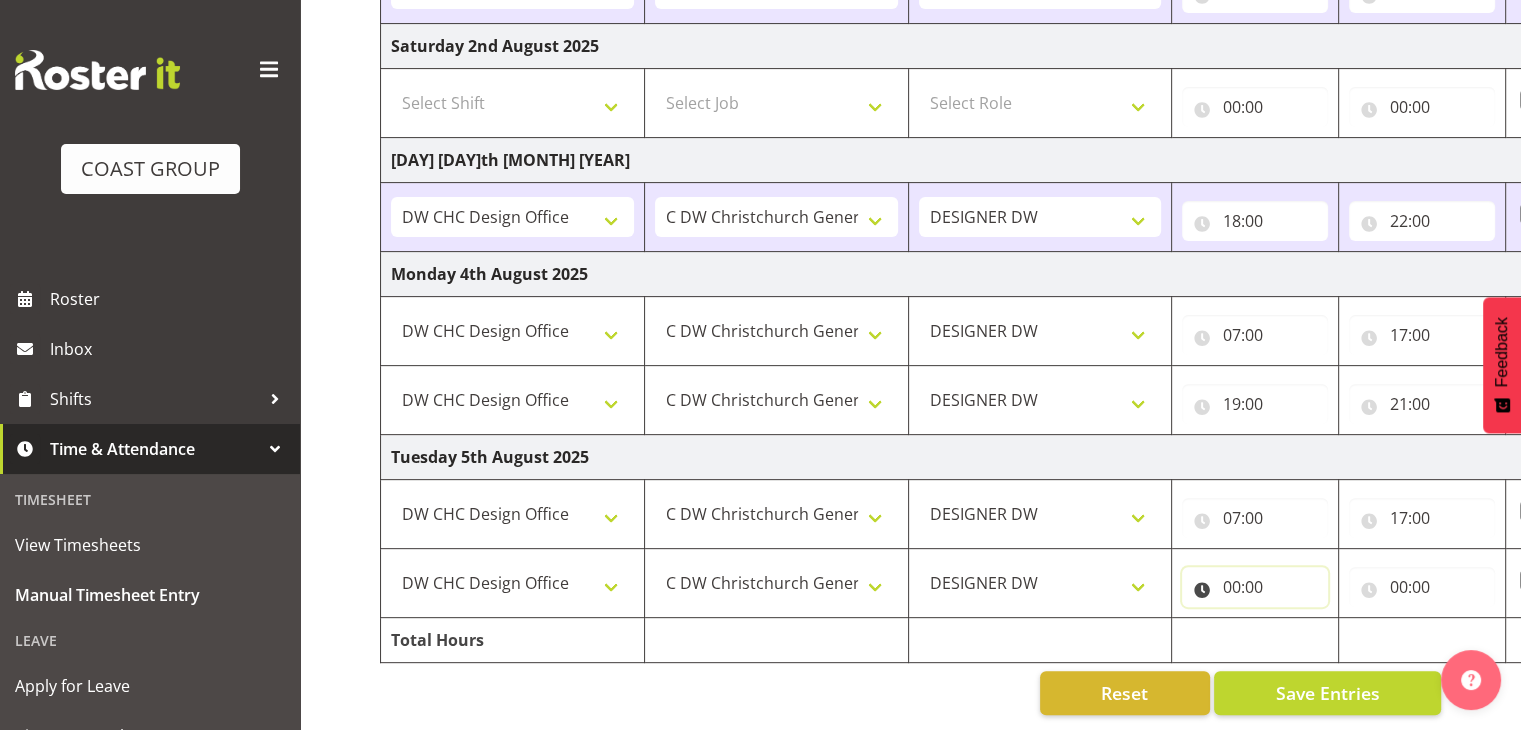 click on "00:00" at bounding box center (1255, 587) 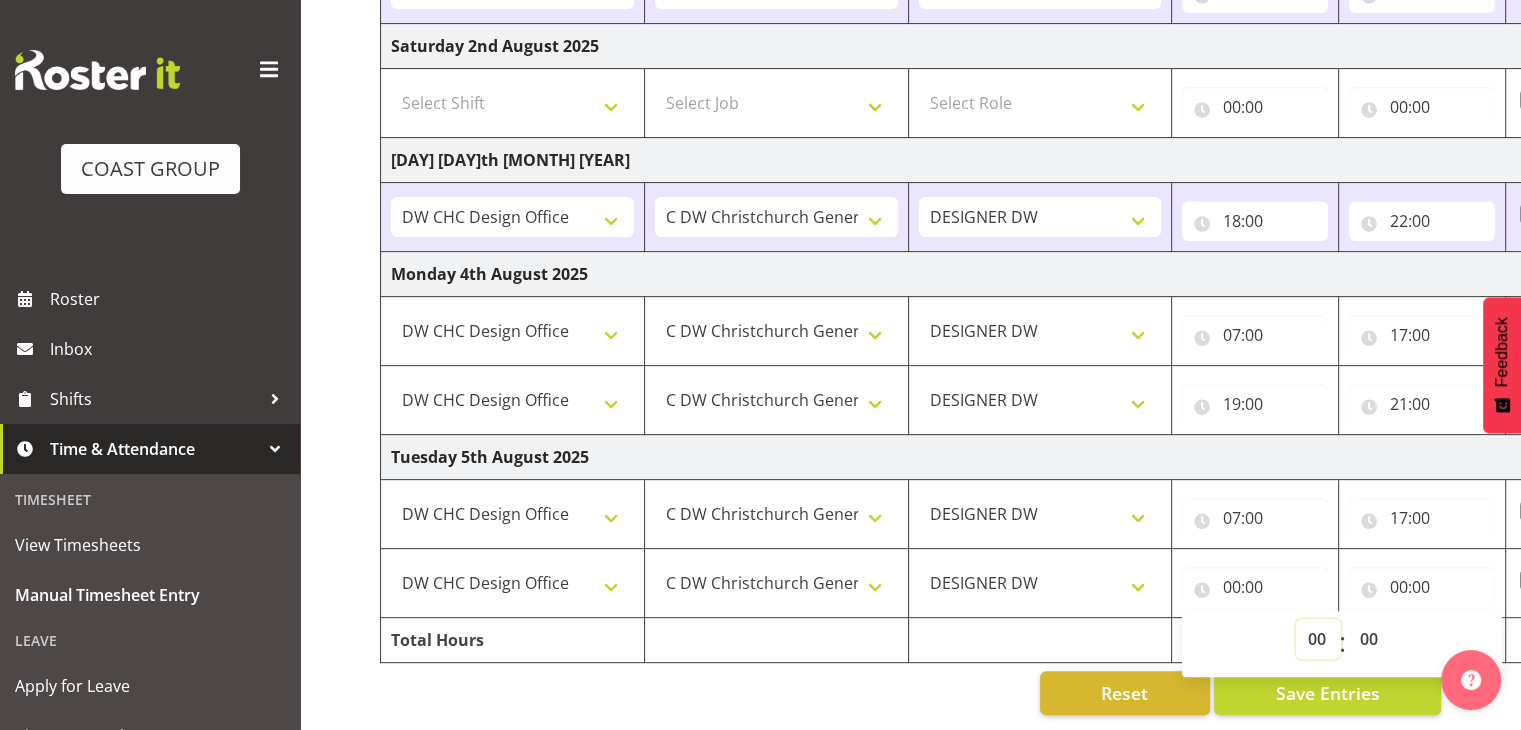 click on "00   01   02   03   04   05   06   07   08   09   10   11   12   13   14   15   16   17   18   19   20   21   22   23" at bounding box center [1318, 639] 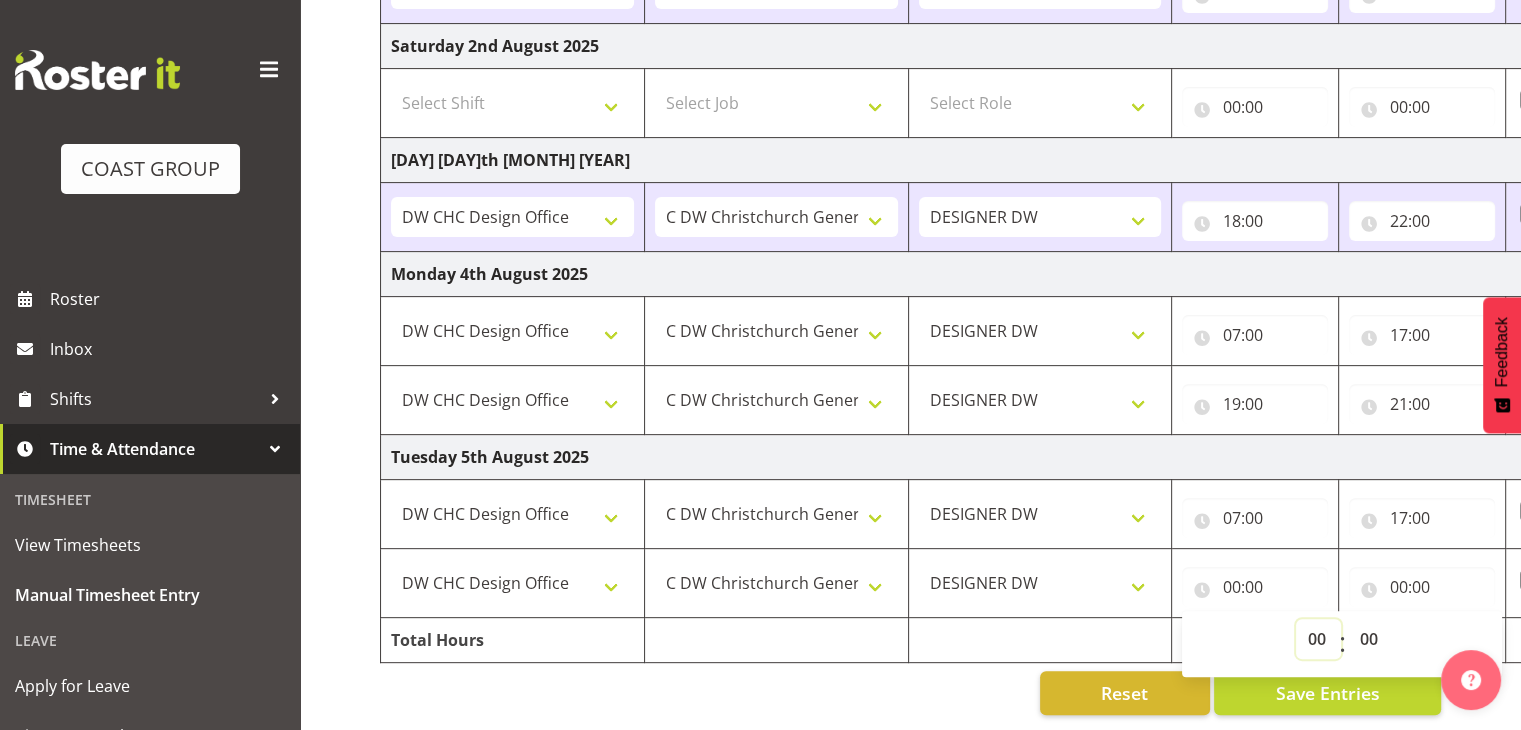 select on "19" 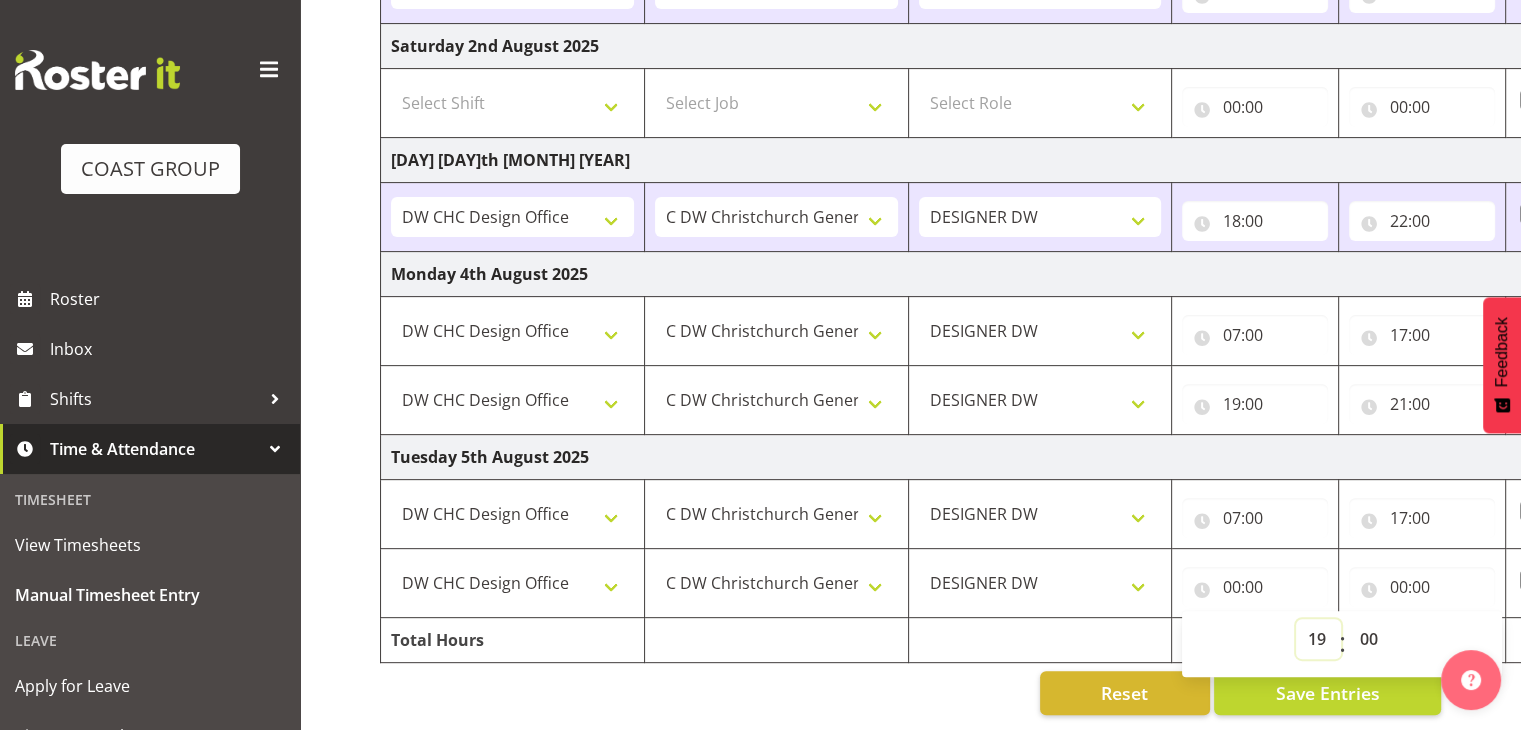 click on "00   01   02   03   04   05   06   07   08   09   10   11   12   13   14   15   16   17   18   19   20   21   22   23" at bounding box center [1318, 639] 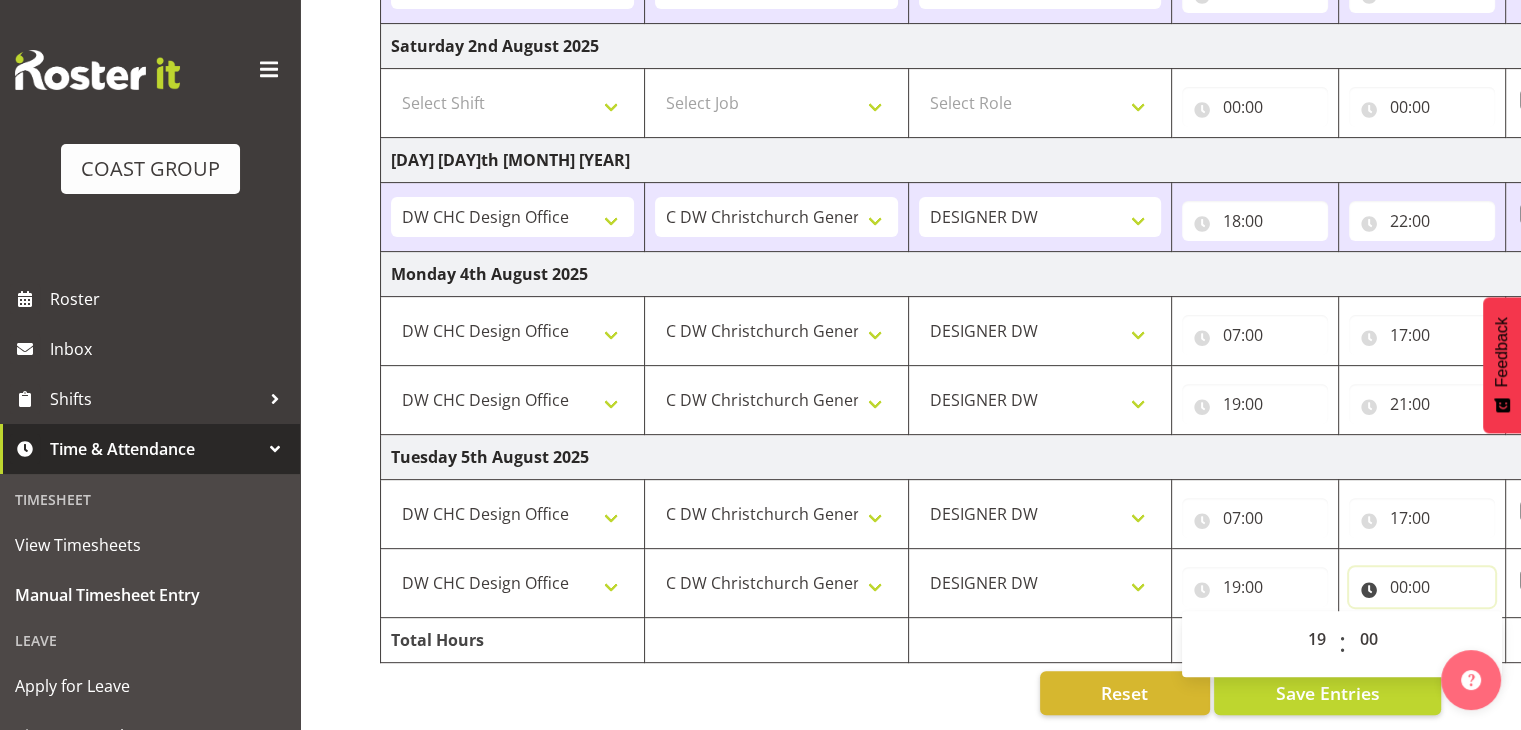 click on "00:00" at bounding box center [1422, 587] 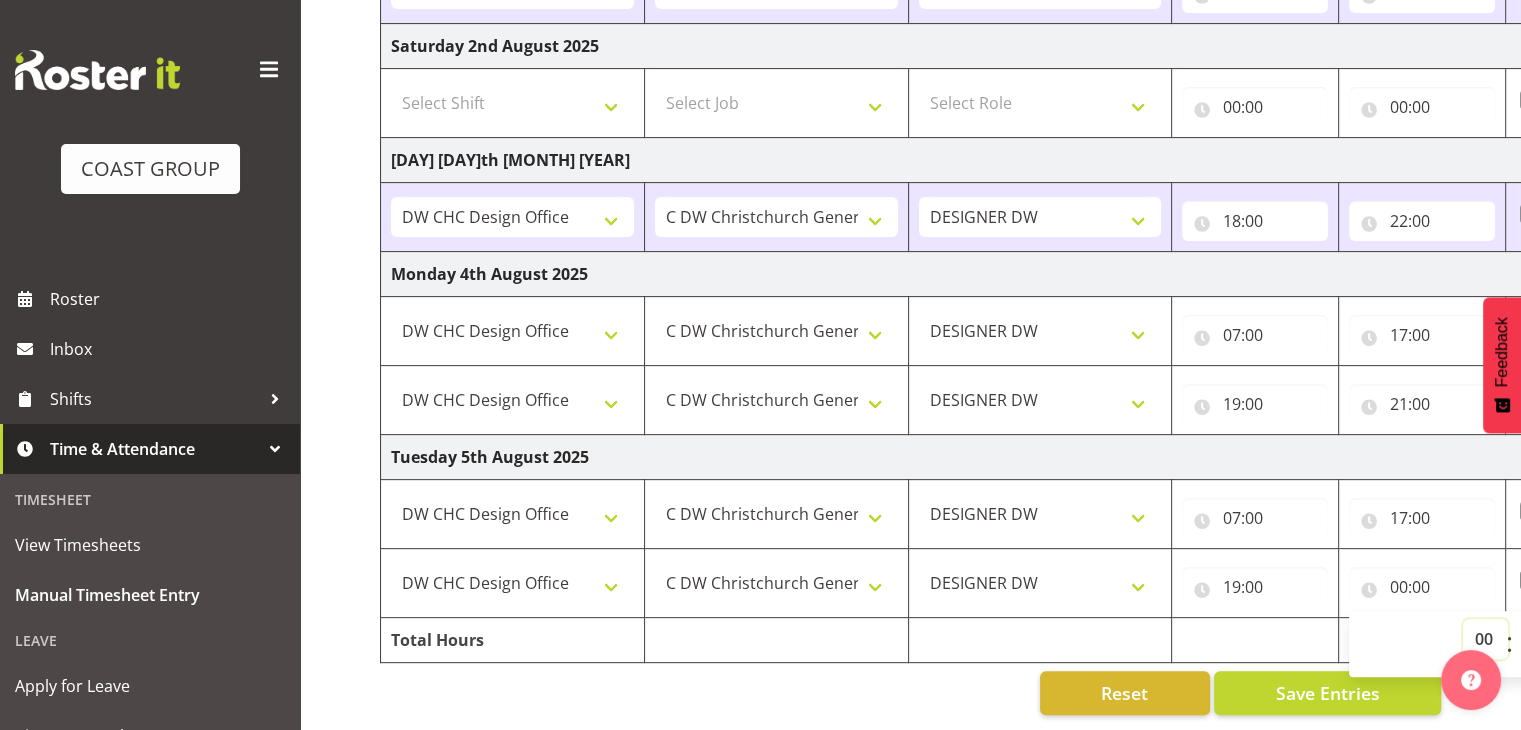 click on "00   01   02   03   04   05   06   07   08   09   10   11   12   13   14   15   16   17   18   19   20   21   22   23" at bounding box center [1485, 639] 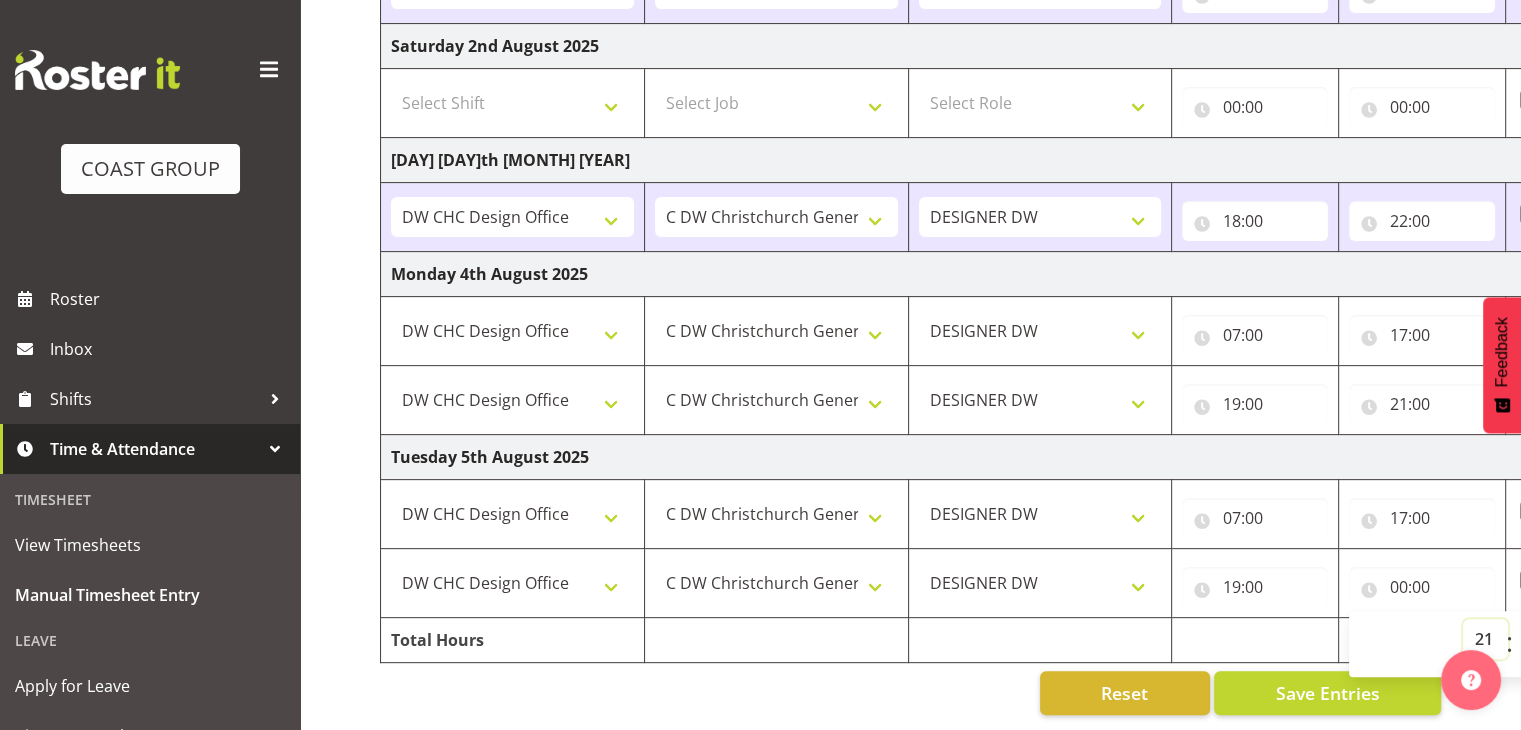 click on "00   01   02   03   04   05   06   07   08   09   10   11   12   13   14   15   16   17   18   19   20   21   22   23" at bounding box center (1485, 639) 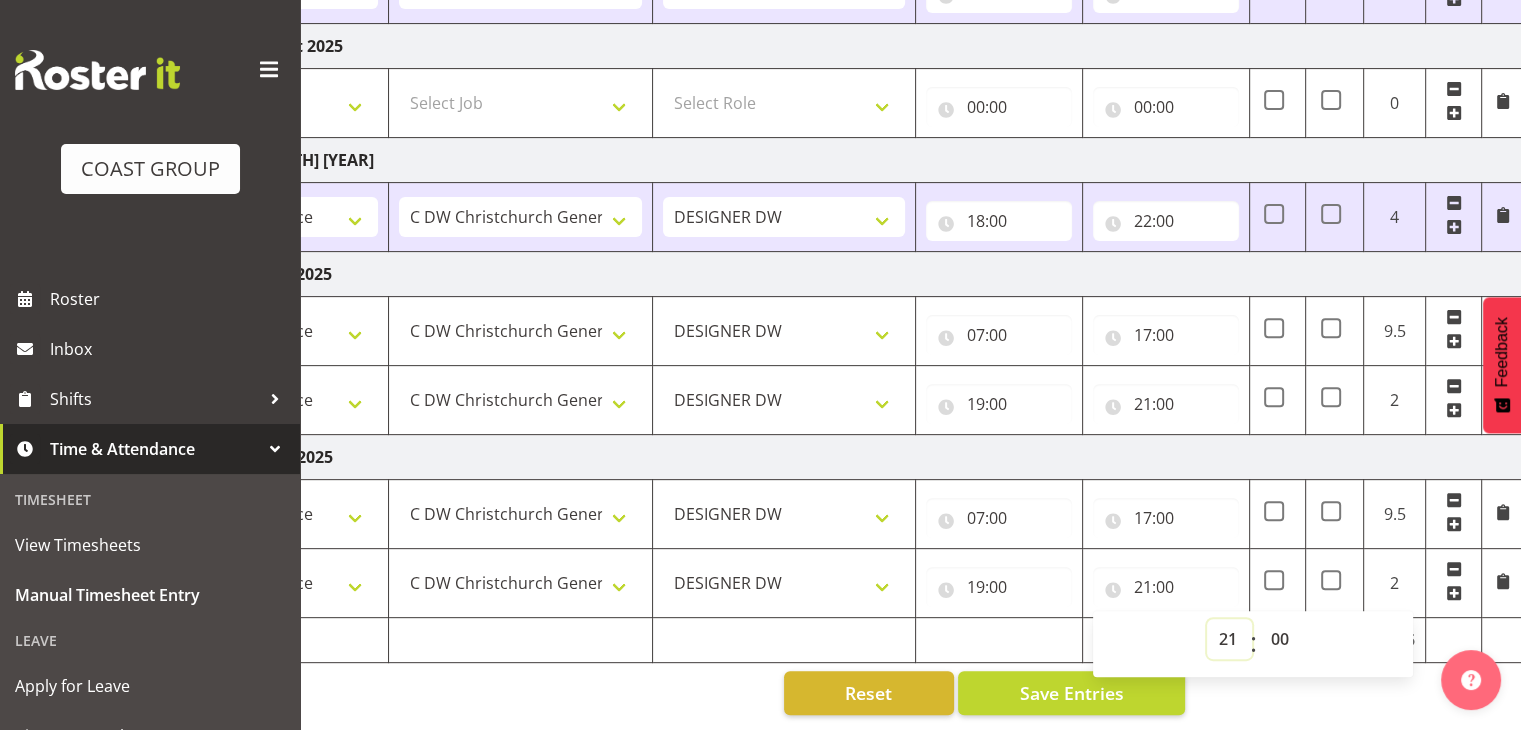 scroll, scrollTop: 0, scrollLeft: 259, axis: horizontal 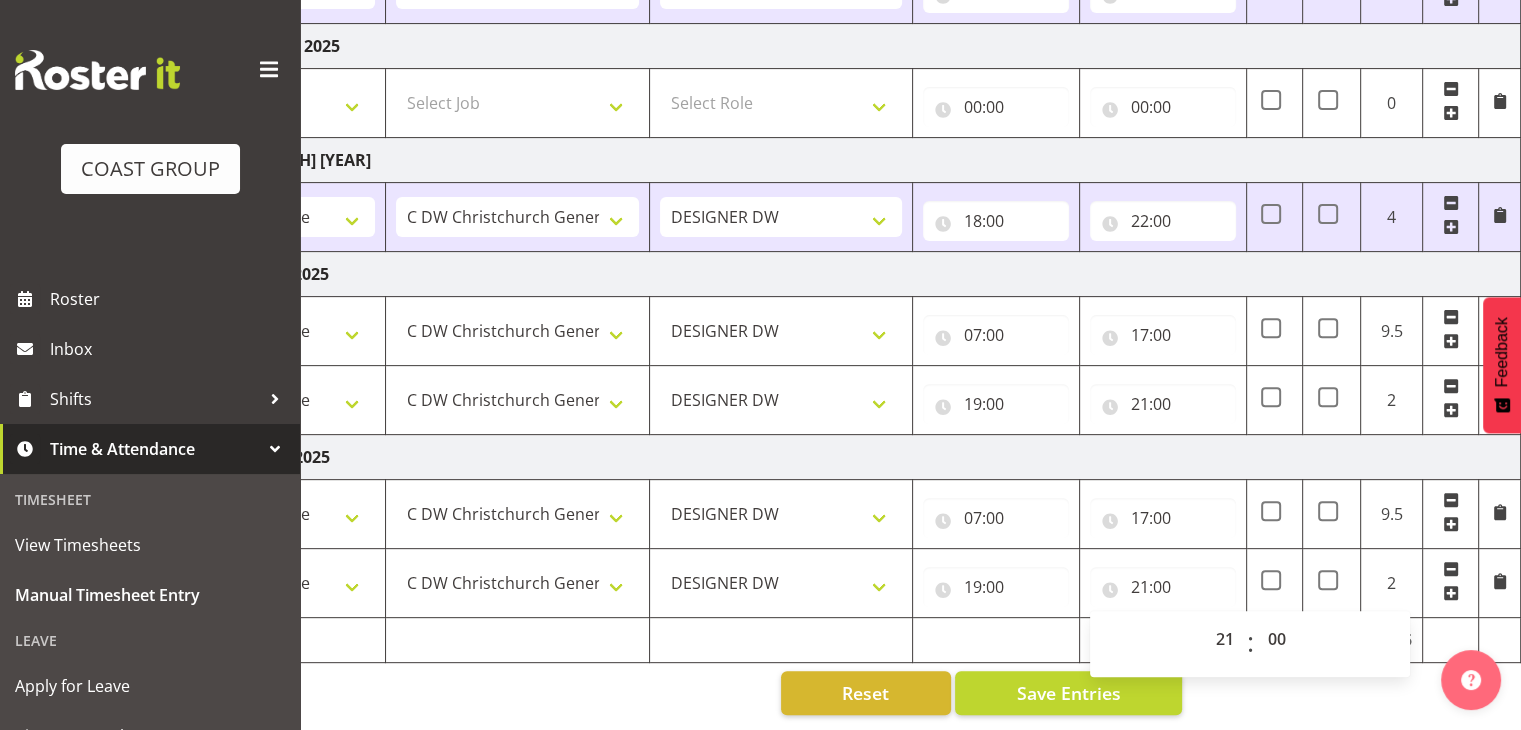 click at bounding box center [996, 640] 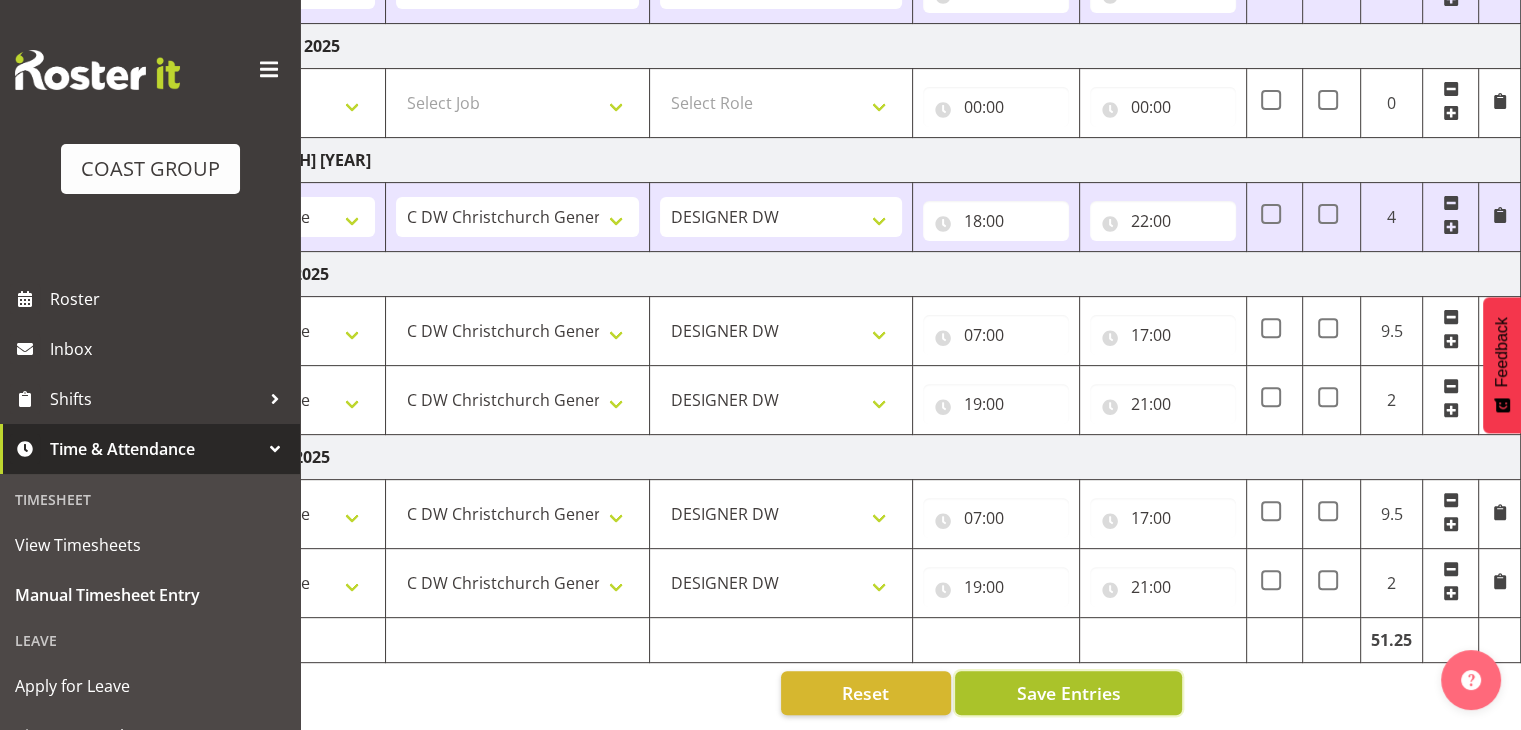 click on "Save
Entries" at bounding box center [1068, 693] 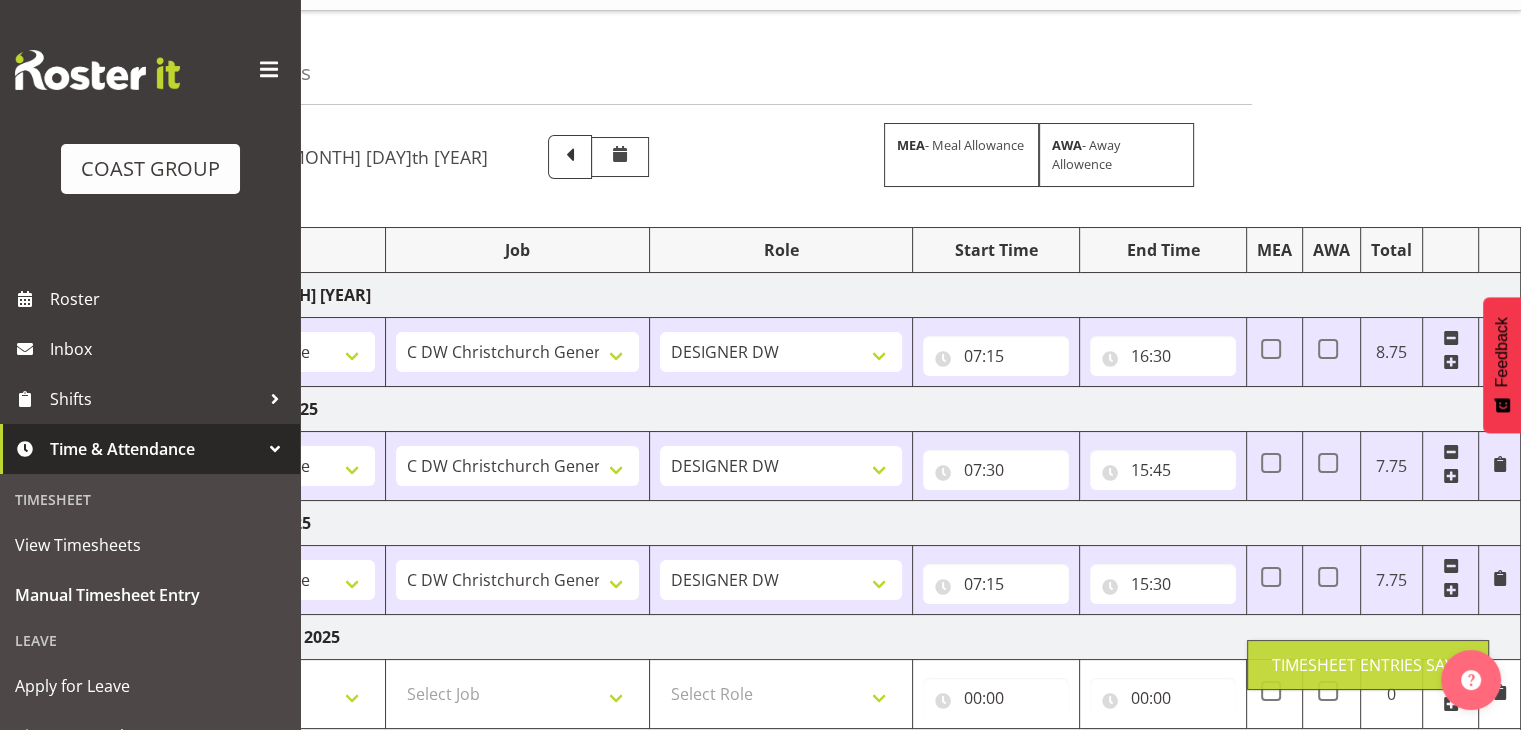 scroll, scrollTop: 0, scrollLeft: 0, axis: both 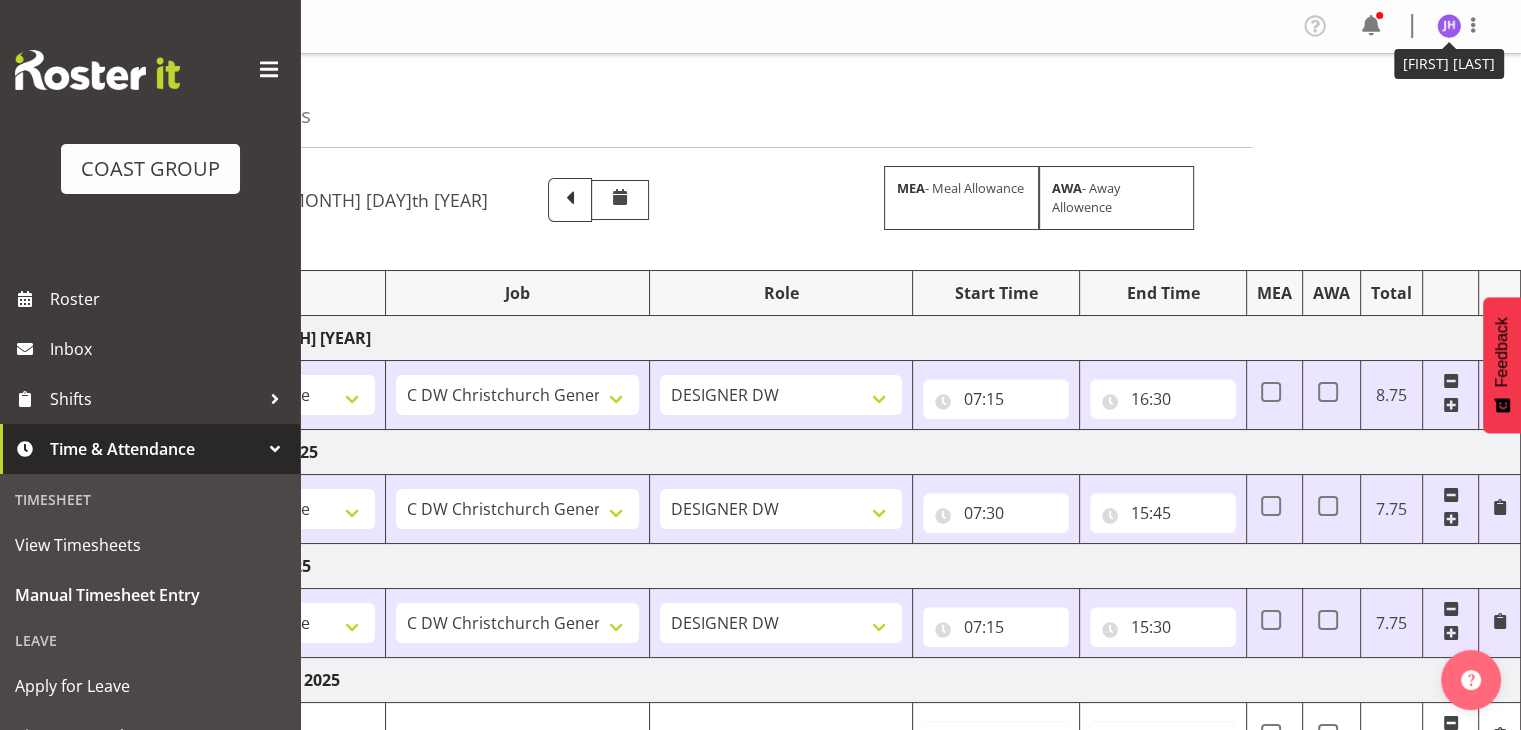 click at bounding box center (1449, 26) 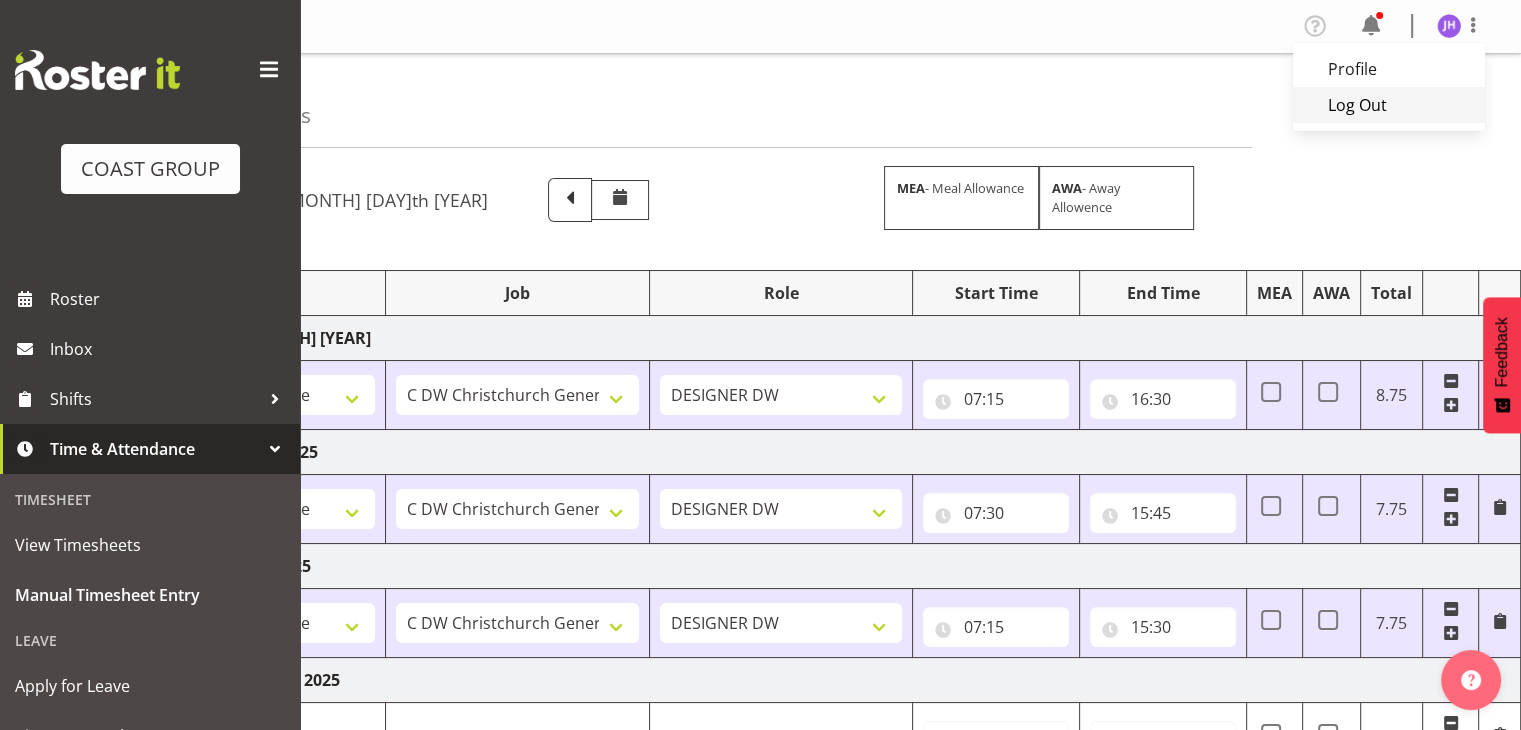 click on "Log Out" at bounding box center (1389, 105) 